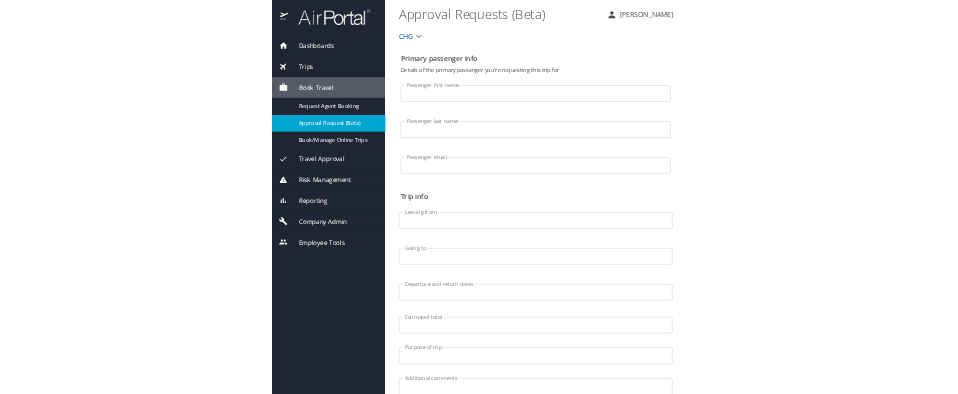 scroll, scrollTop: 0, scrollLeft: 0, axis: both 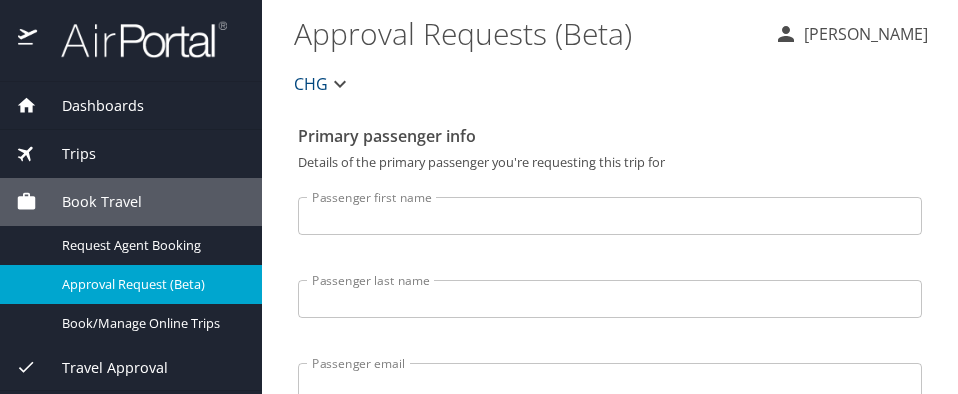 drag, startPoint x: 269, startPoint y: 91, endPoint x: 282, endPoint y: 92, distance: 13.038404 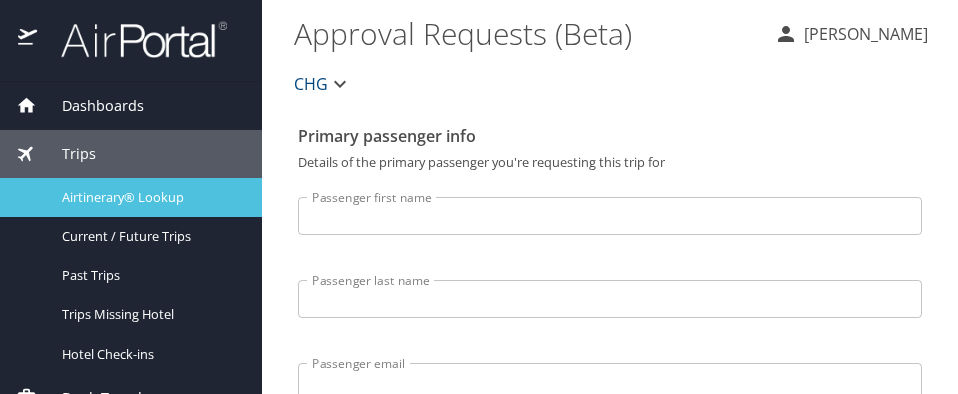 click on "Airtinerary® Lookup" at bounding box center [150, 197] 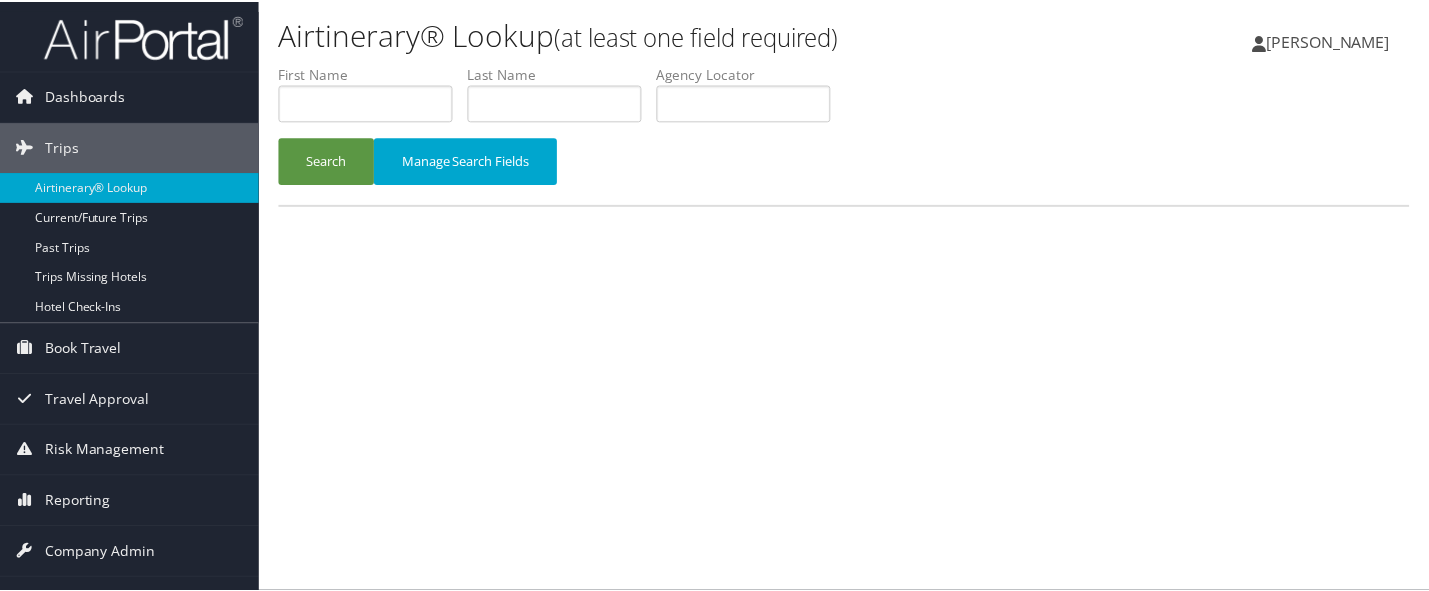 scroll, scrollTop: 0, scrollLeft: 0, axis: both 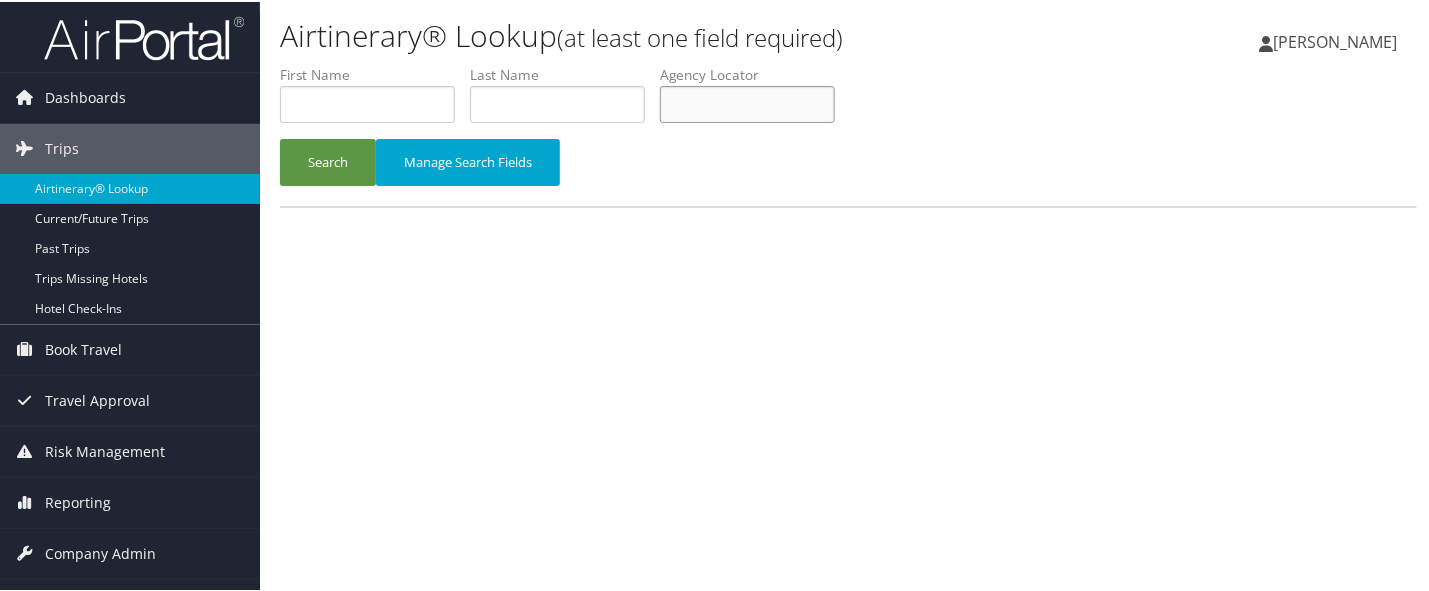 drag, startPoint x: 714, startPoint y: 103, endPoint x: 687, endPoint y: 111, distance: 28.160255 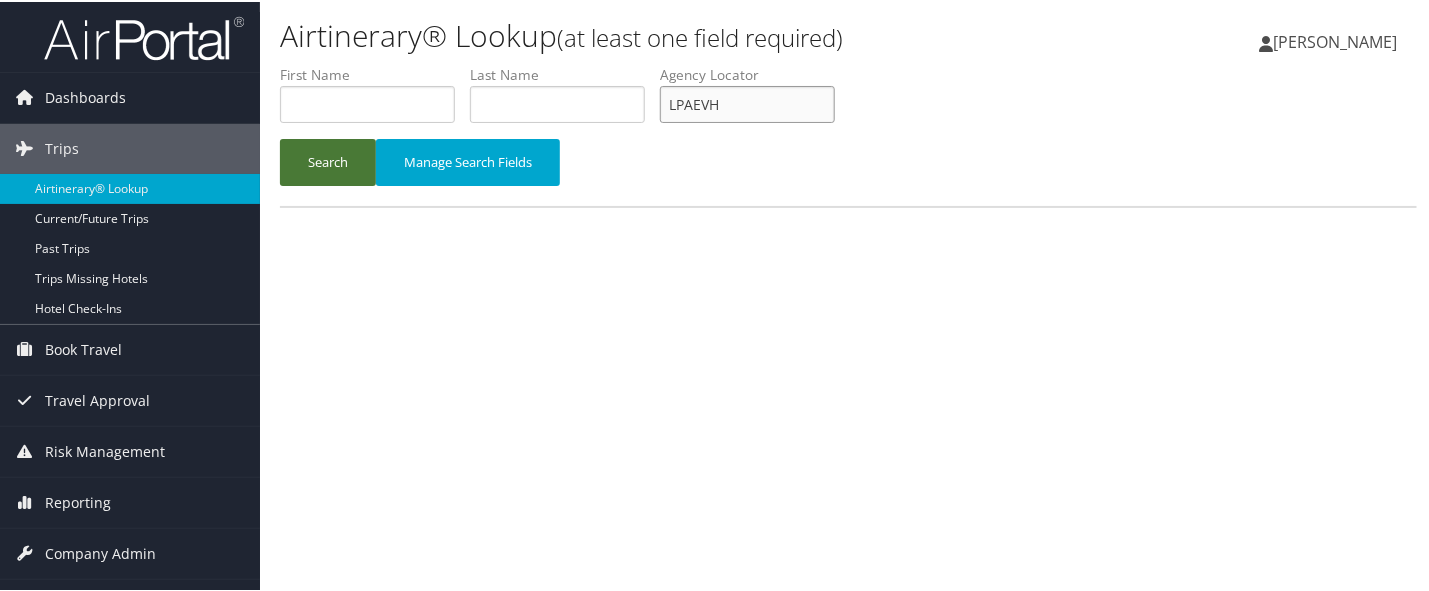 type on "LPAEVH" 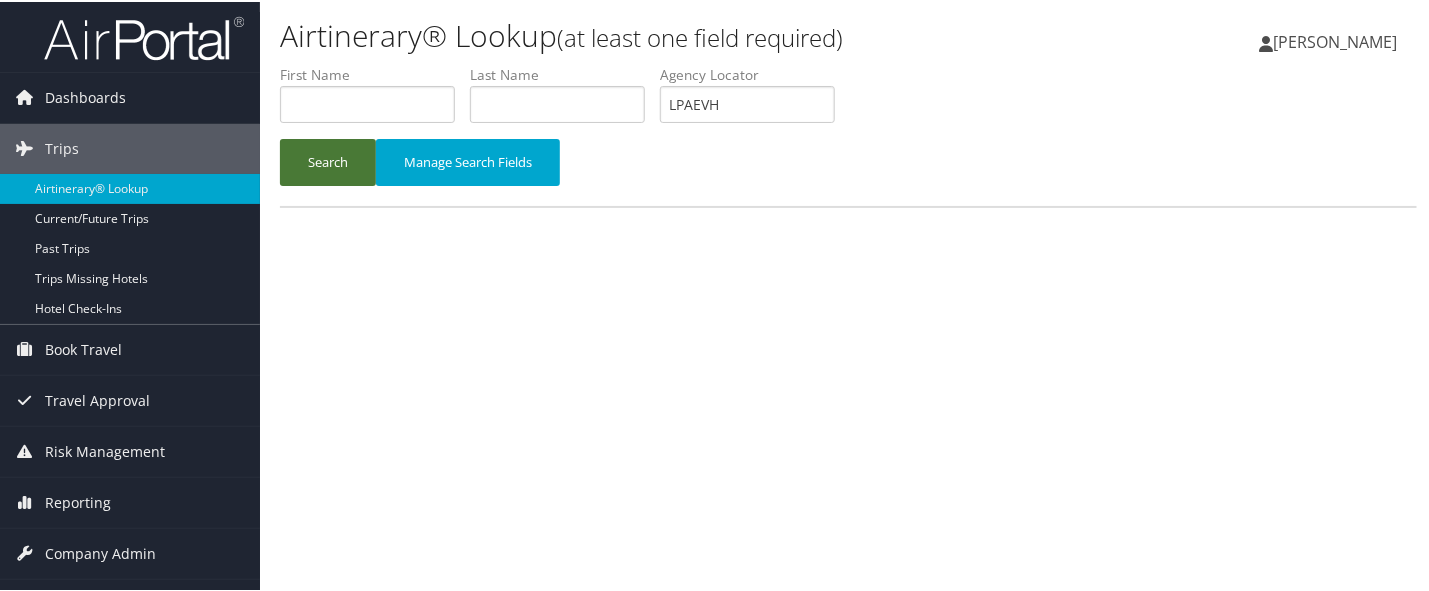 click on "Search" at bounding box center [328, 160] 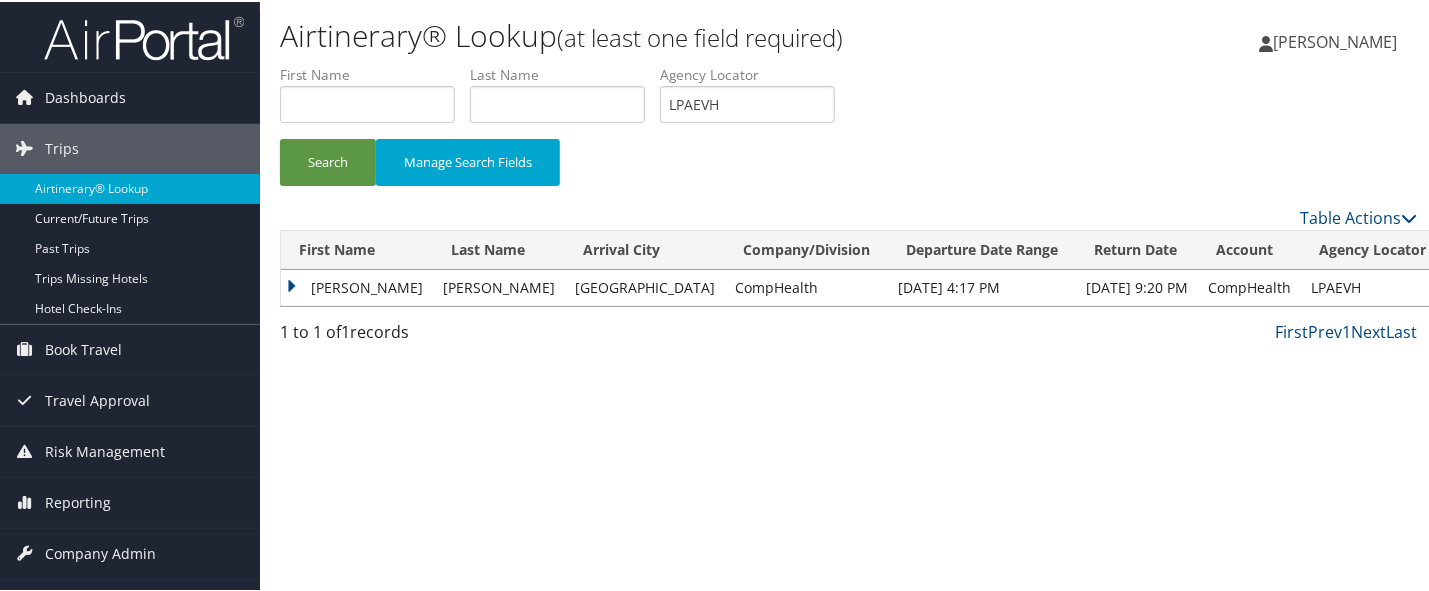 click on "[PERSON_NAME]" at bounding box center [357, 286] 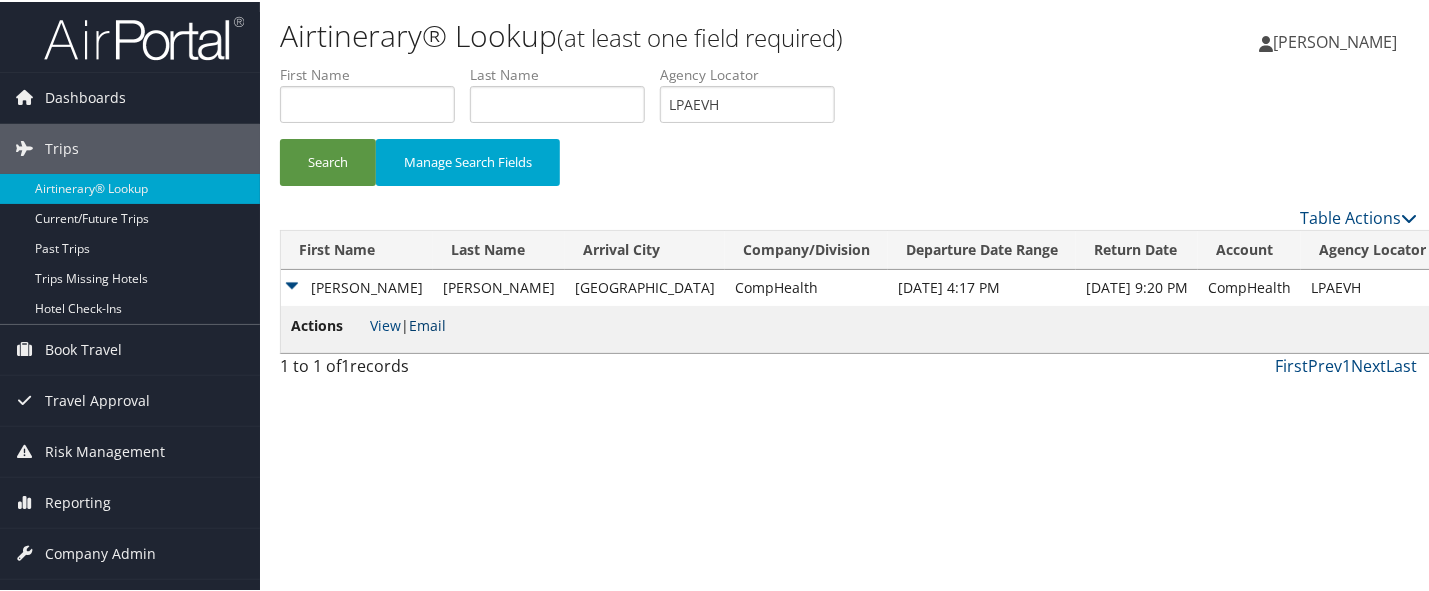 click on "Email" at bounding box center (427, 323) 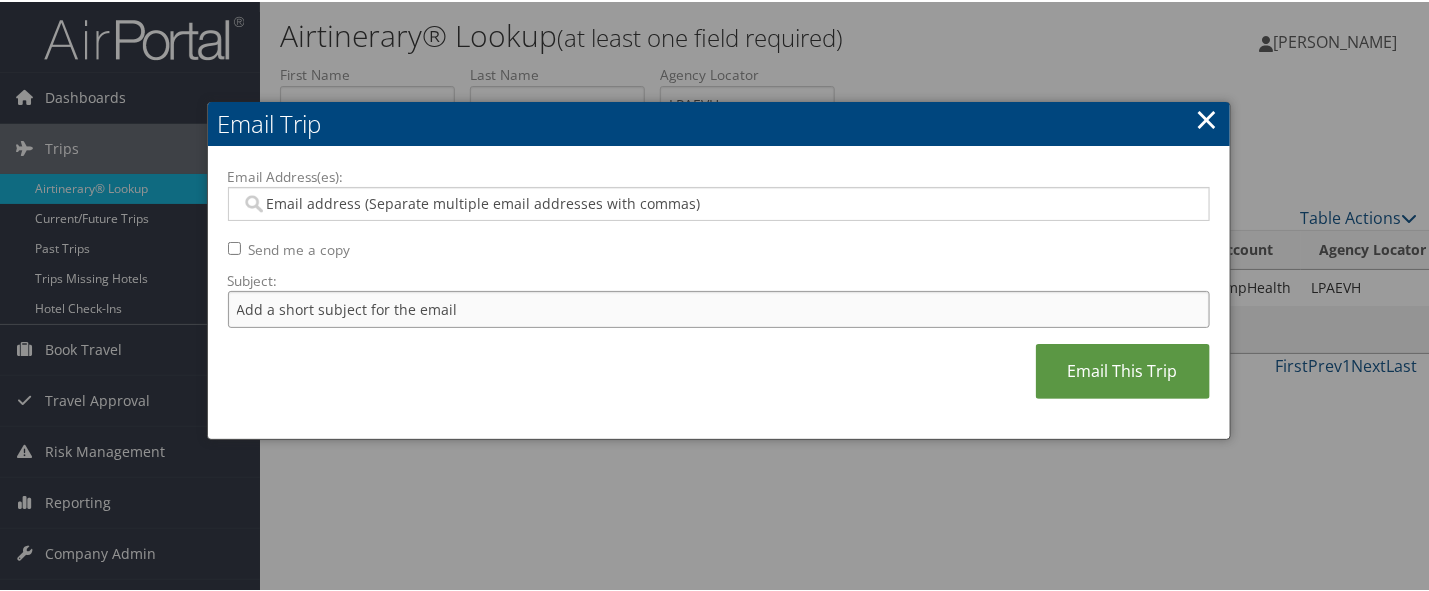 click on "Subject:" at bounding box center [719, 307] 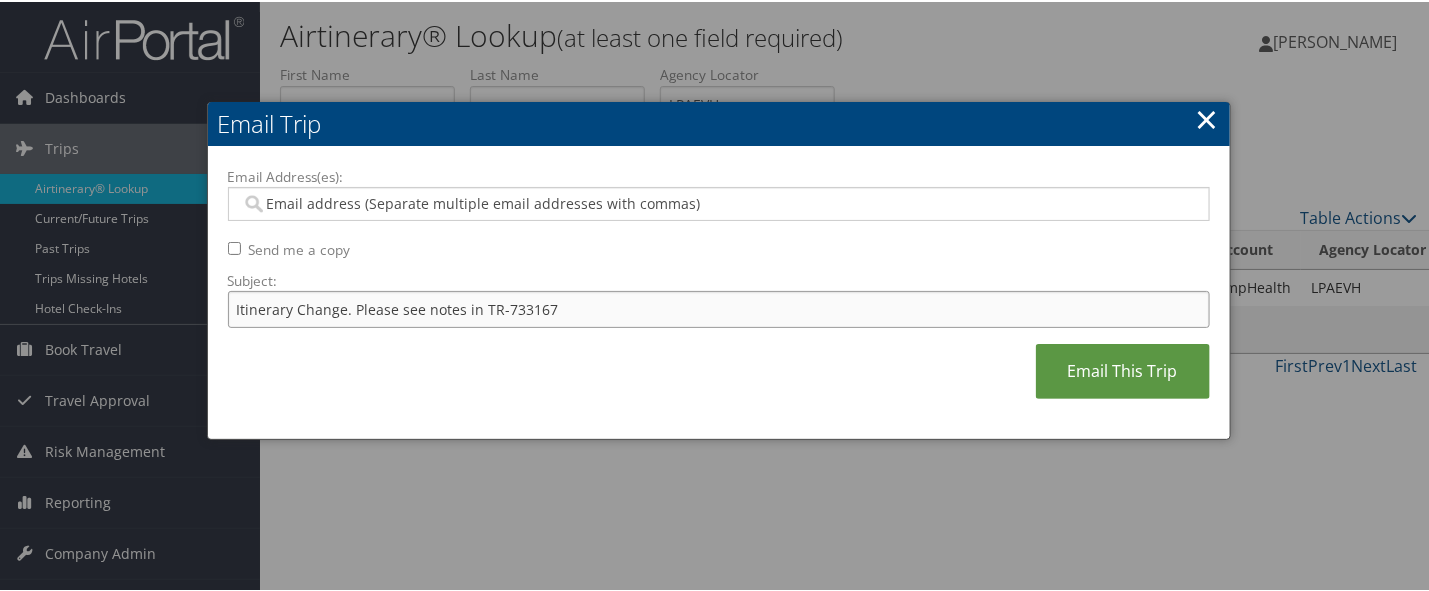 click on "Itinerary Change. Please see notes in TR-733167" at bounding box center (719, 307) 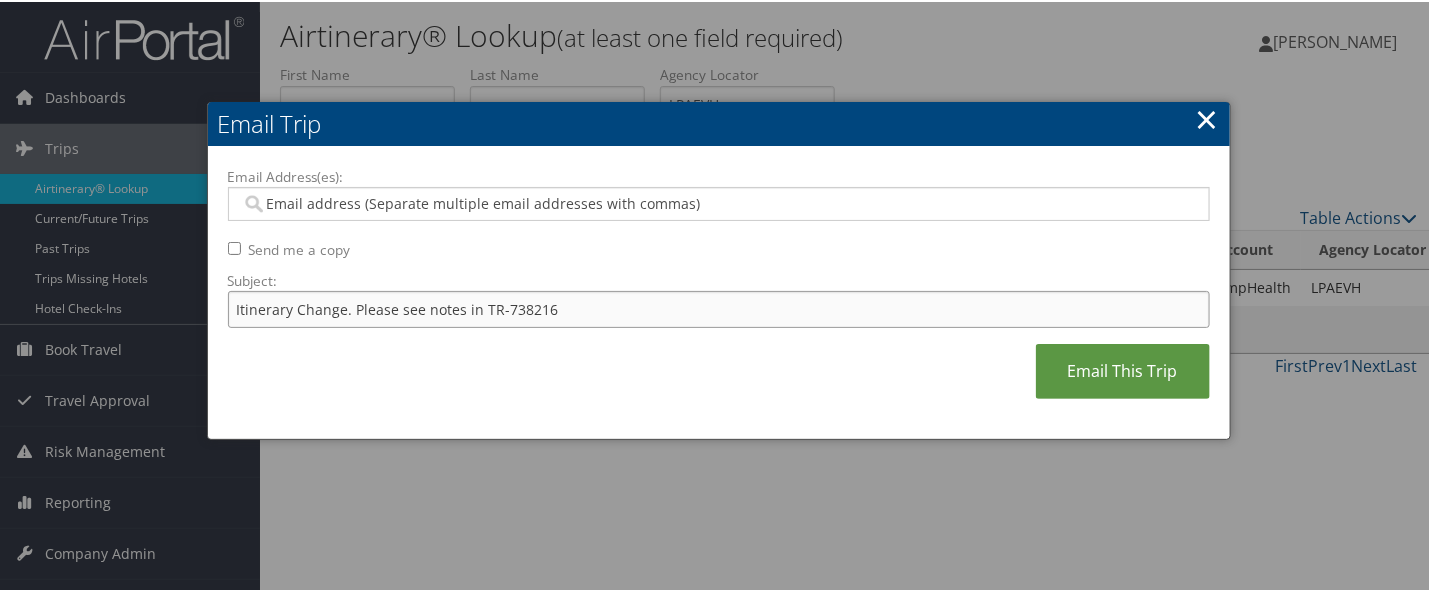type on "Itinerary Change. Please see notes in TR-738216" 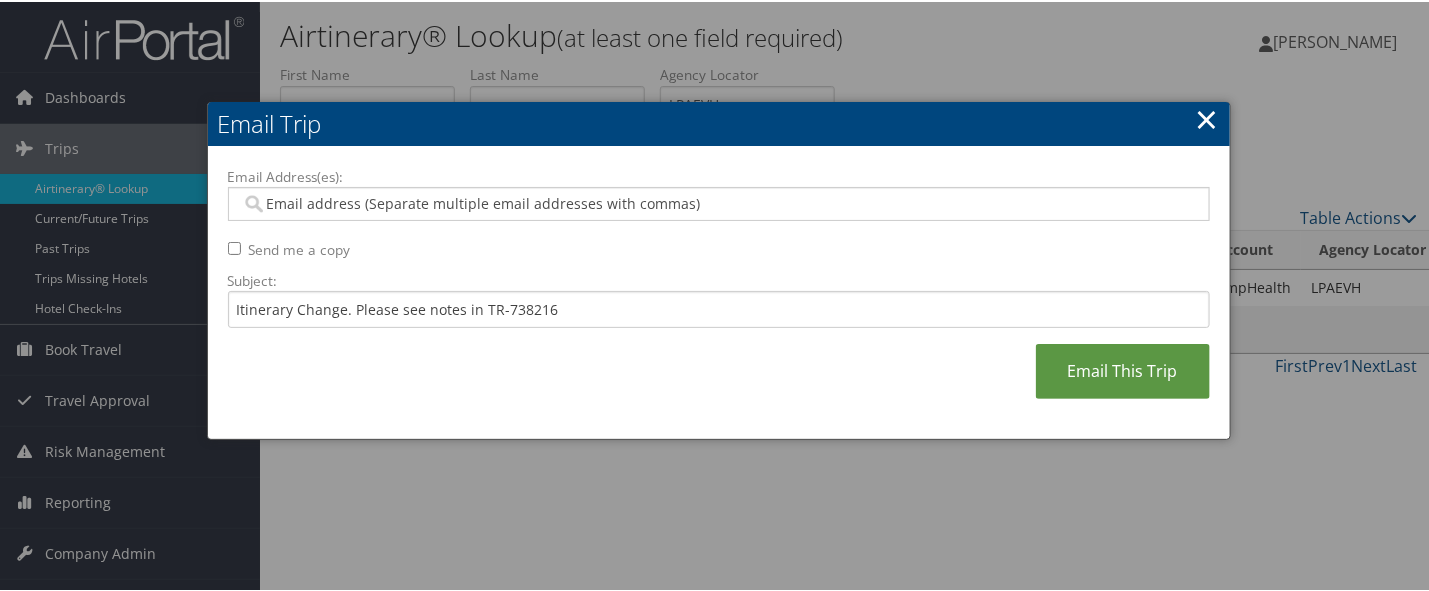 click on "Email Address(es):" at bounding box center (717, 202) 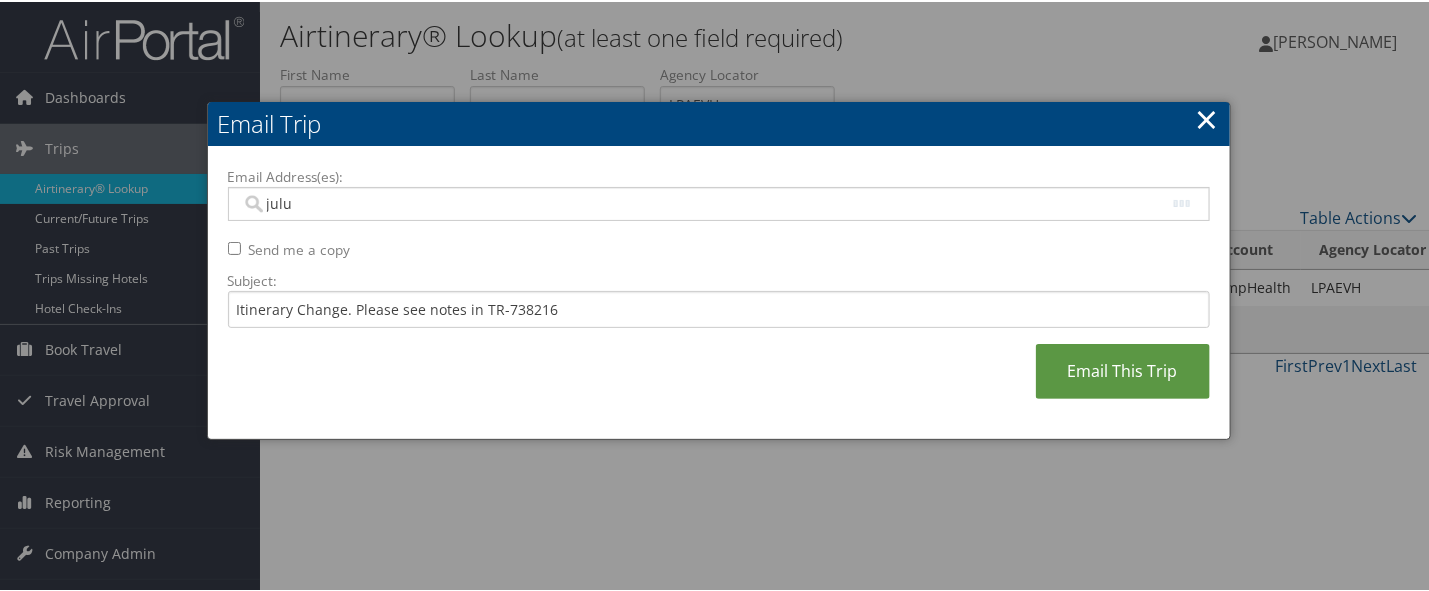 type on "[DATE]" 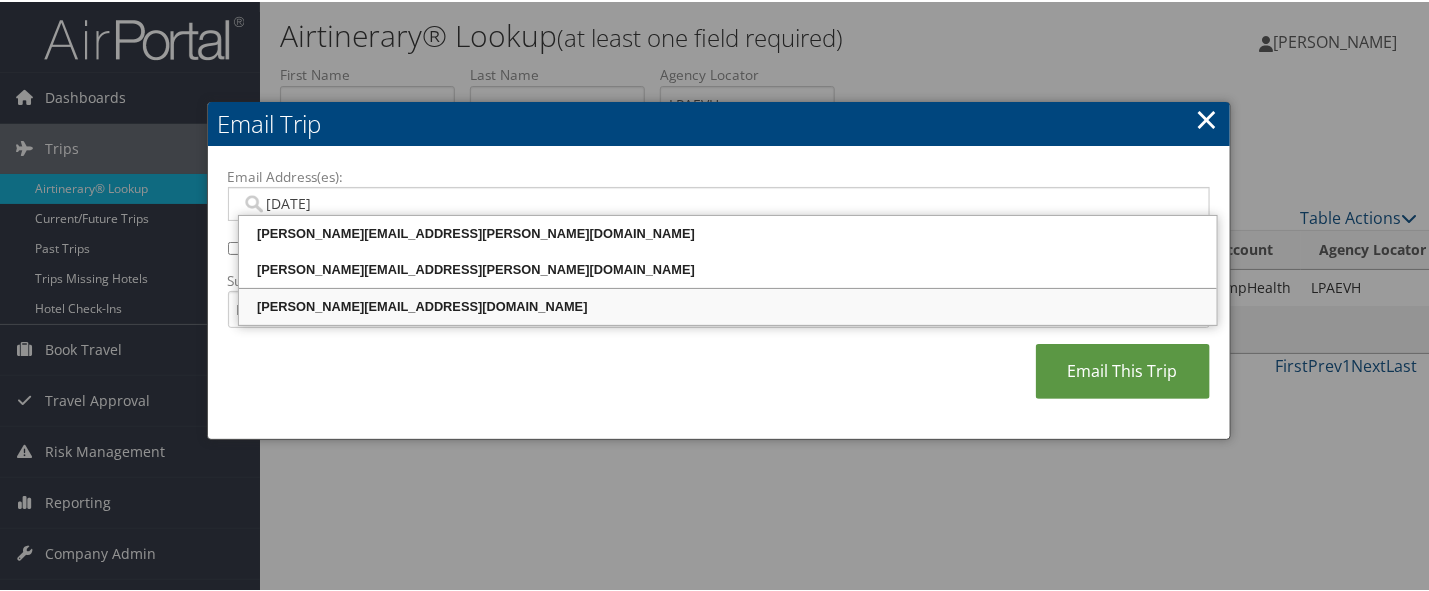 click on "[PERSON_NAME][EMAIL_ADDRESS][DOMAIN_NAME]" at bounding box center (728, 305) 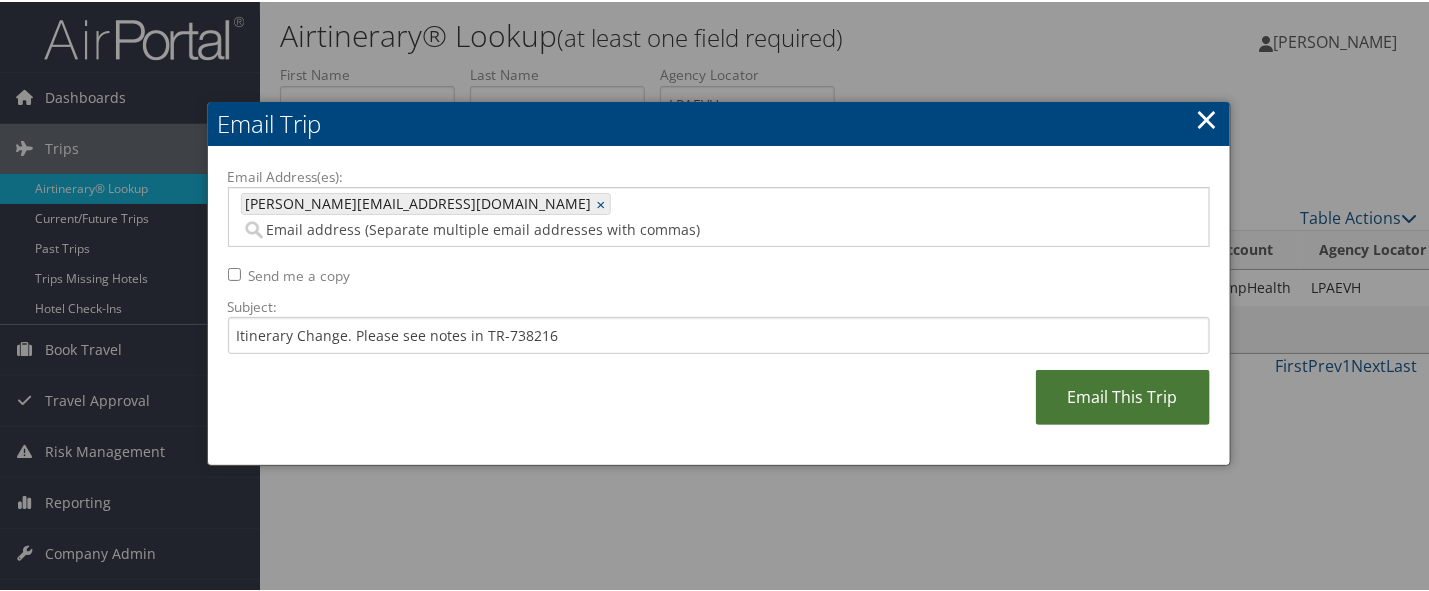click on "Email This Trip" at bounding box center (1123, 395) 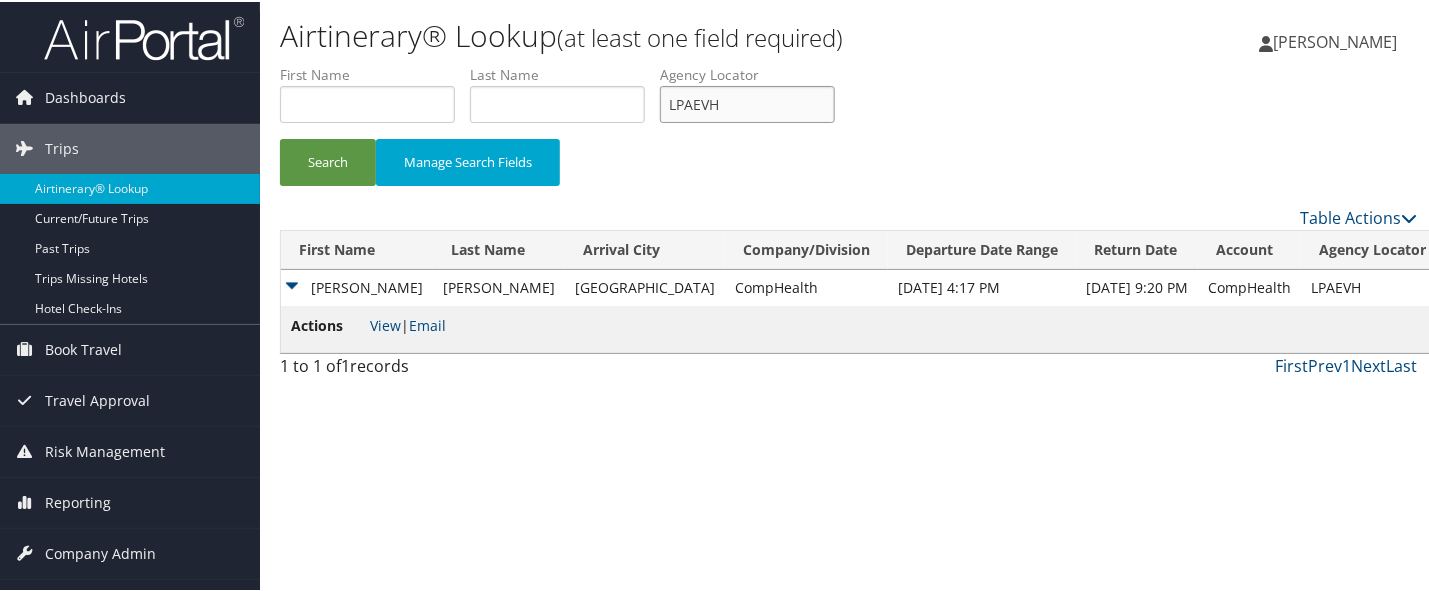 click on "LPAEVH" at bounding box center (747, 102) 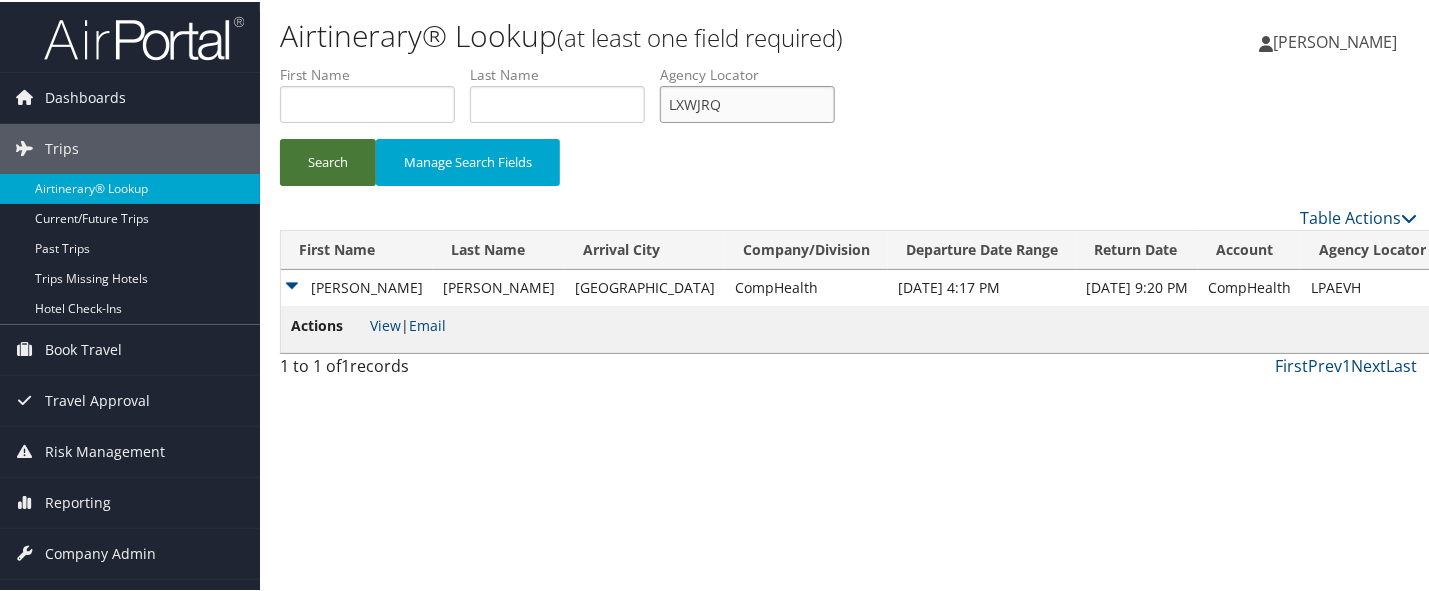 type on "LXWJRQ" 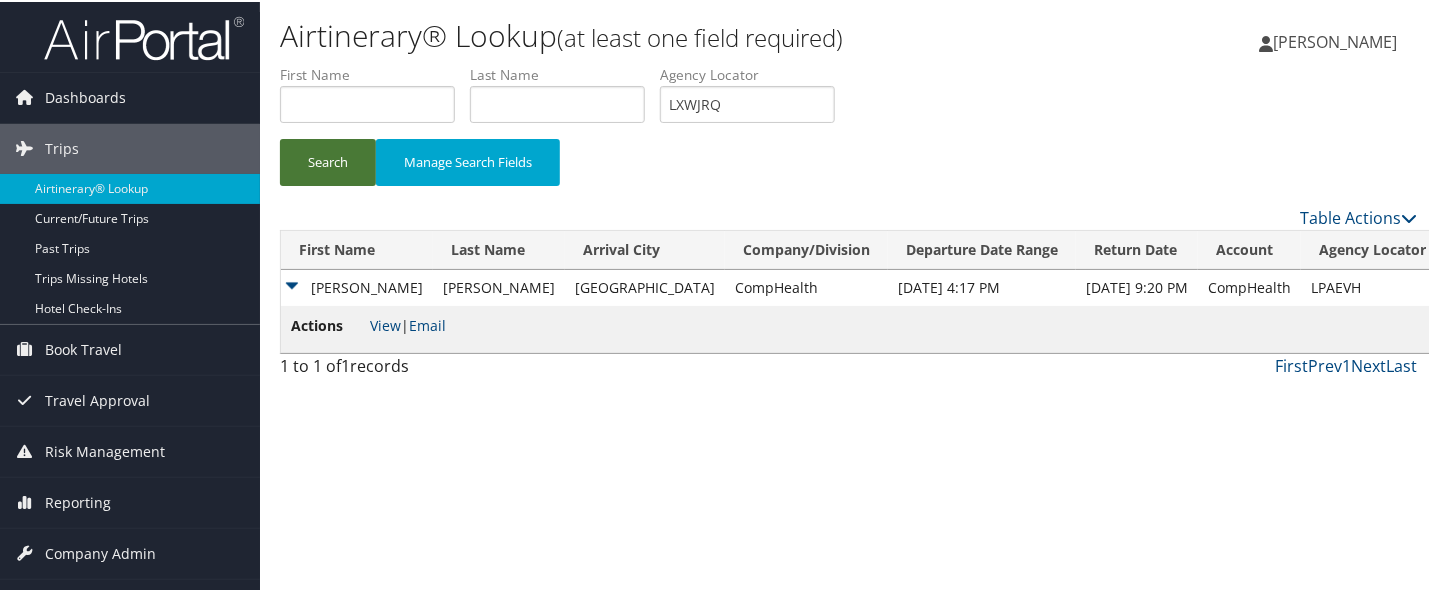 click on "Search" at bounding box center (328, 160) 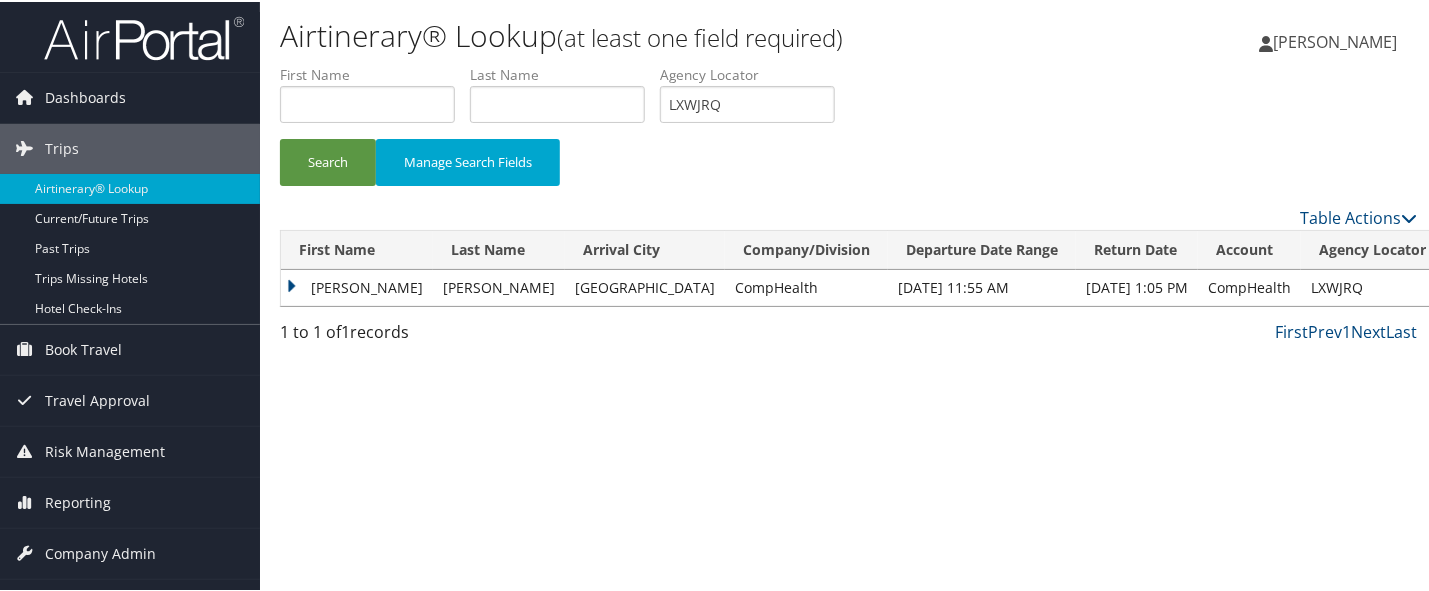 click on "[PERSON_NAME]" at bounding box center [357, 286] 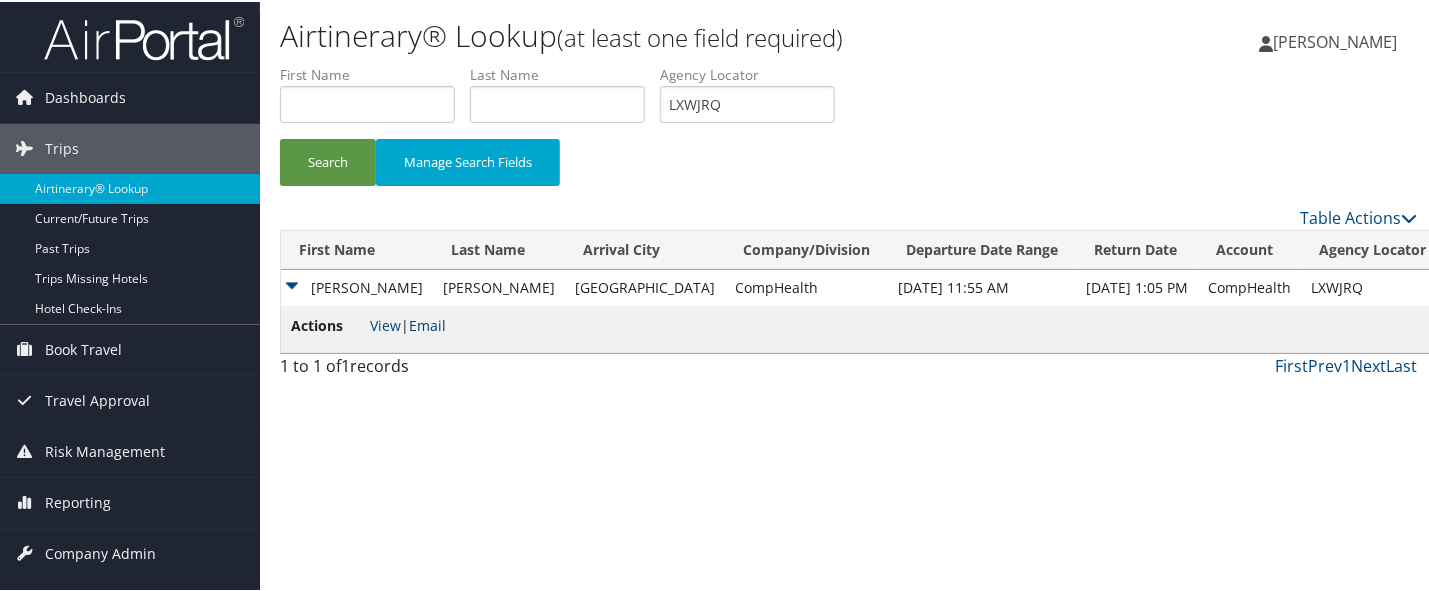 click on "Email" at bounding box center [427, 323] 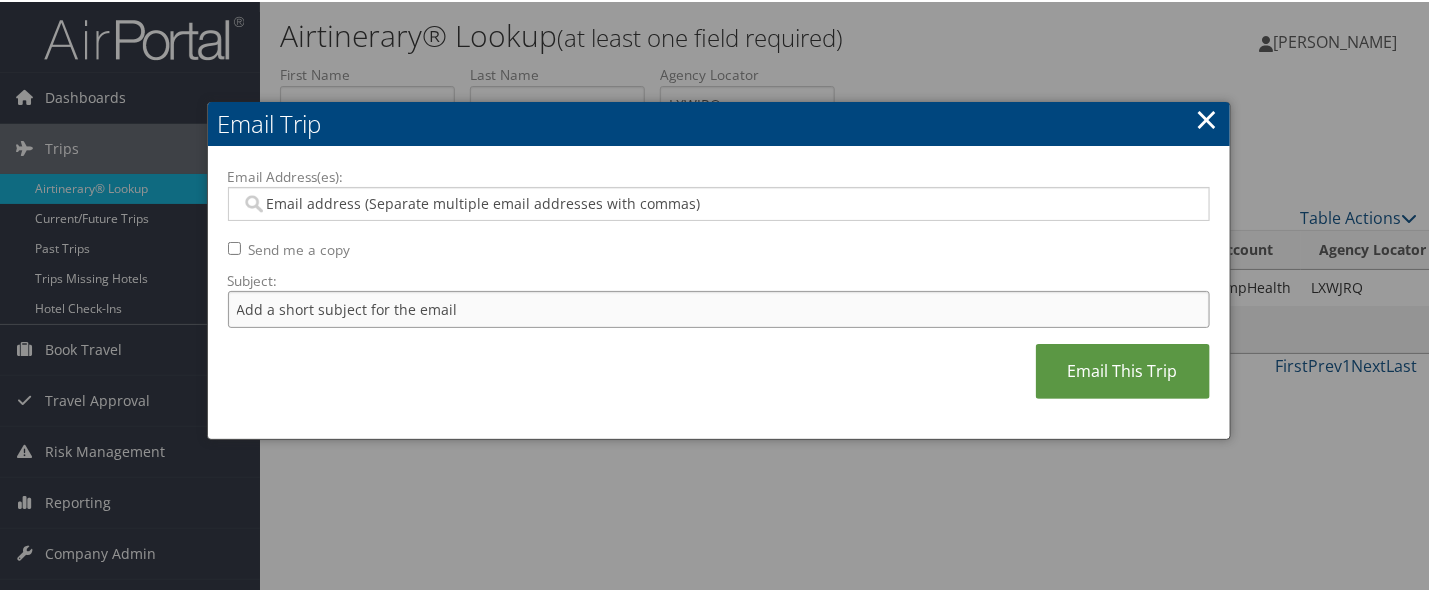 click on "Subject:" at bounding box center (719, 307) 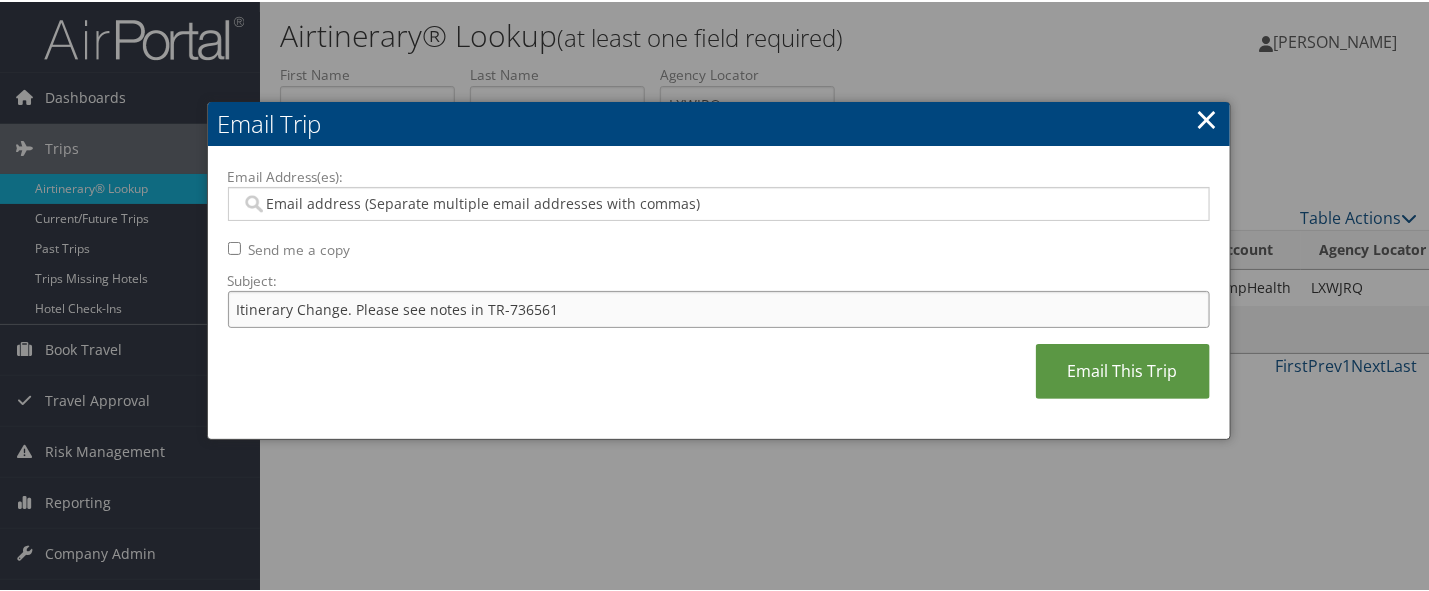 click on "Itinerary Change. Please see notes in TR-736561" at bounding box center (719, 307) 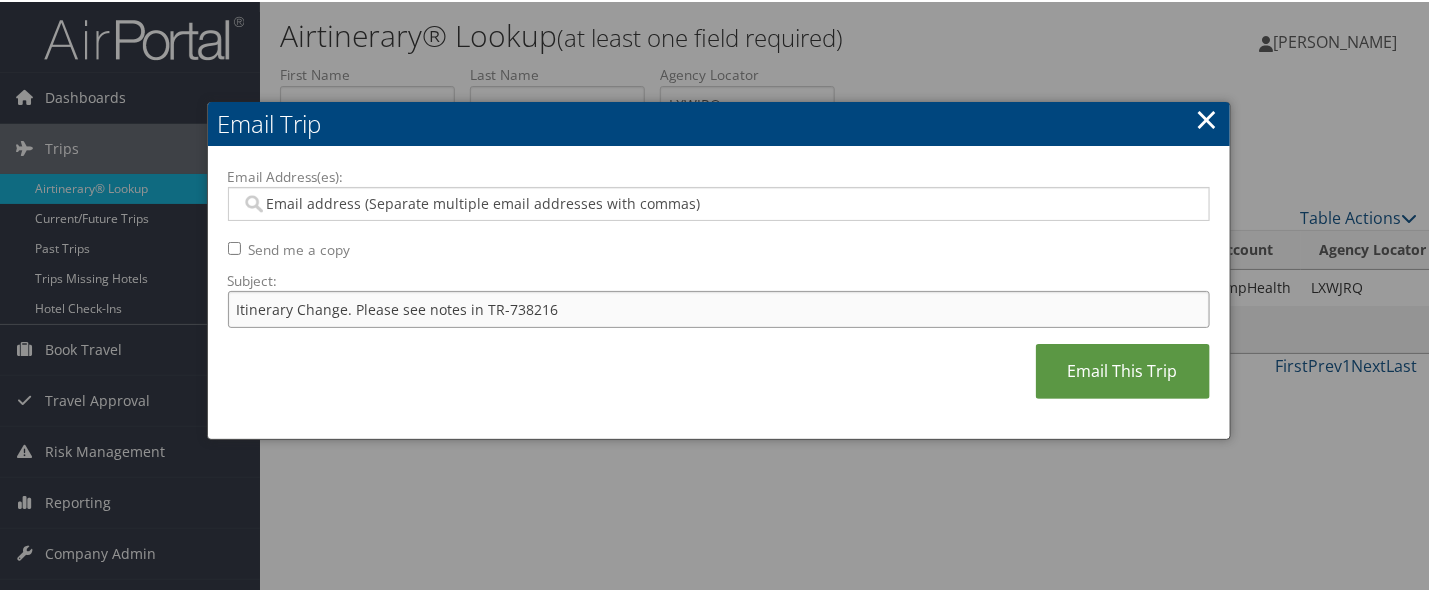 type on "Itinerary Change. Please see notes in TR-738216" 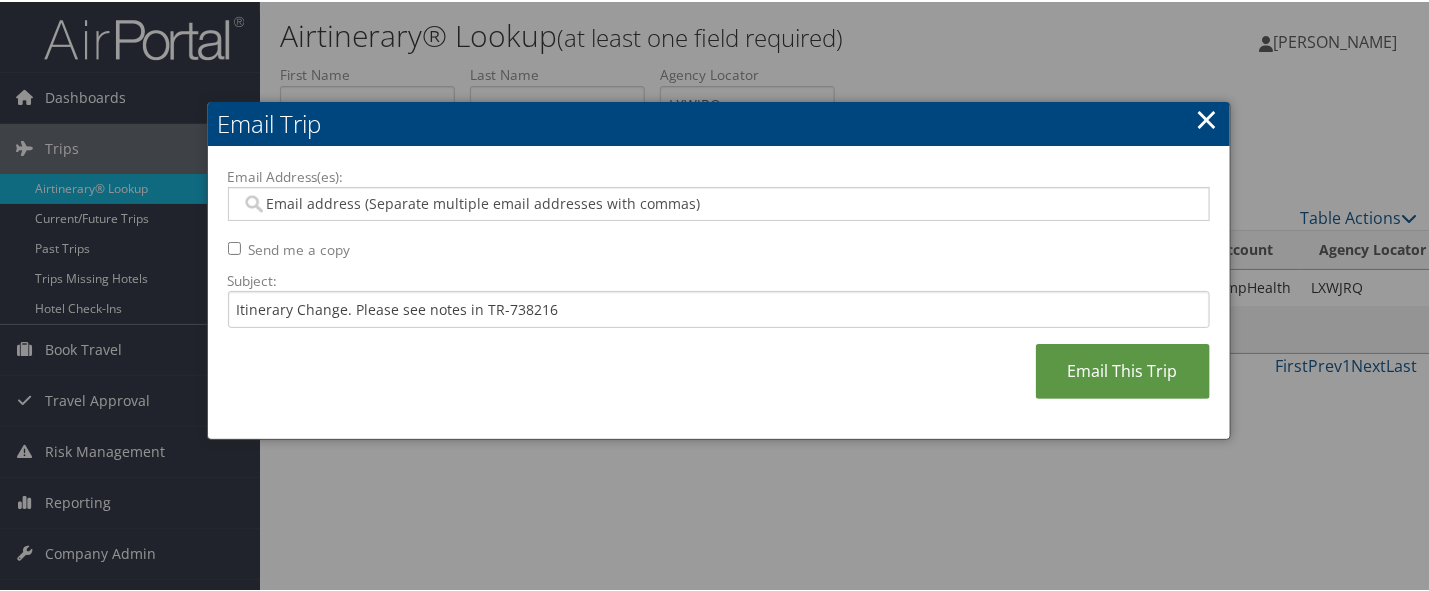 click on "Email Address(es):" at bounding box center [717, 202] 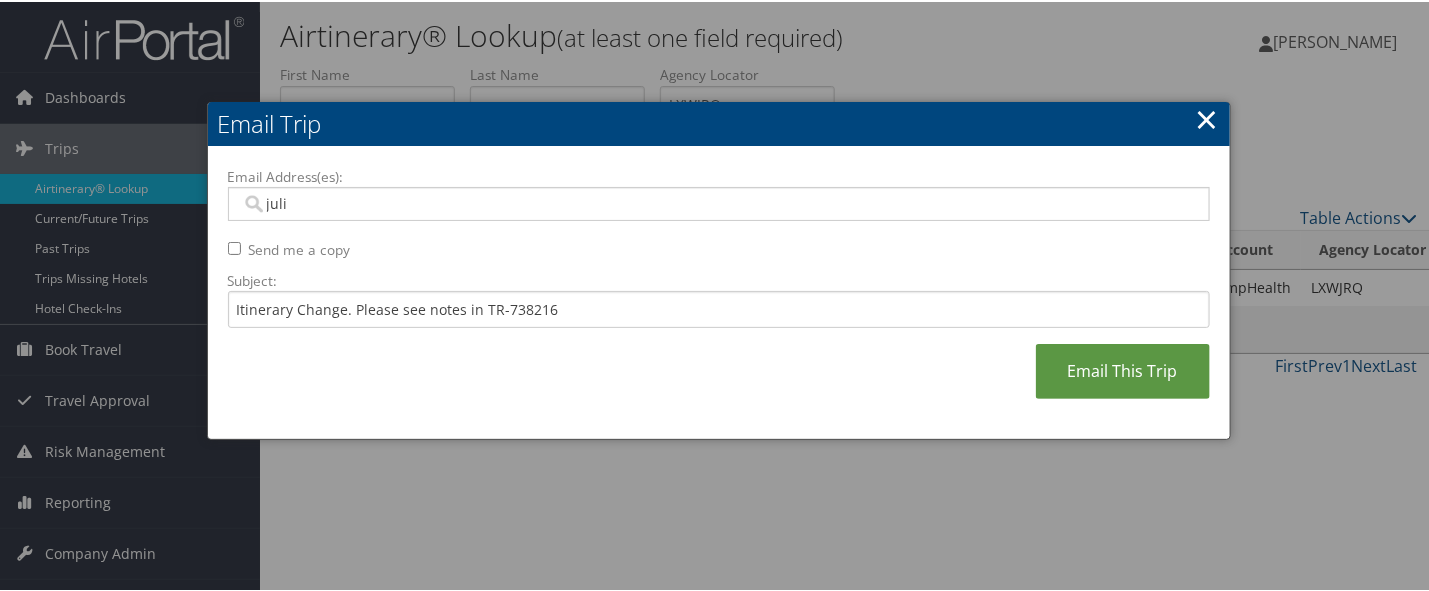 type on "[PERSON_NAME]" 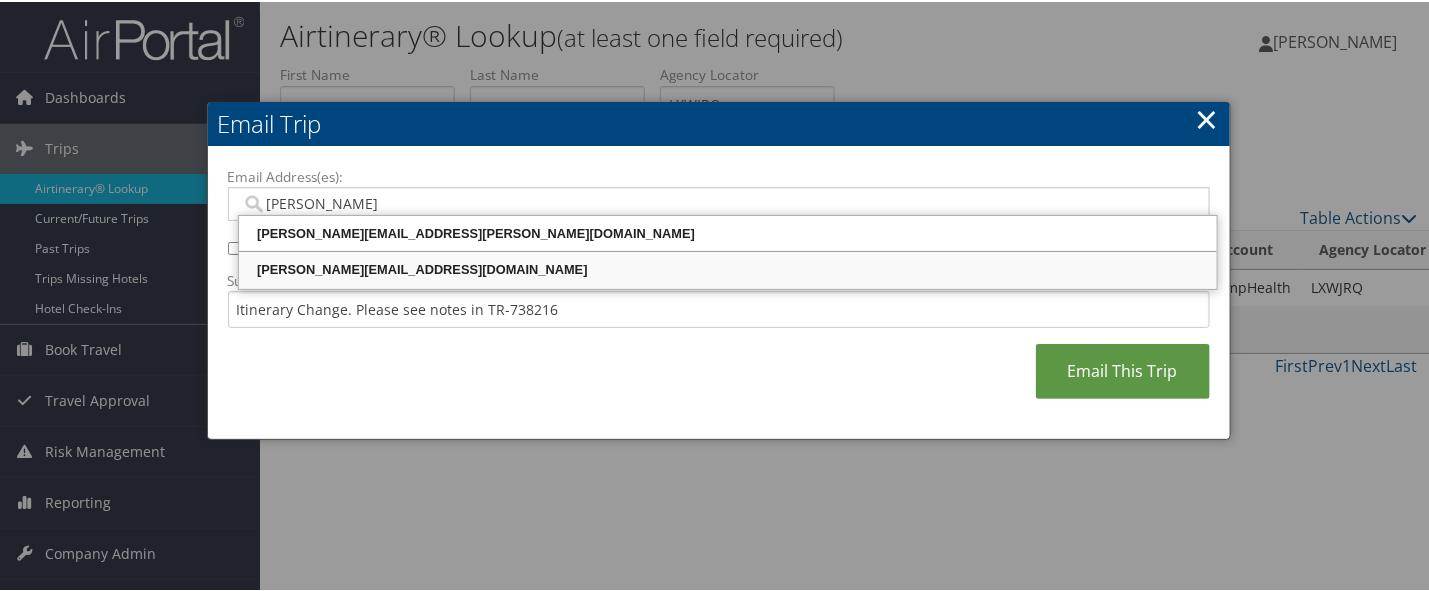 click on "[PERSON_NAME][EMAIL_ADDRESS][DOMAIN_NAME]" at bounding box center [728, 268] 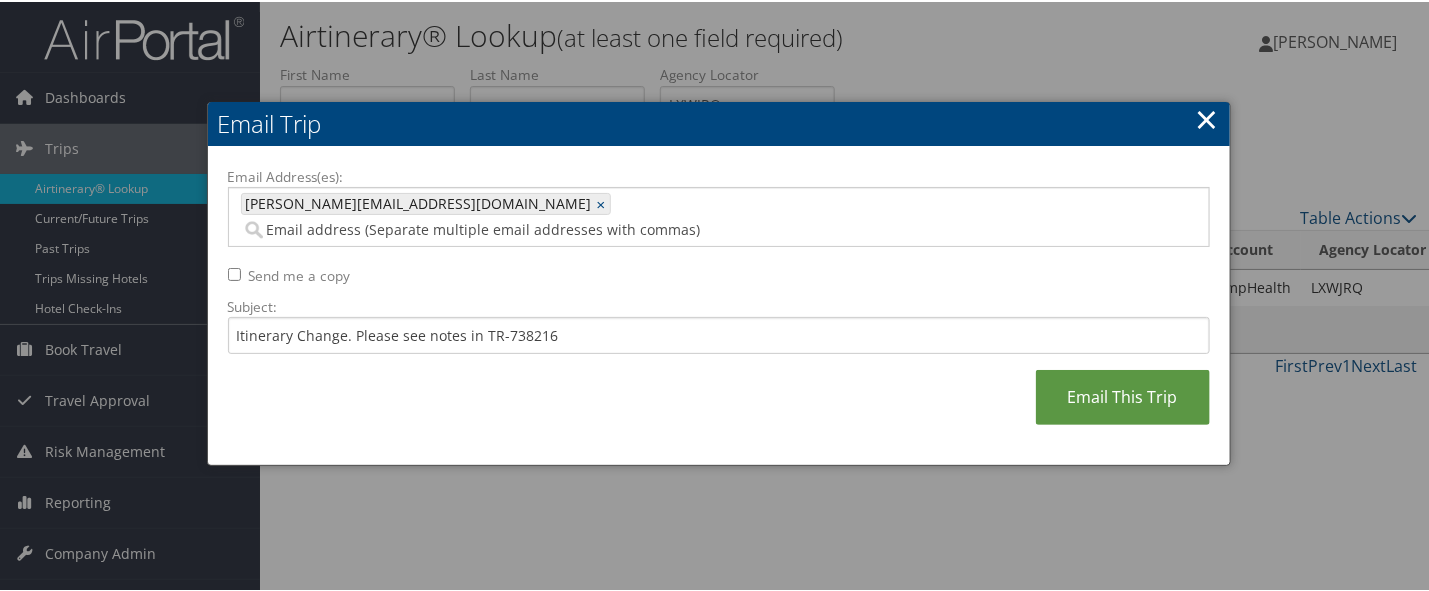 click on "Email Address(es):
[PERSON_NAME][EMAIL_ADDRESS][DOMAIN_NAME] [DOMAIN_NAME][EMAIL_ADDRESS][DOMAIN_NAME] ×
Send me a copy
Subject:
Itinerary Change. Please see notes in TR-738216
Email This Trip" at bounding box center (719, 304) 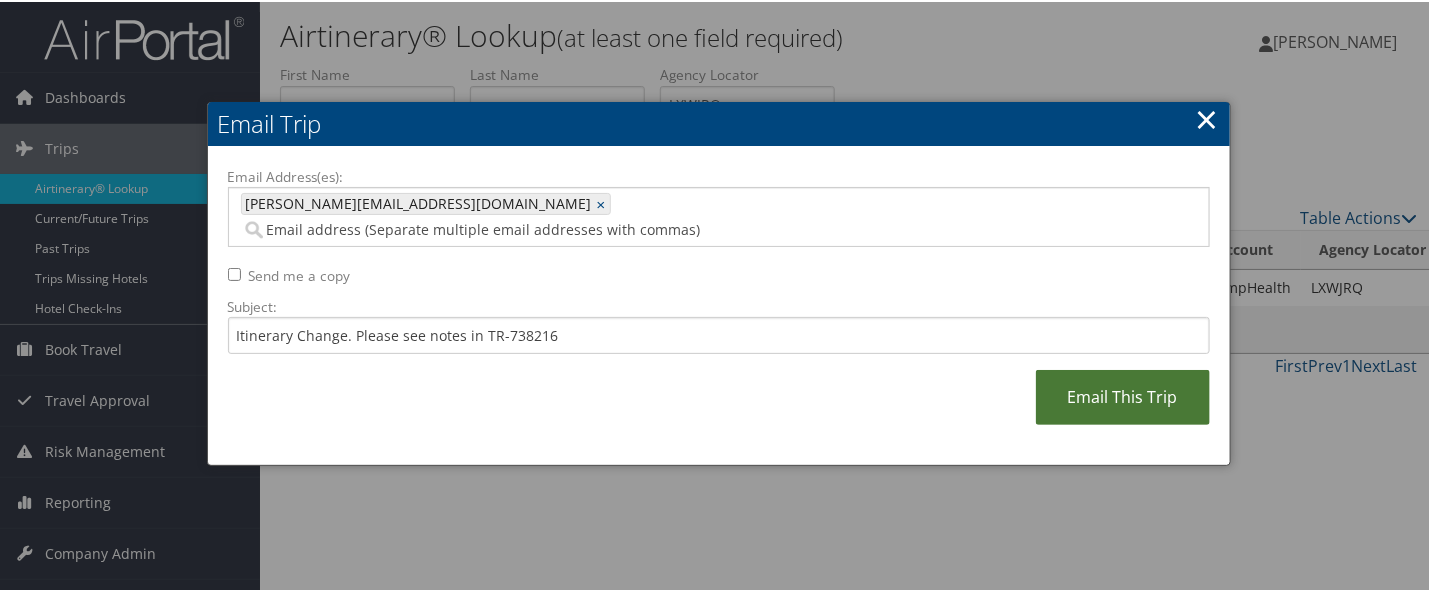 click on "Email This Trip" at bounding box center [1123, 395] 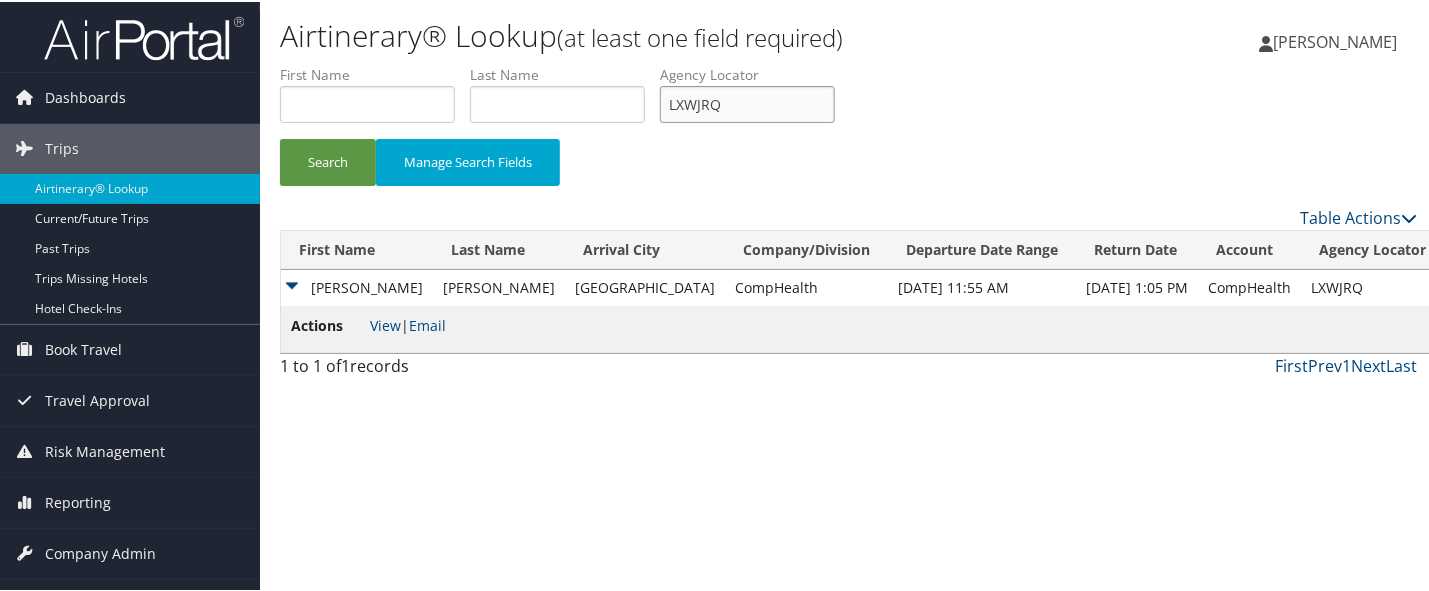 click on "LXWJRQ" at bounding box center [747, 102] 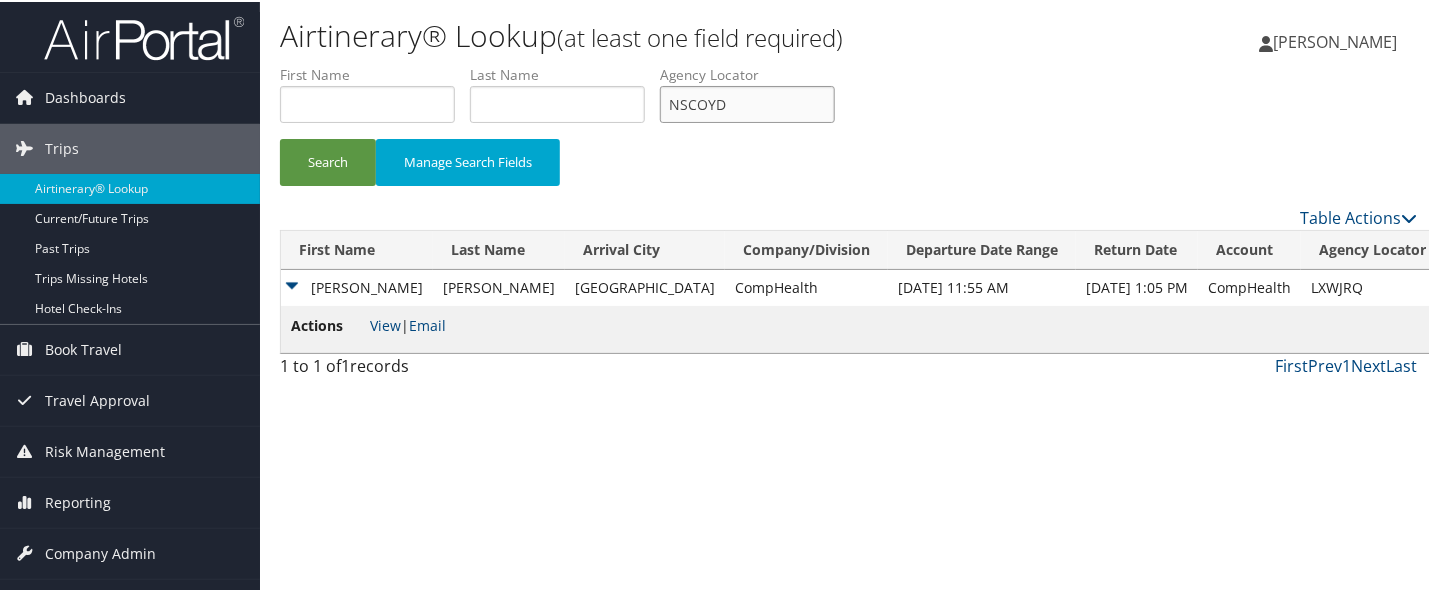 click on "Search" at bounding box center (328, 160) 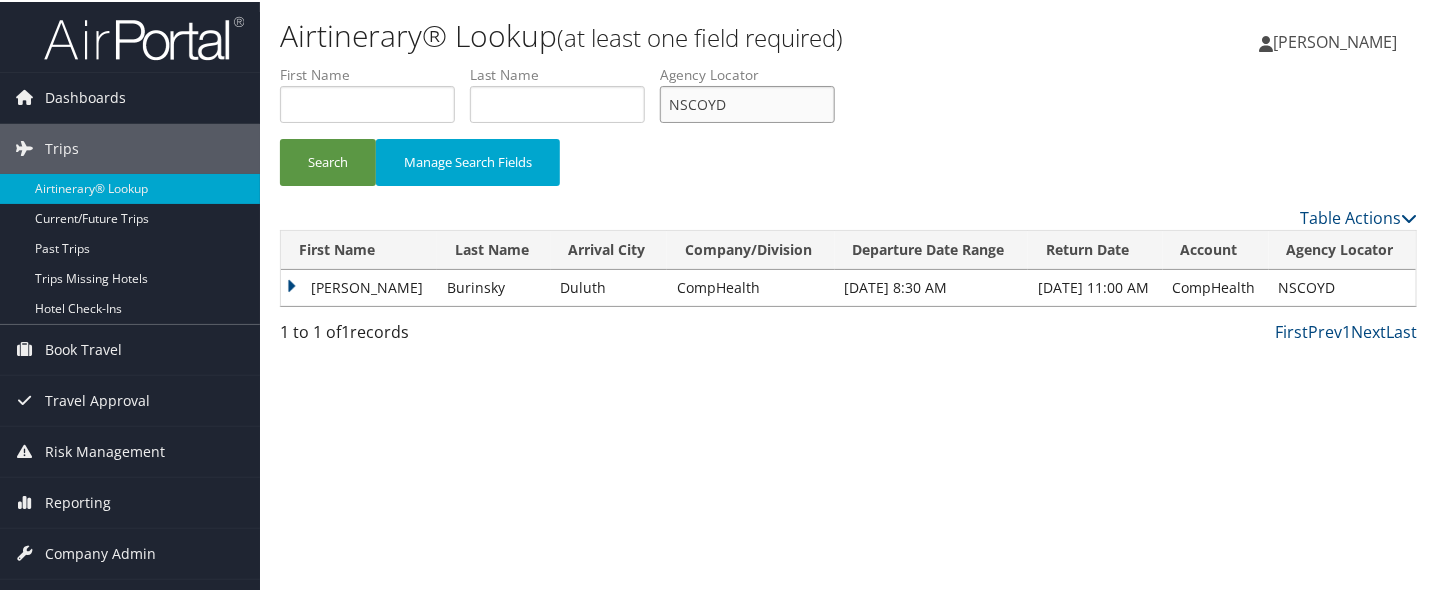 click on "NSCOYD" at bounding box center [747, 102] 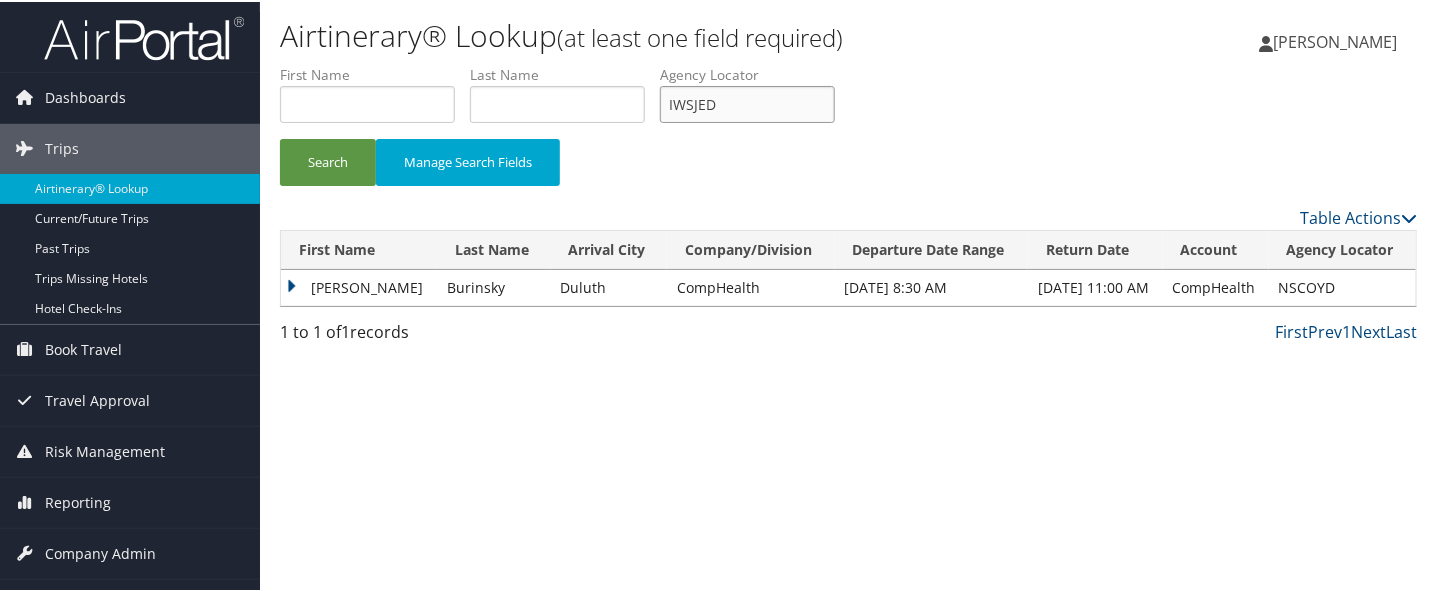 click on "Search" at bounding box center (328, 160) 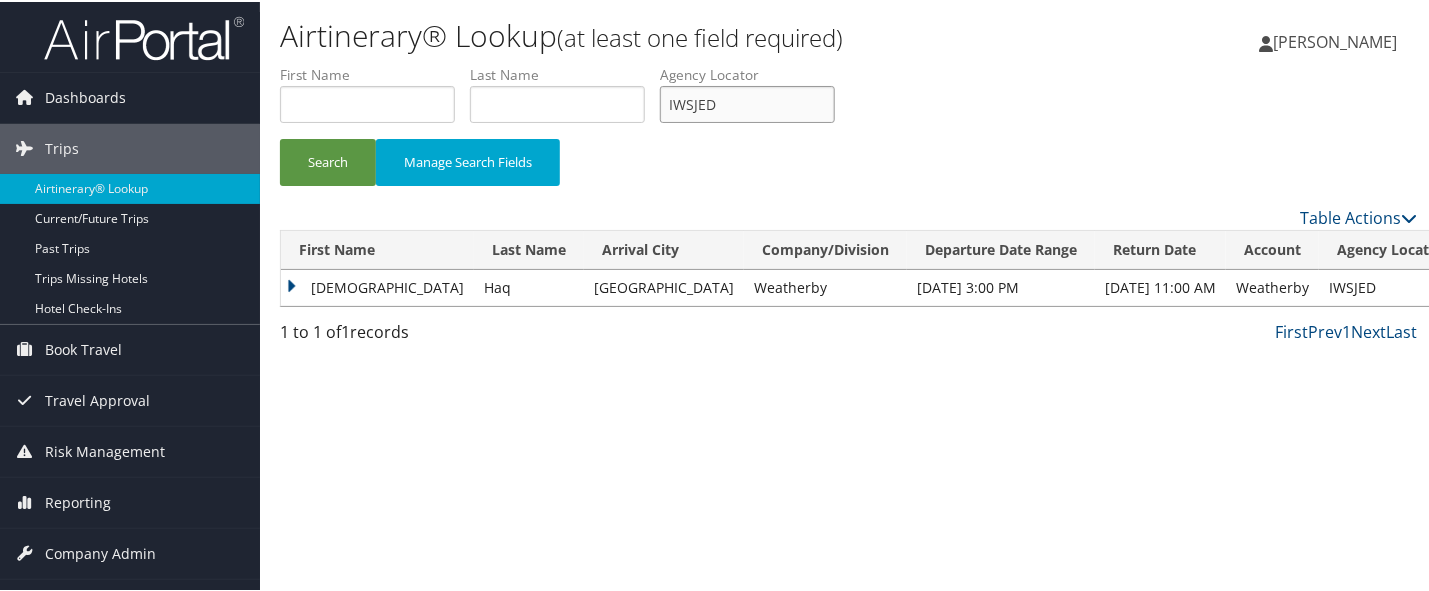 click on "IWSJED" at bounding box center (747, 102) 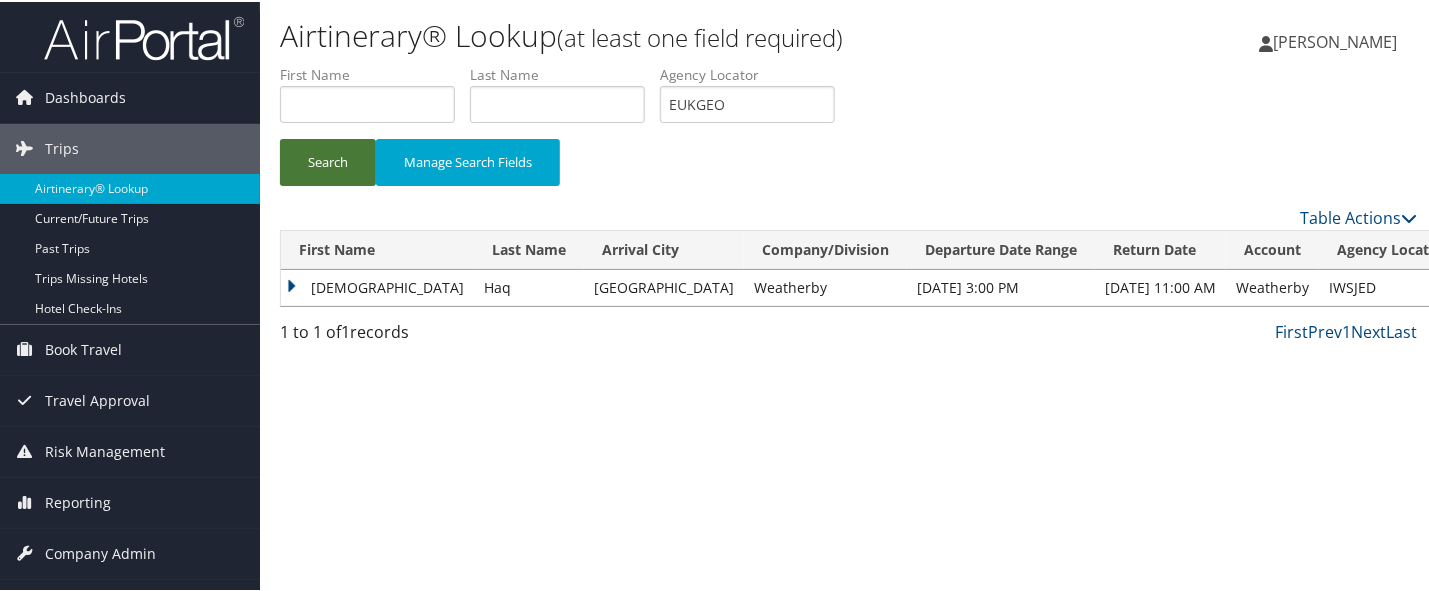 click on "Search" at bounding box center (328, 160) 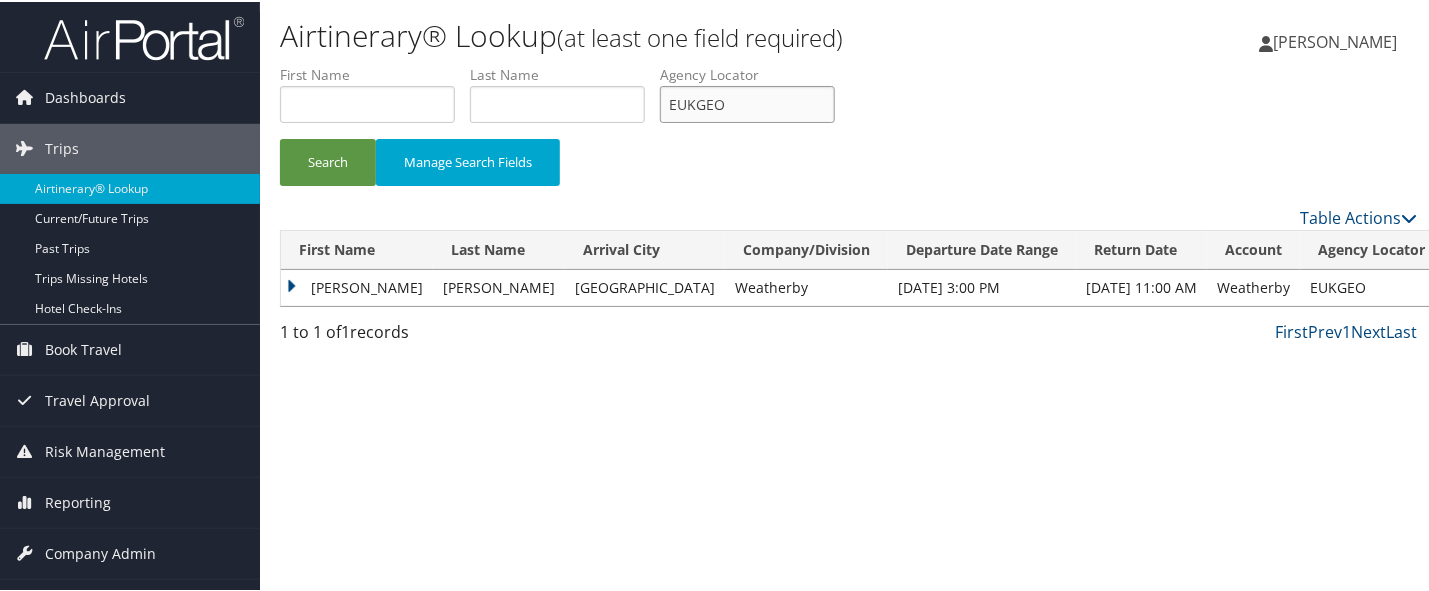 click on "EUKGEO" at bounding box center (747, 102) 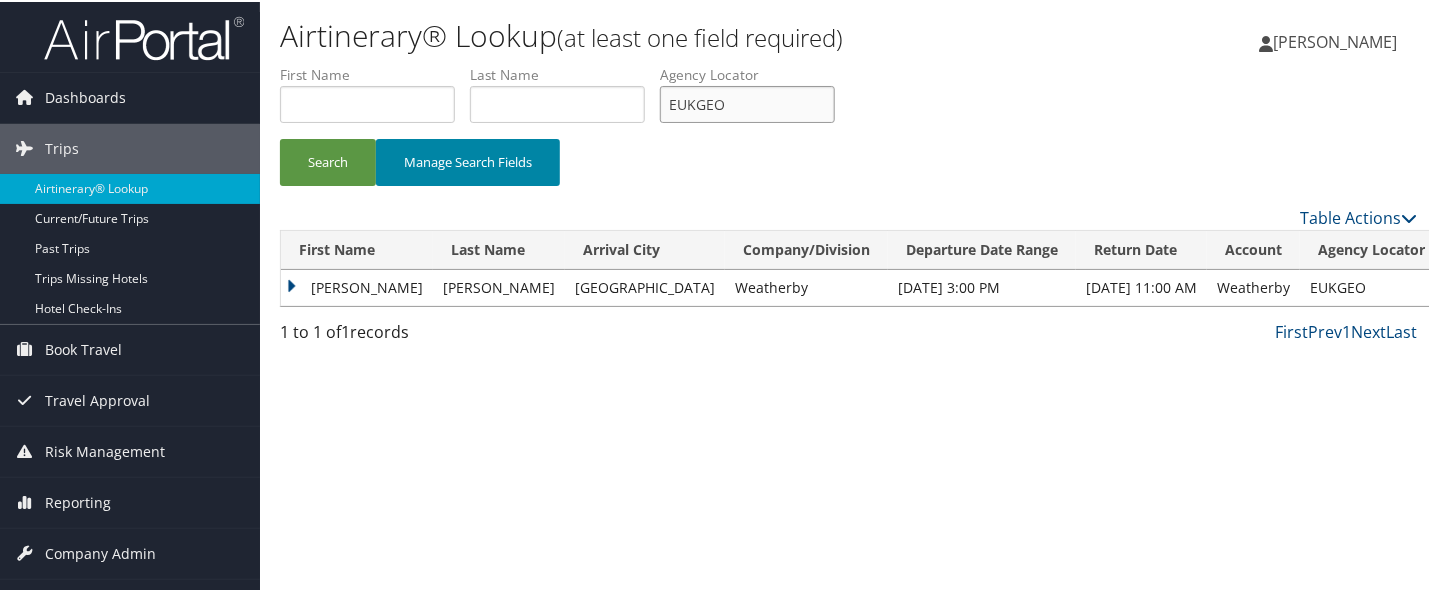 paste on "QQVPJ" 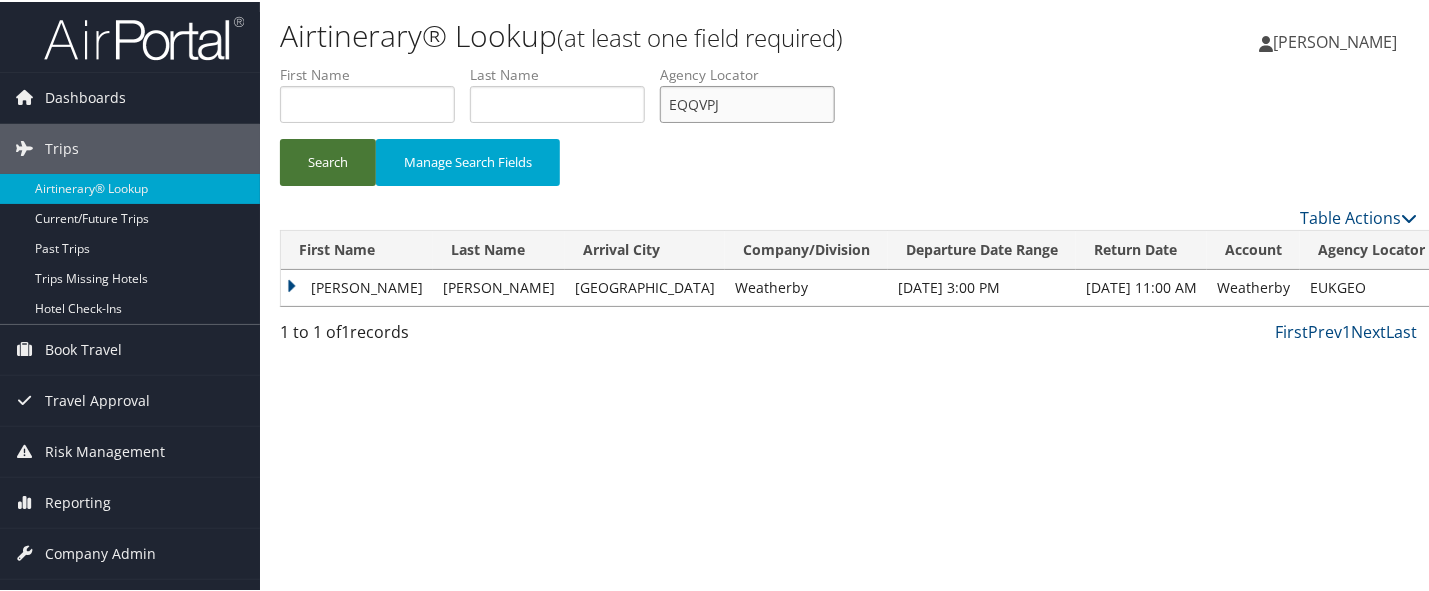 type on "EQQVPJ" 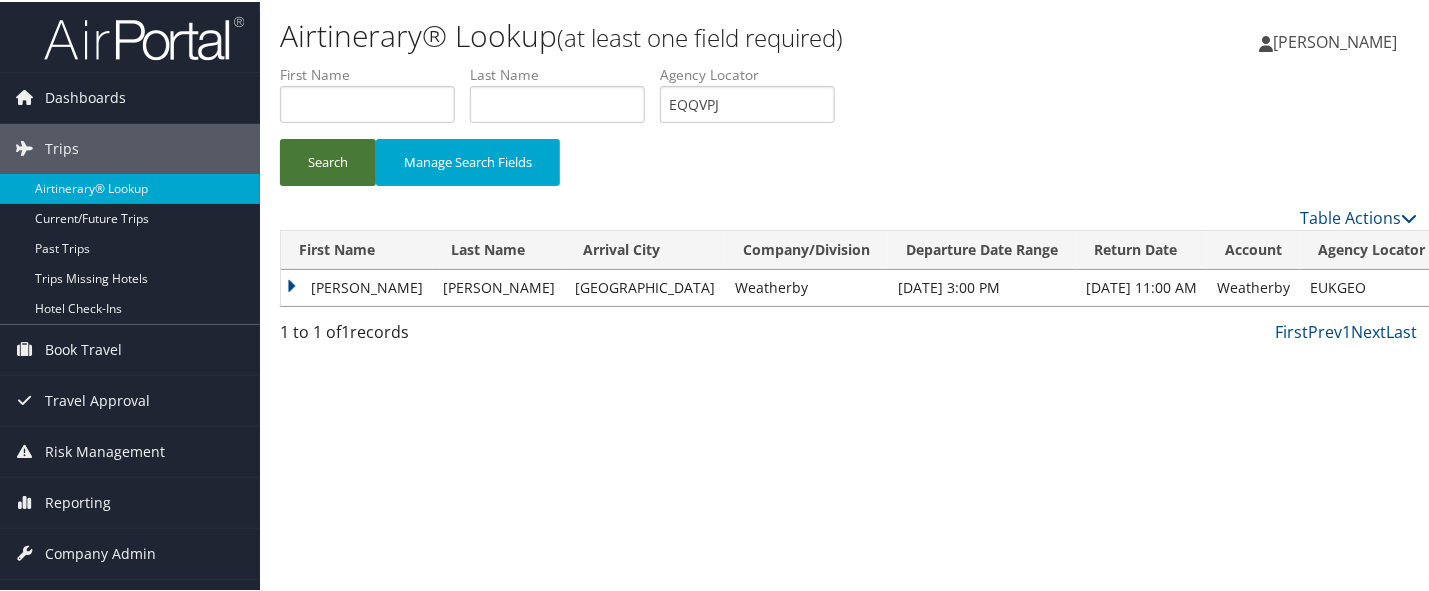 click on "Search" at bounding box center (328, 160) 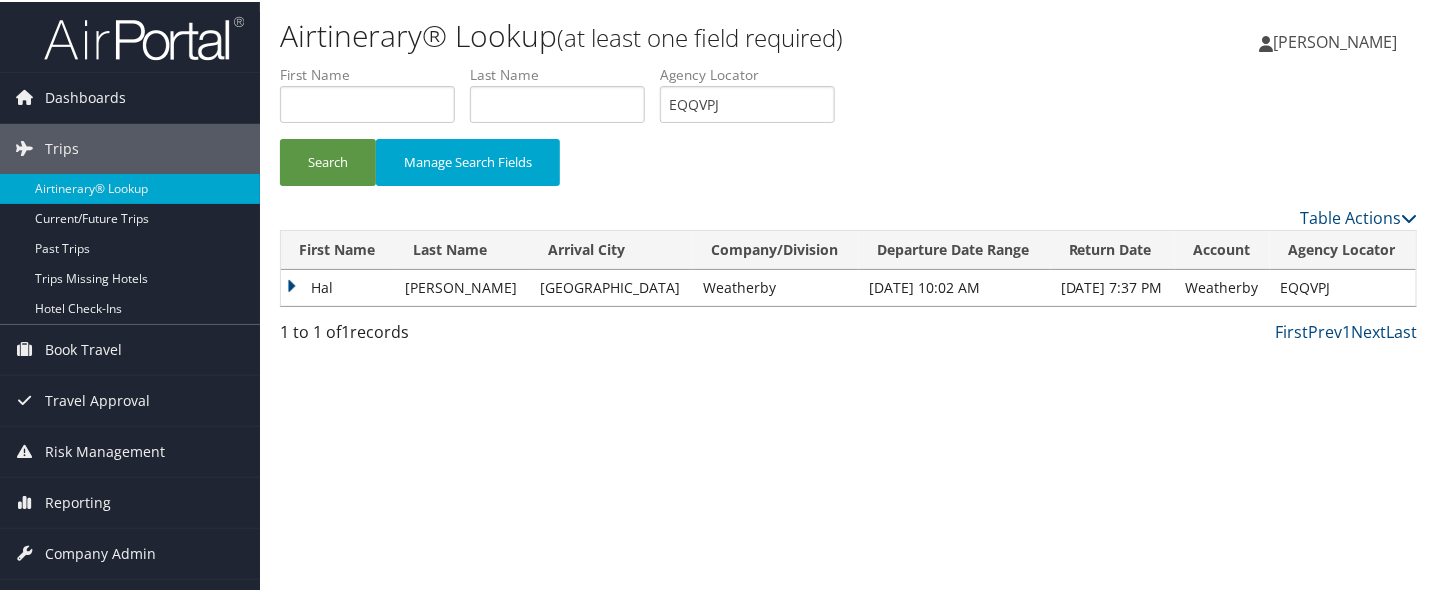 click on "Hal" at bounding box center [338, 286] 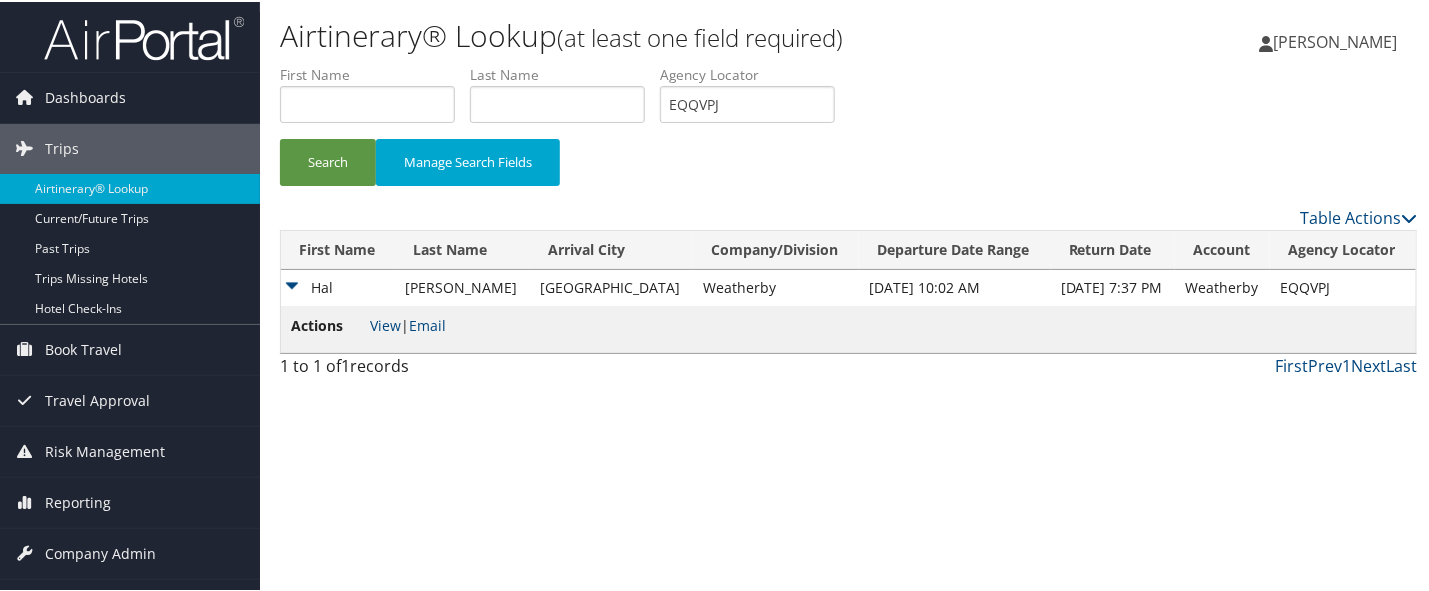click on "Actions   View  |  Email" at bounding box center (368, 327) 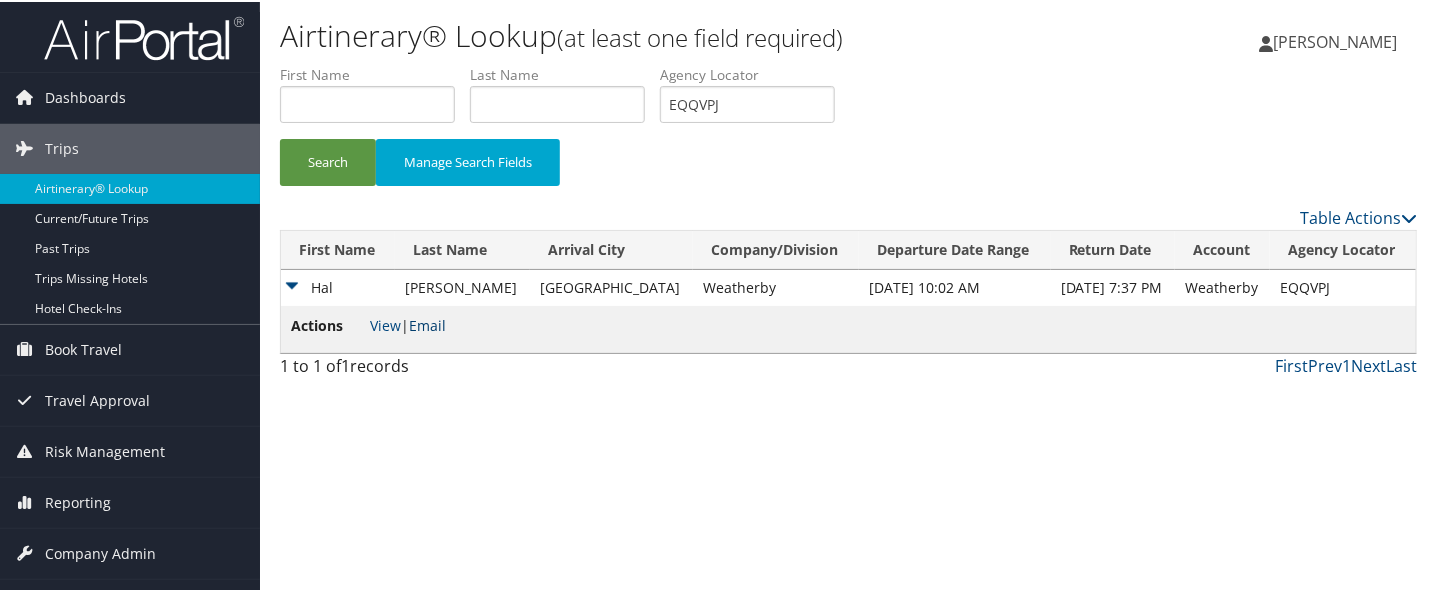 click on "Email" at bounding box center [427, 323] 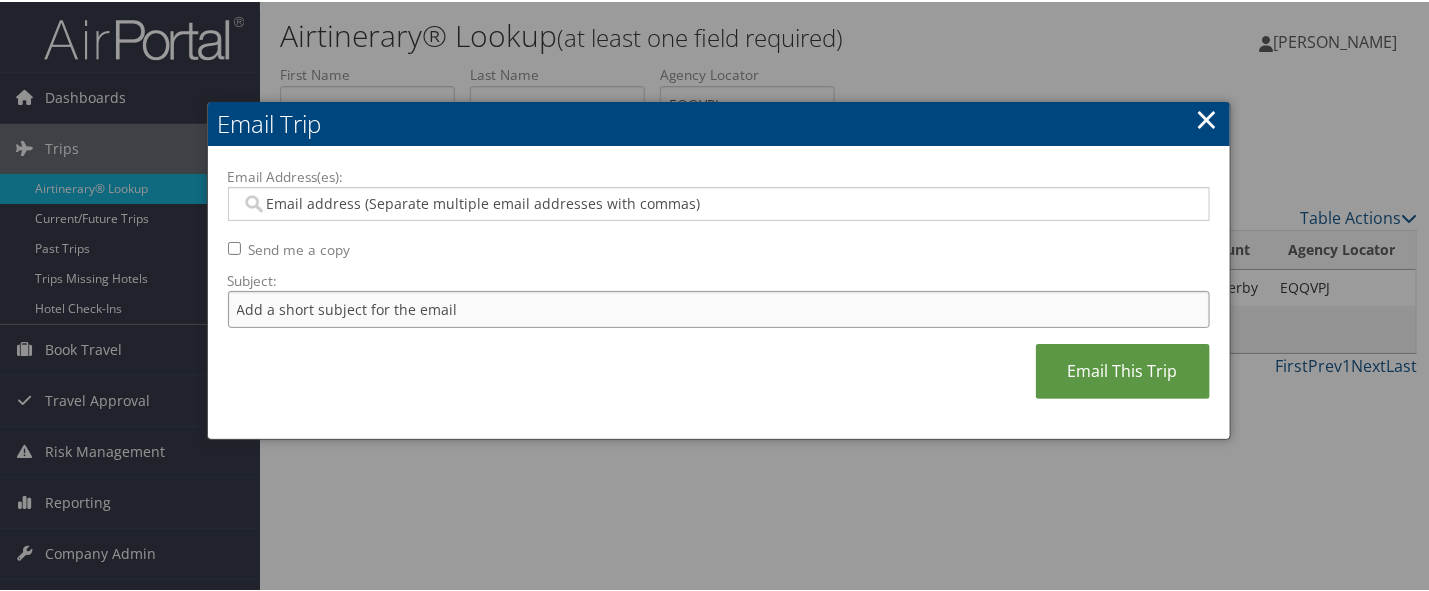 click on "Subject:" at bounding box center (719, 307) 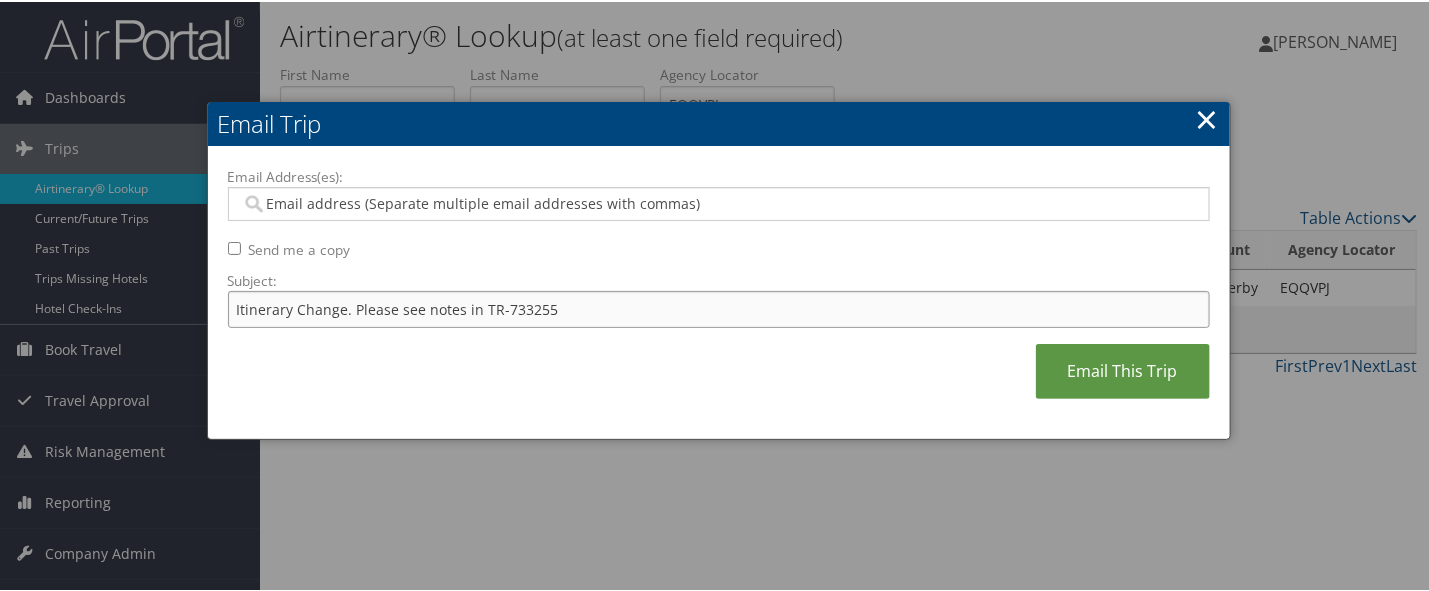 click on "Itinerary Change. Please see notes in TR-733255" at bounding box center [719, 307] 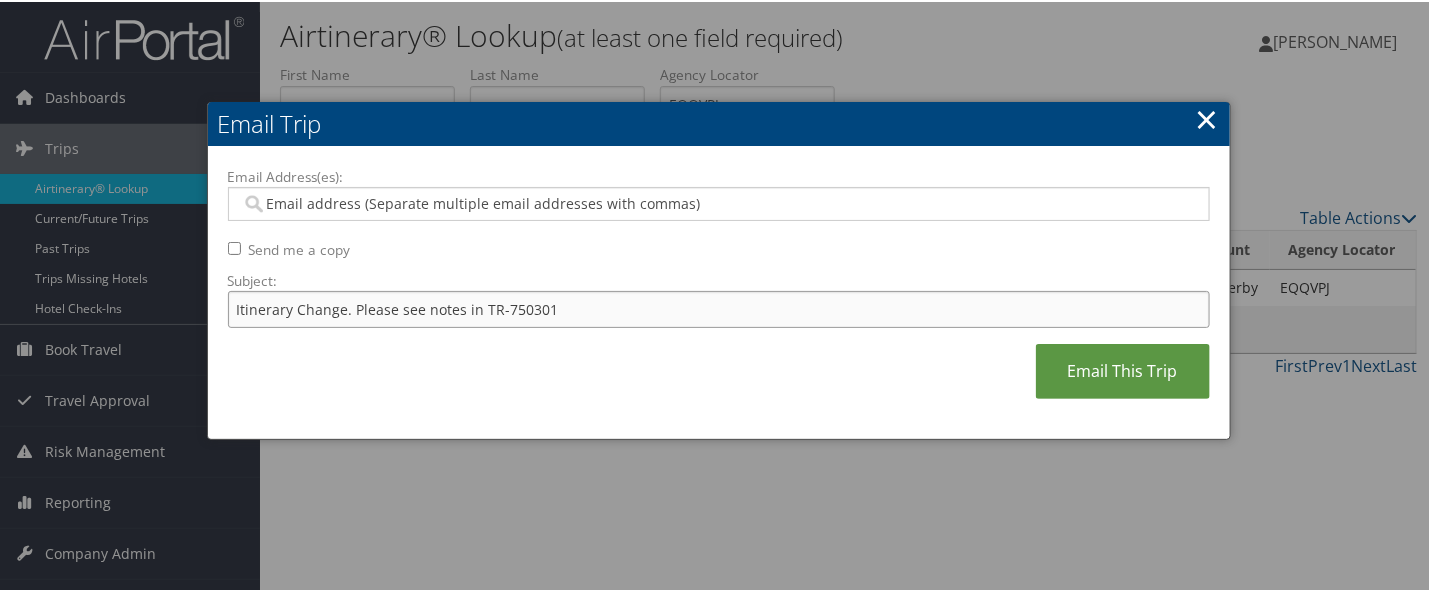 type on "Itinerary Change. Please see notes in TR-750301" 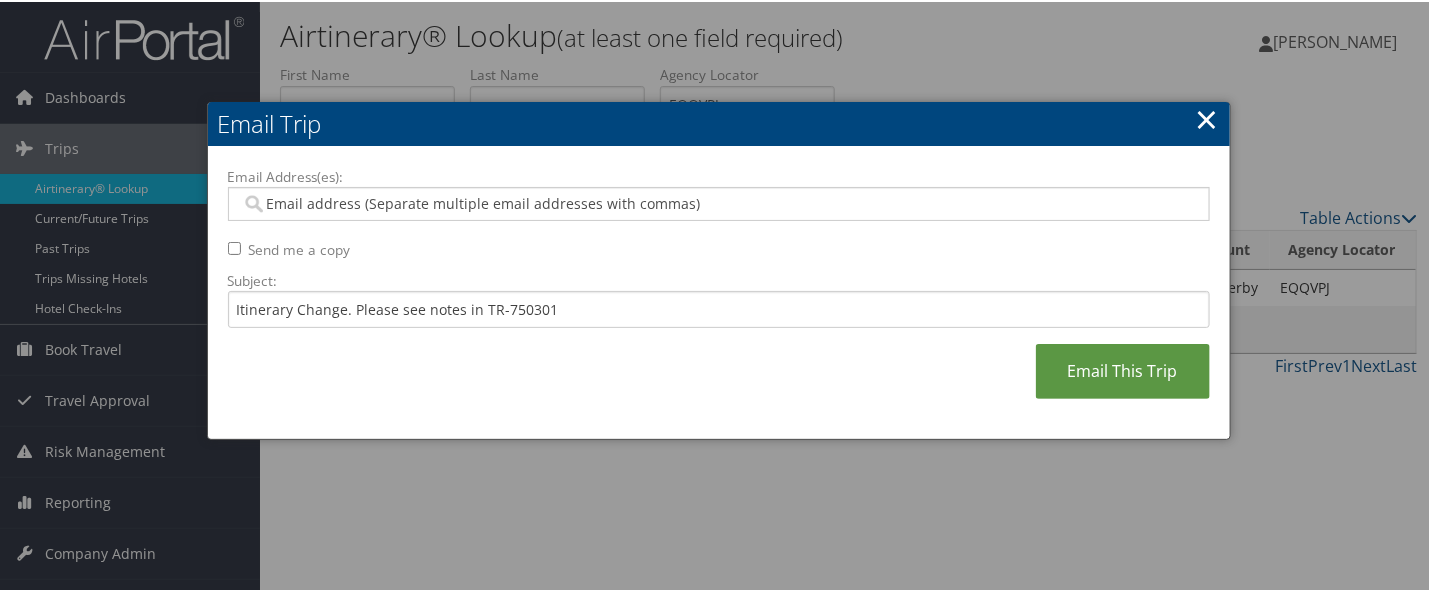 click on "Email Address(es):
Send me a copy
Subject:
Itinerary Change. Please see notes in TR-750301
Email This Trip" at bounding box center [719, 291] 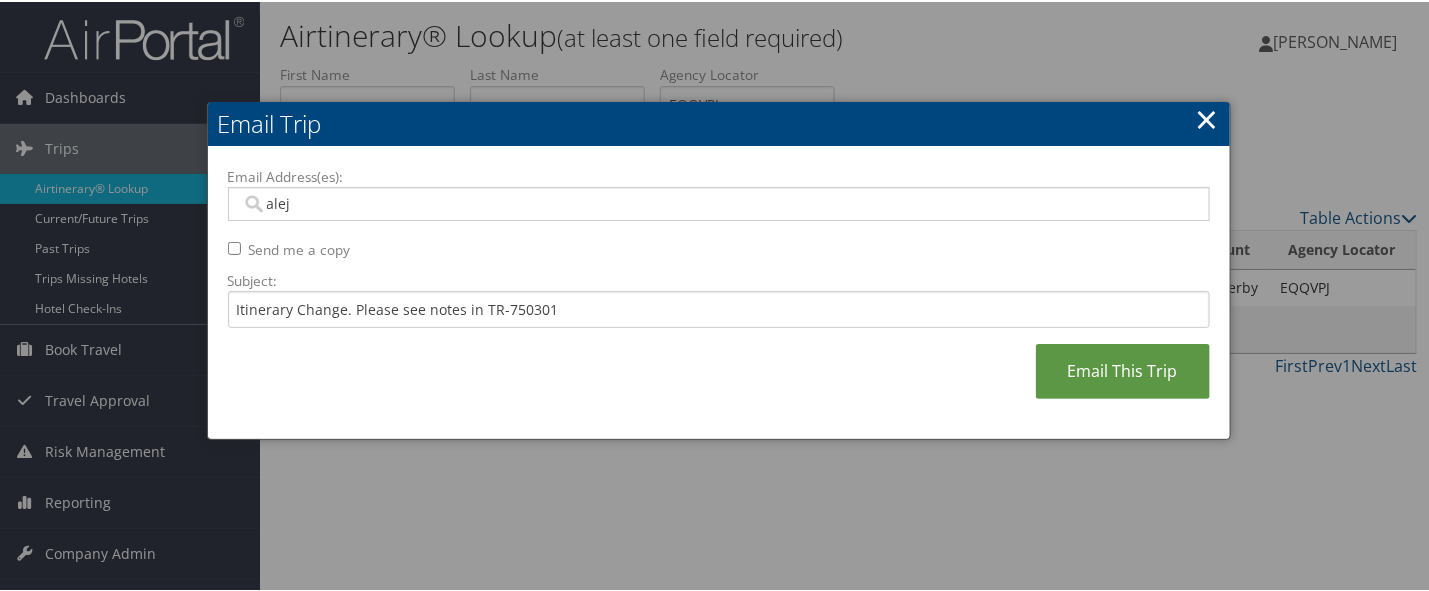 type on "aleja" 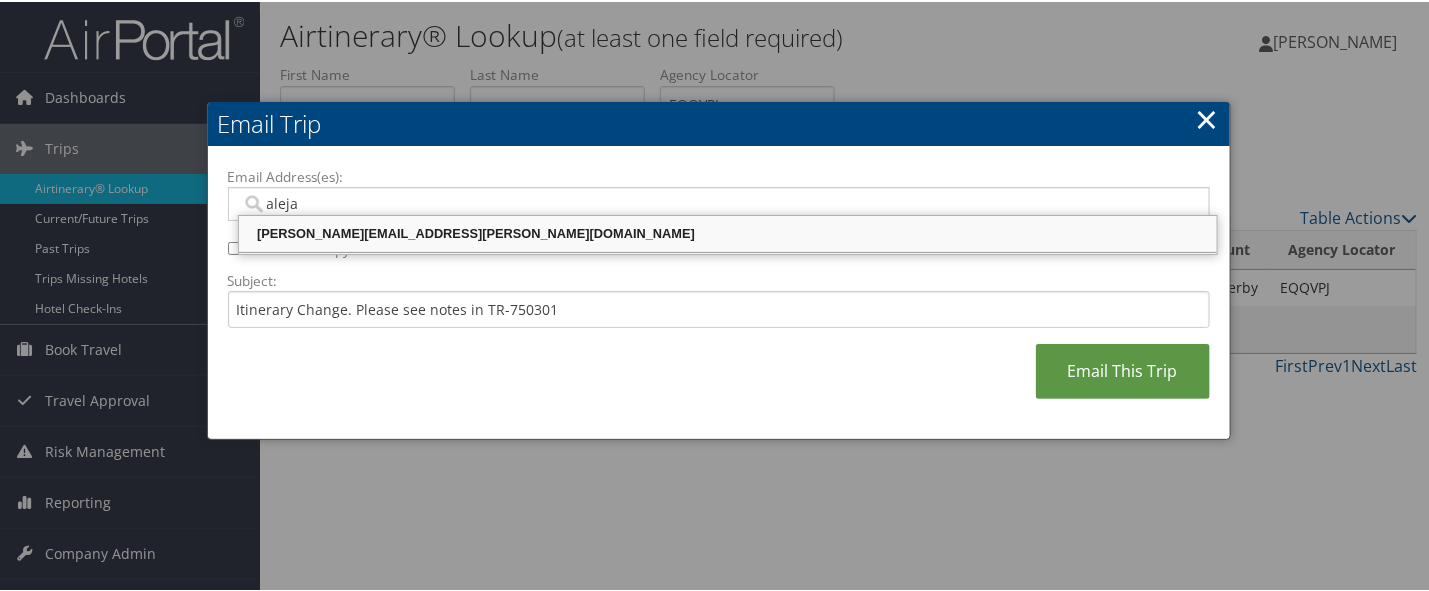 click on "[PERSON_NAME][EMAIL_ADDRESS][PERSON_NAME][DOMAIN_NAME]" at bounding box center [728, 232] 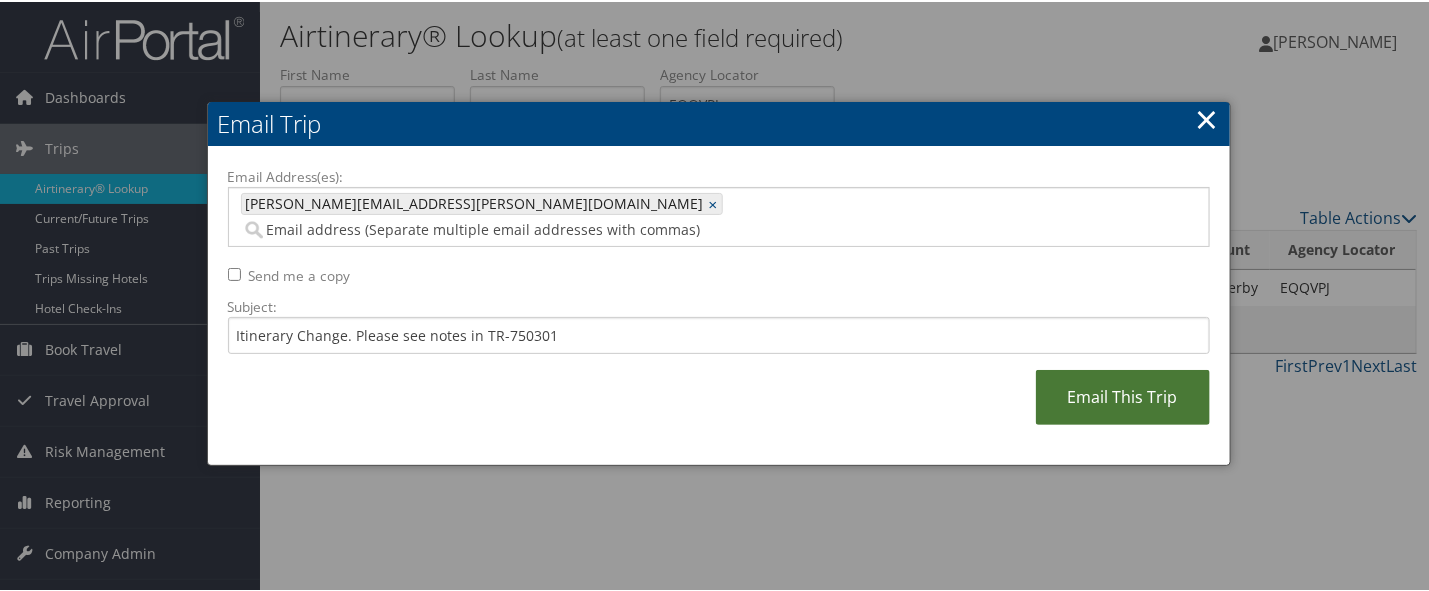 click on "Email This Trip" at bounding box center (1123, 395) 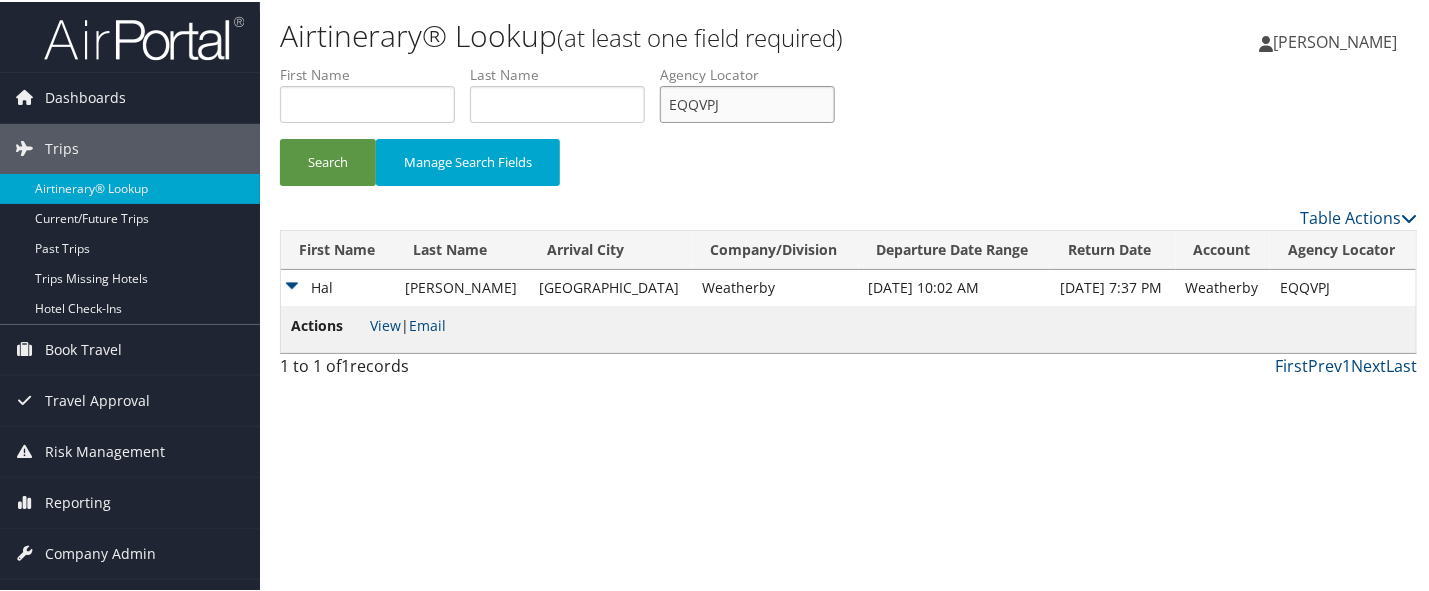 click on "EQQVPJ" at bounding box center [747, 102] 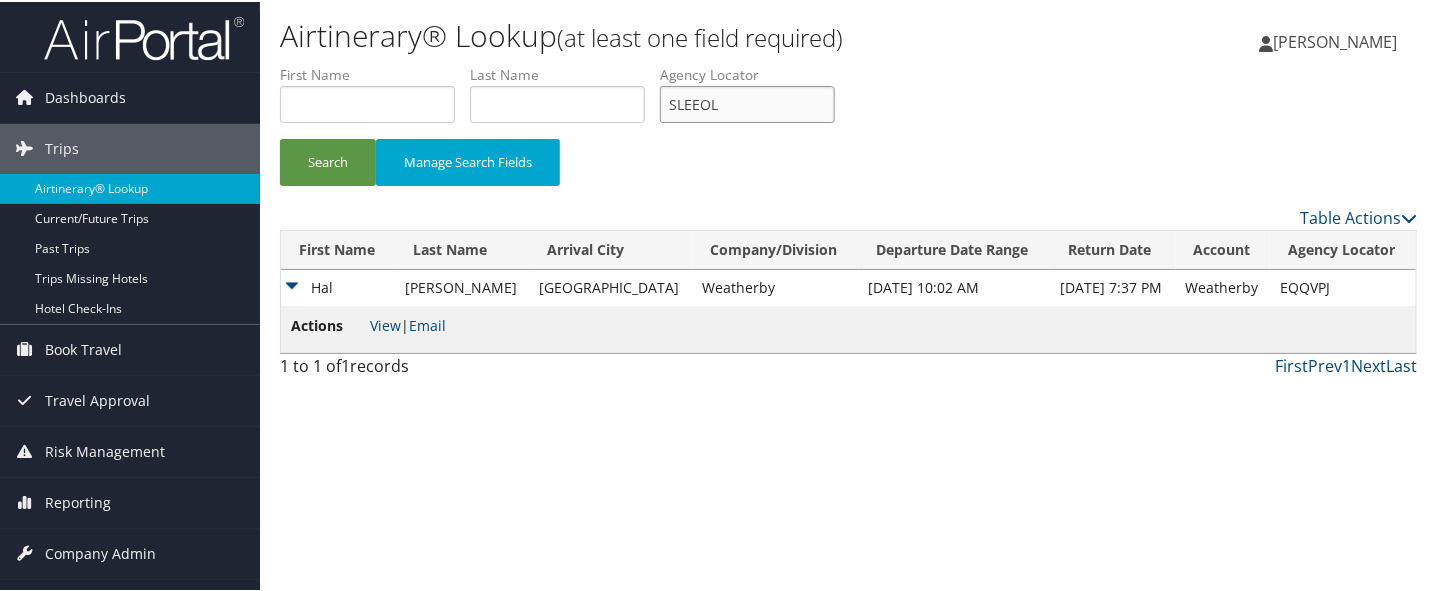 click on "SLEEOL" at bounding box center [747, 102] 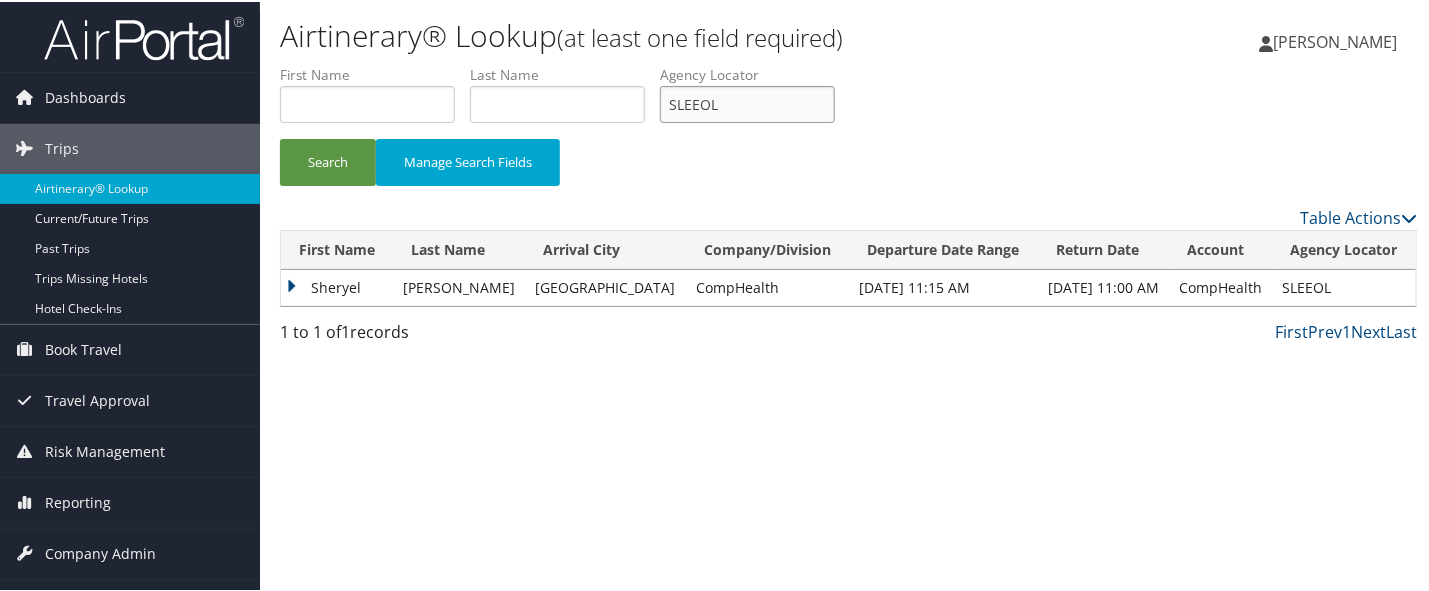click on "SLEEOL" at bounding box center (747, 102) 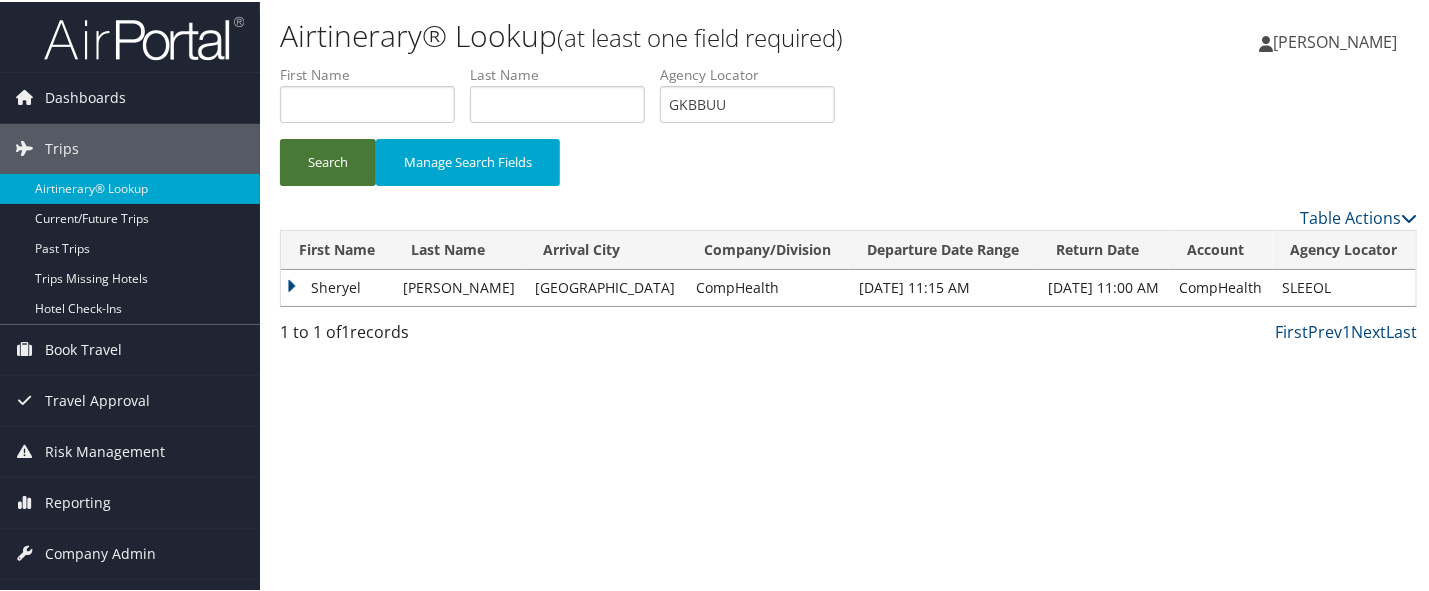 click on "Search" at bounding box center (328, 160) 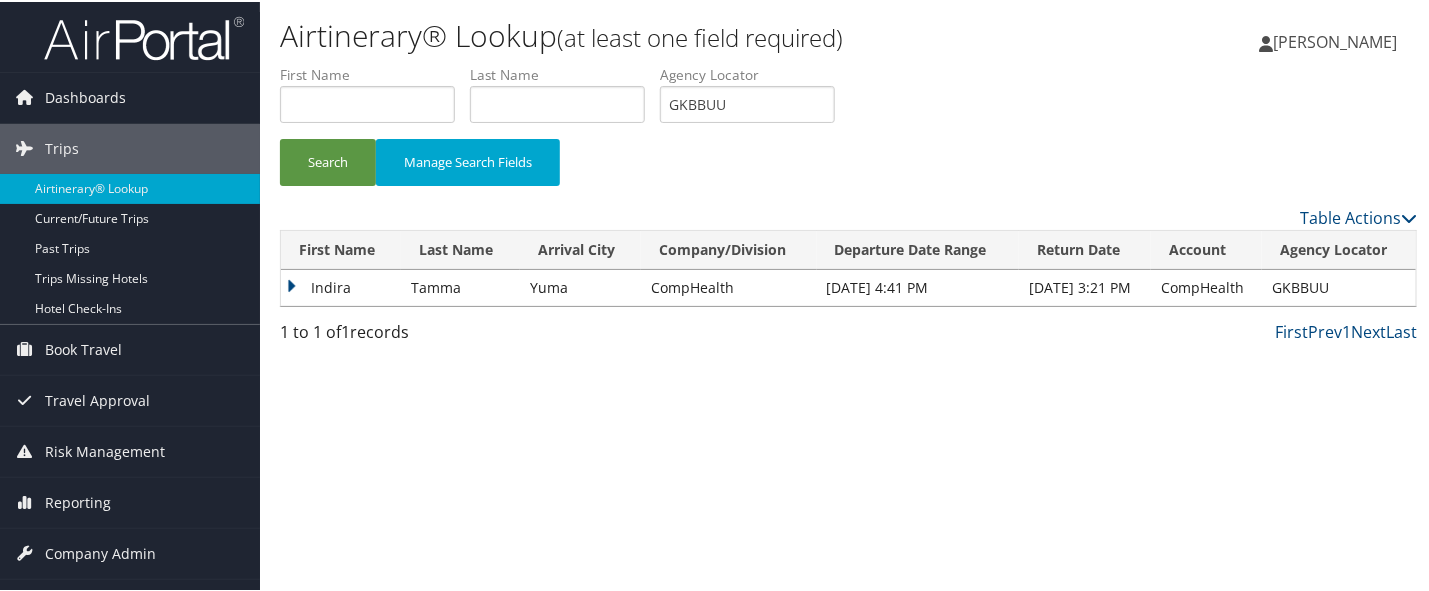 drag, startPoint x: 724, startPoint y: 67, endPoint x: 738, endPoint y: 88, distance: 25.23886 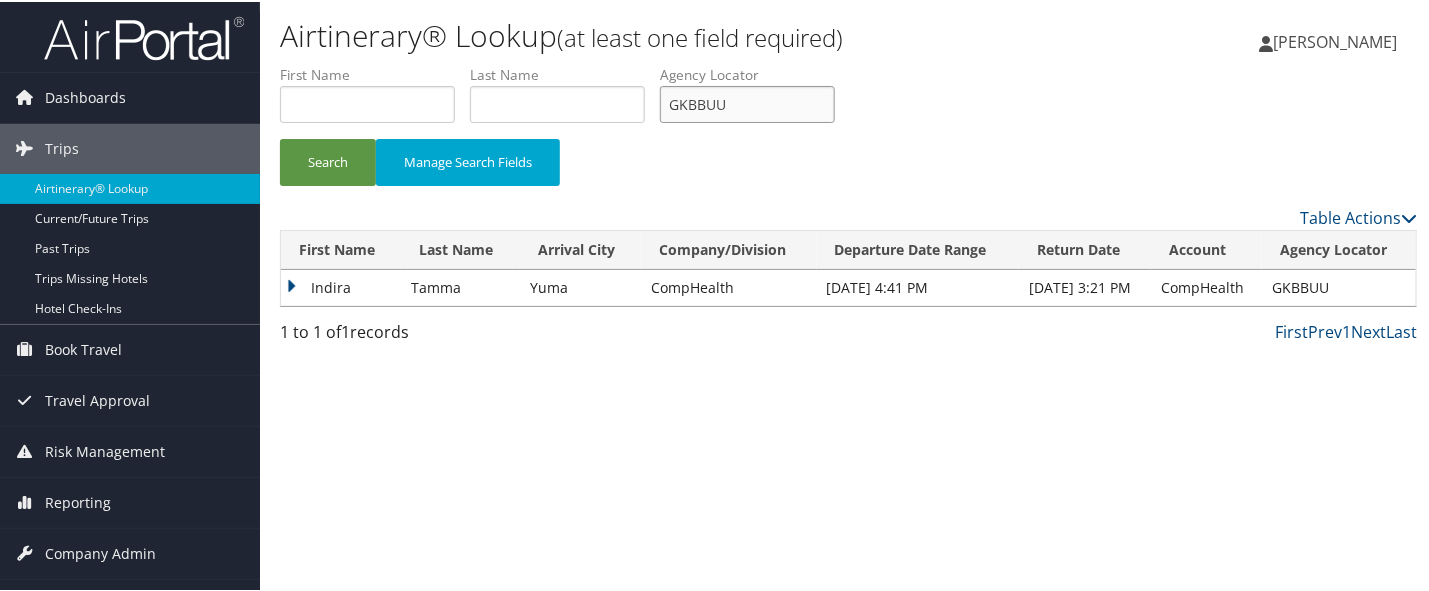 click on "GKBBUU" at bounding box center (747, 102) 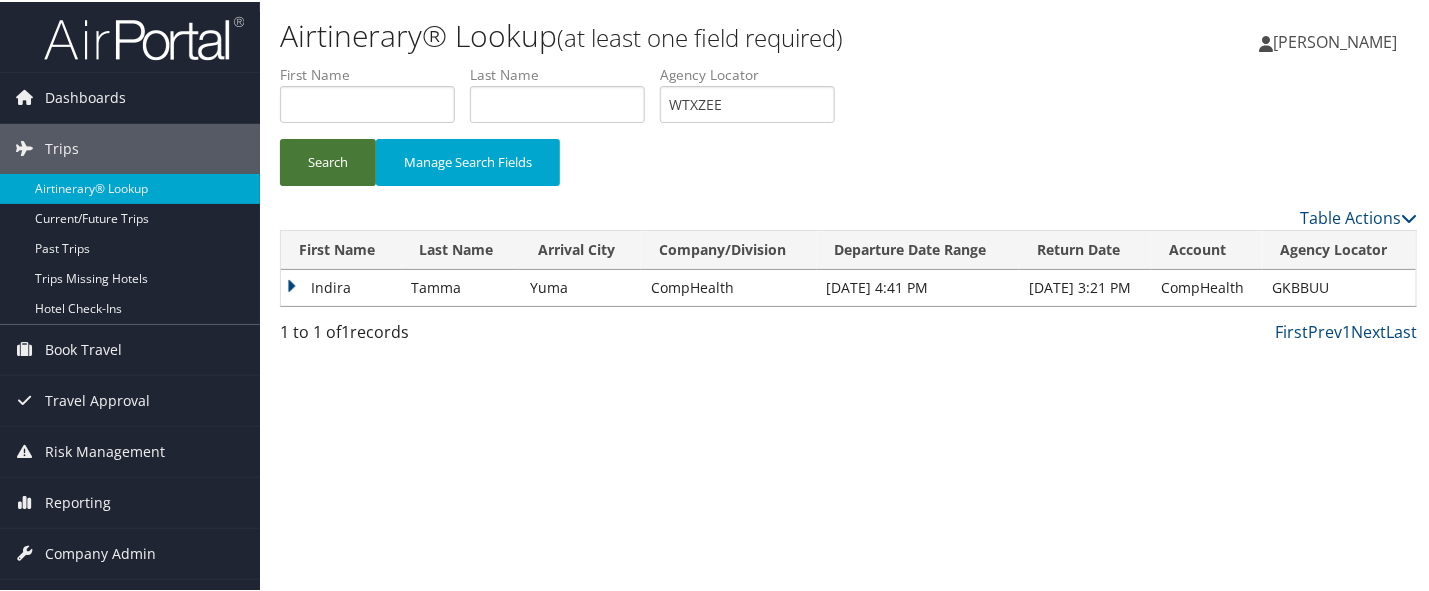 click on "Search" at bounding box center (328, 160) 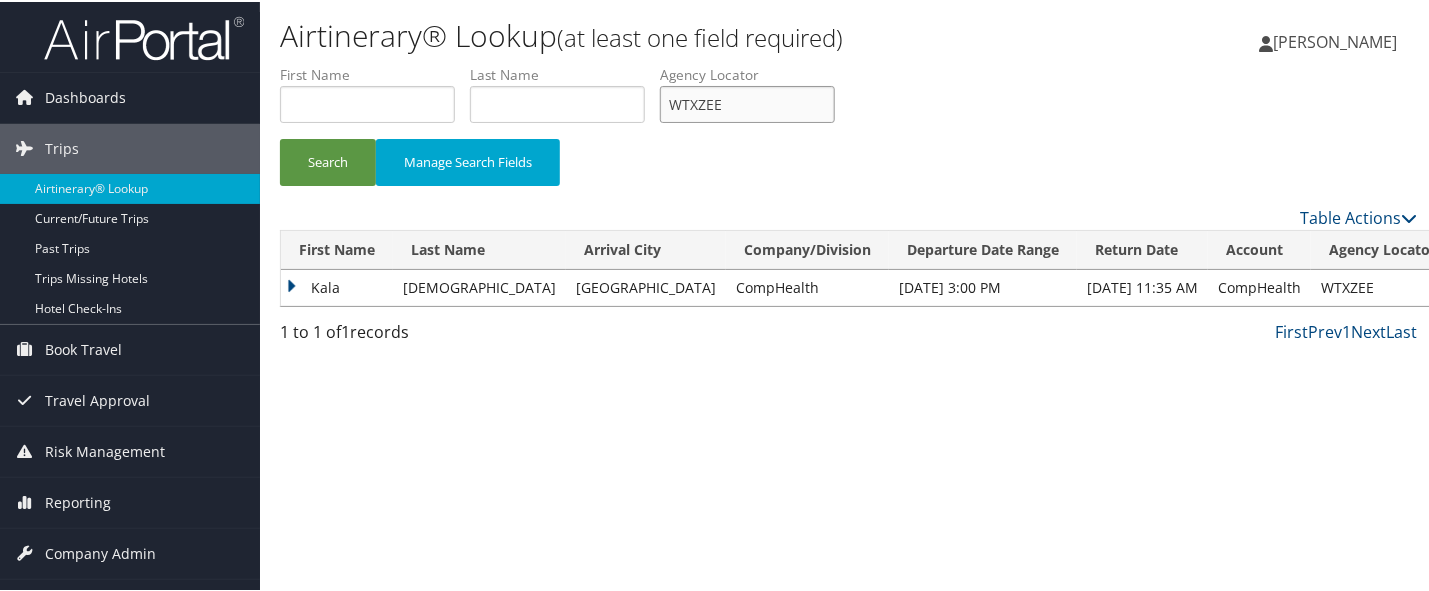 click on "WTXZEE" at bounding box center (747, 102) 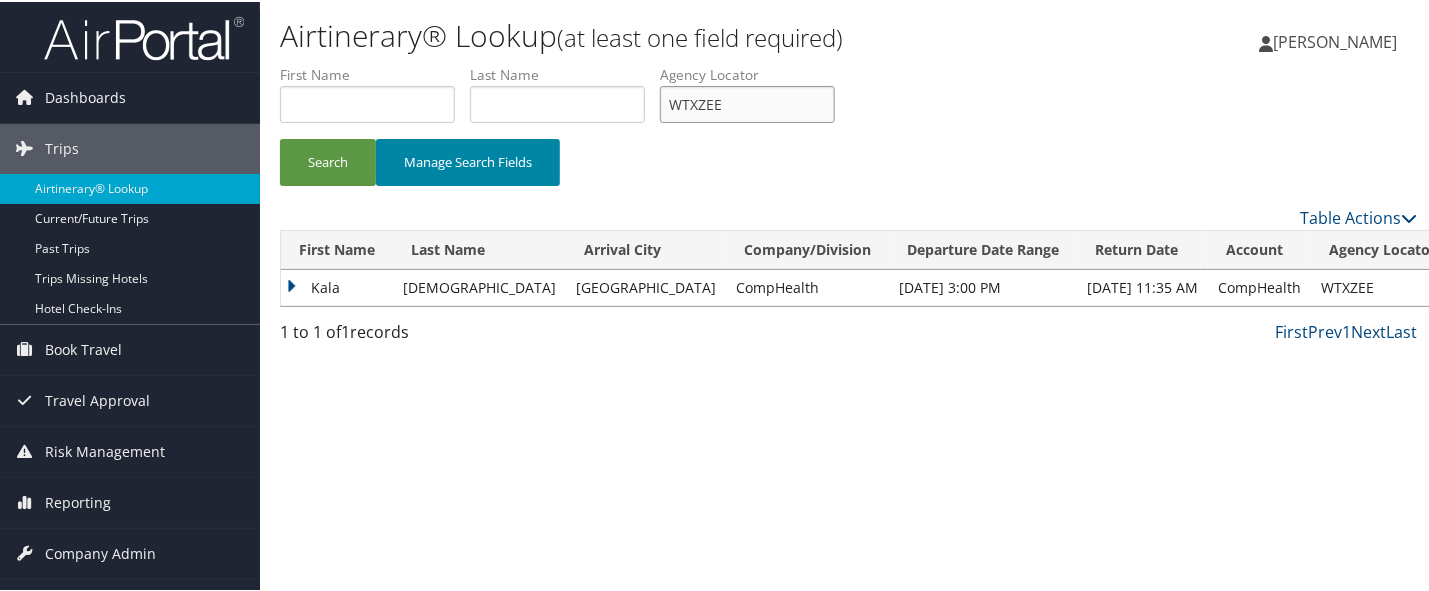 paste on "UASRBM" 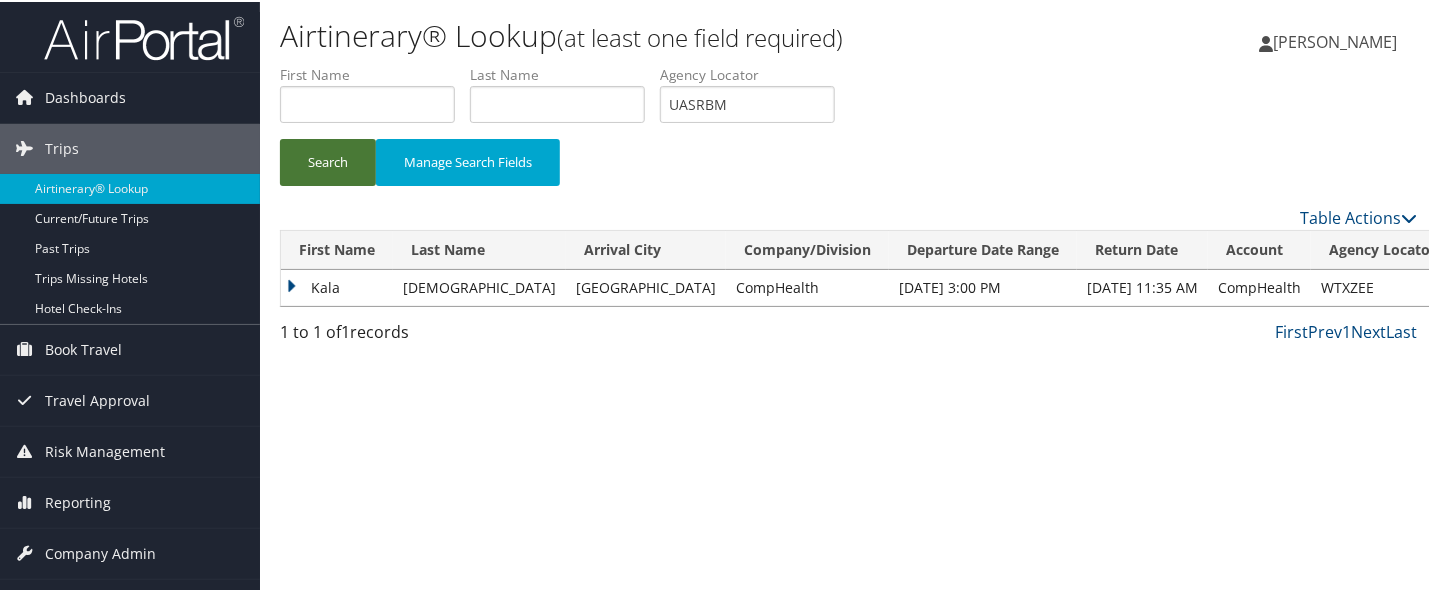 click on "Search" at bounding box center (328, 160) 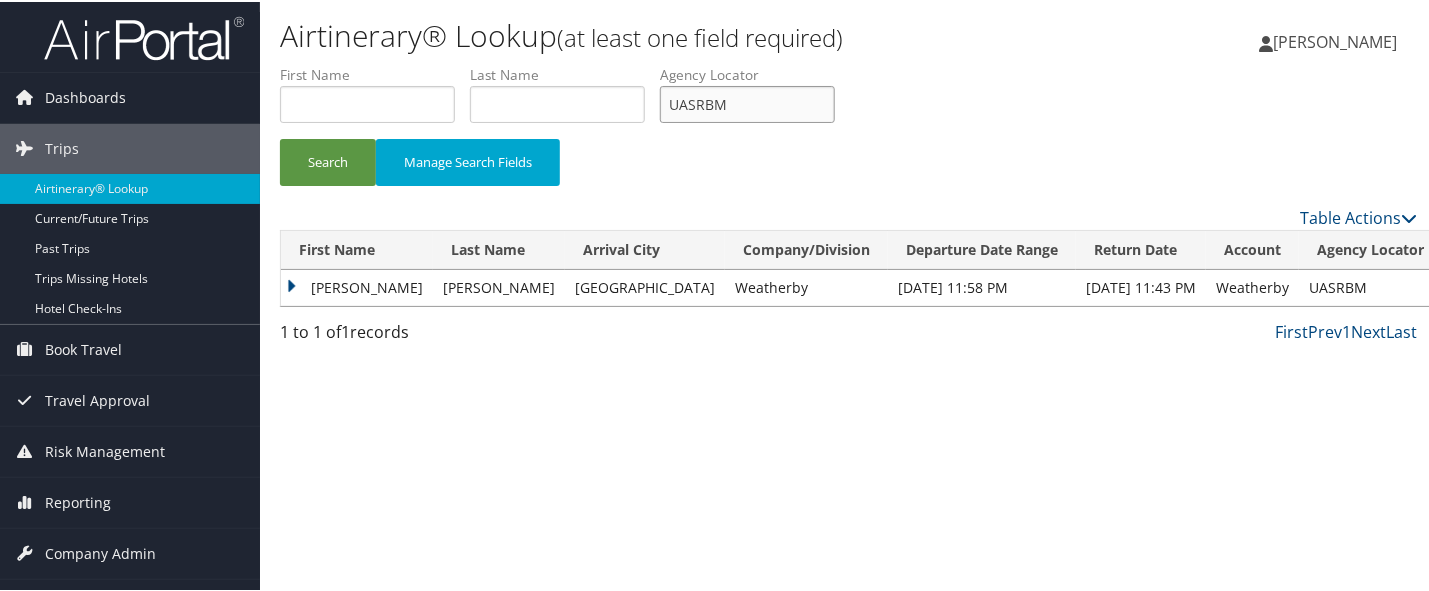 click on "UASRBM" at bounding box center [747, 102] 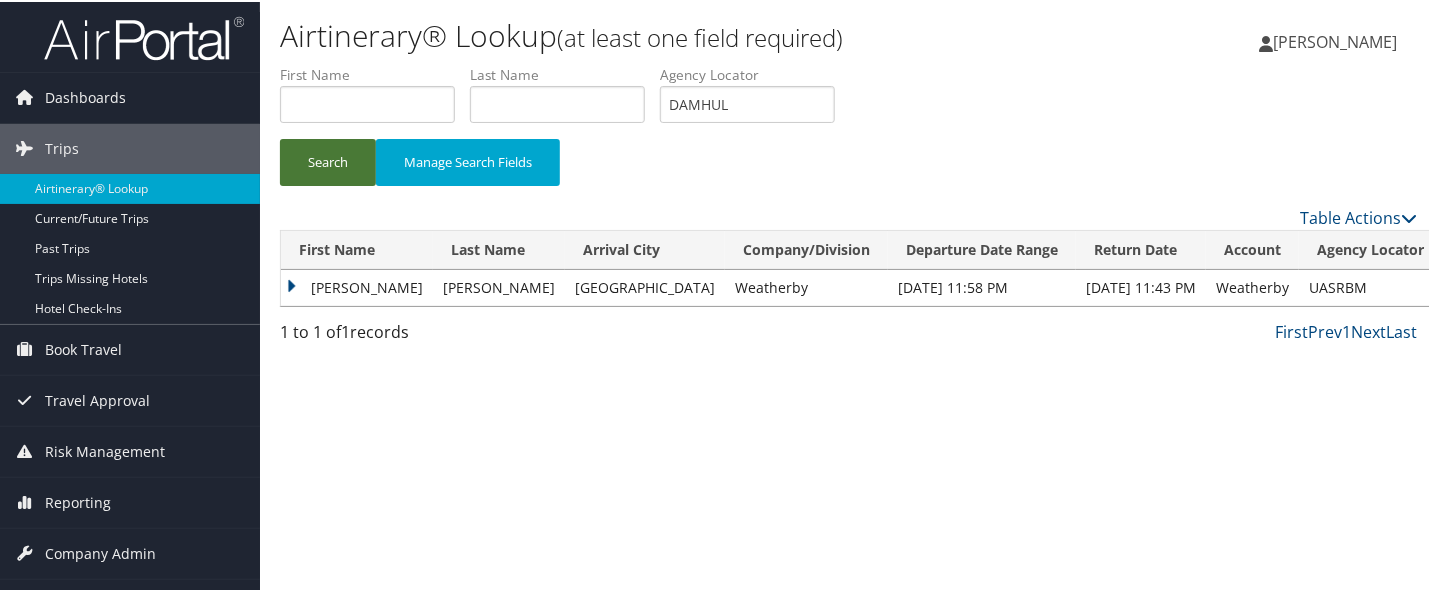 click on "Search" at bounding box center (328, 160) 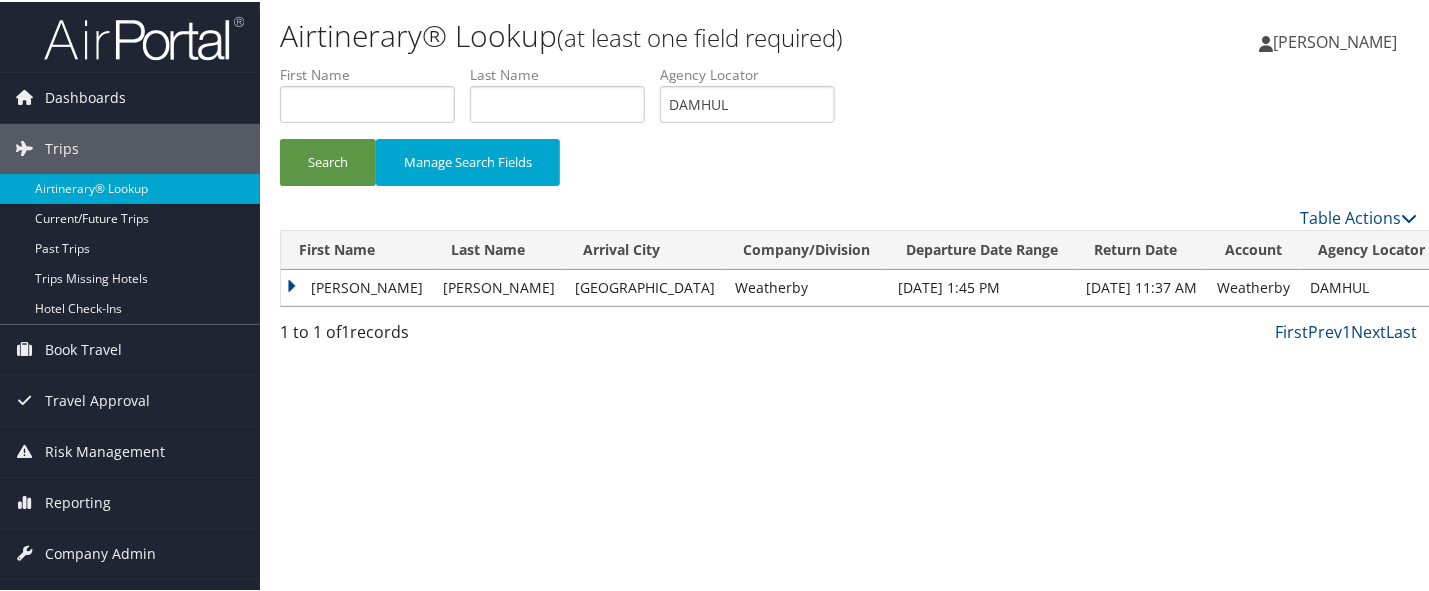 click on "[PERSON_NAME]" at bounding box center [357, 286] 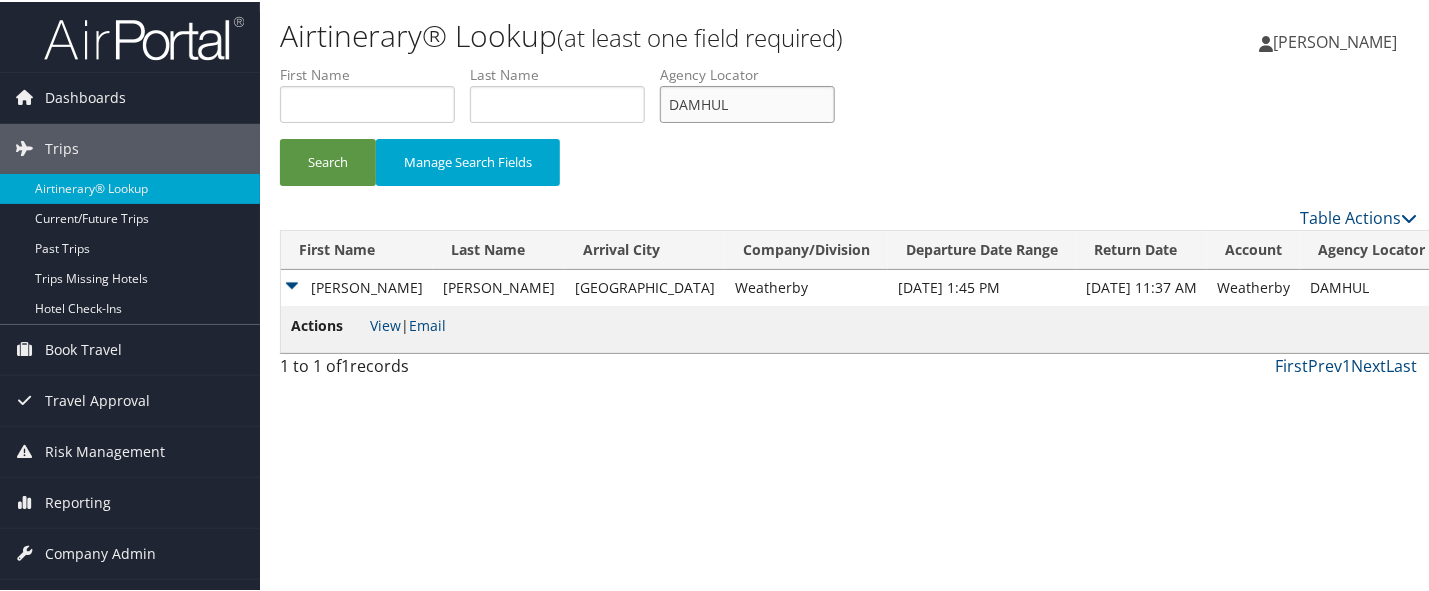 click on "DAMHUL" at bounding box center (747, 102) 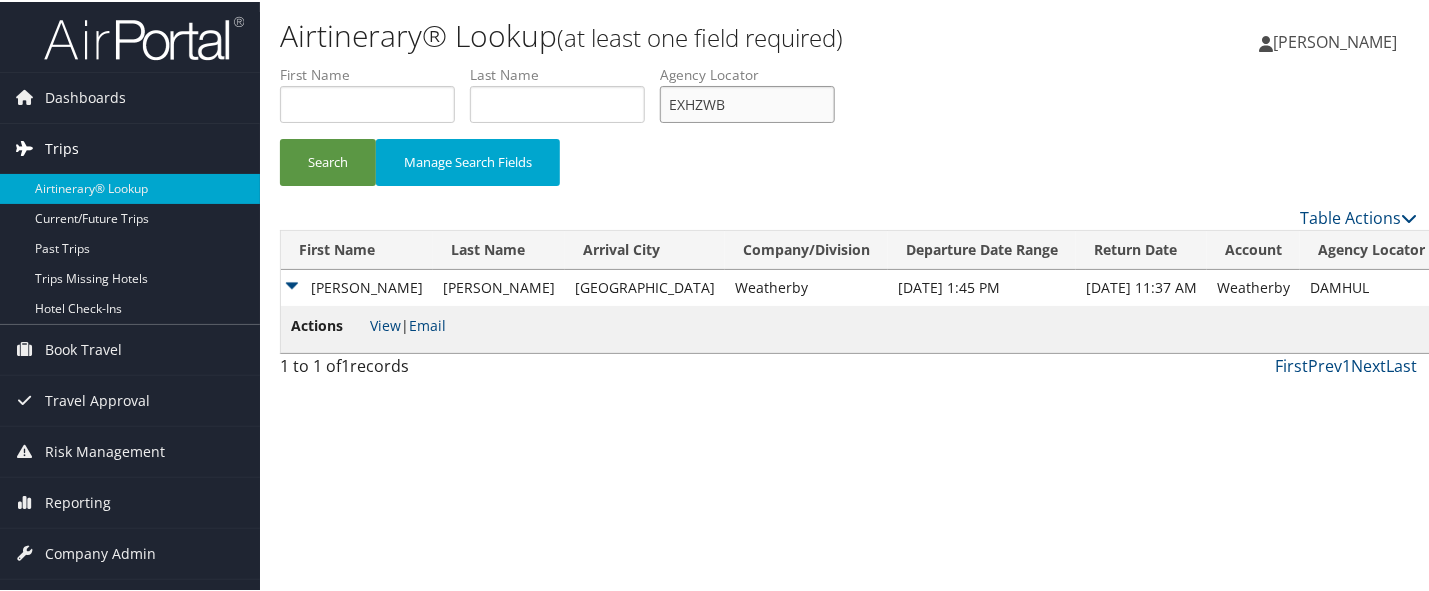type on "EXHZWB" 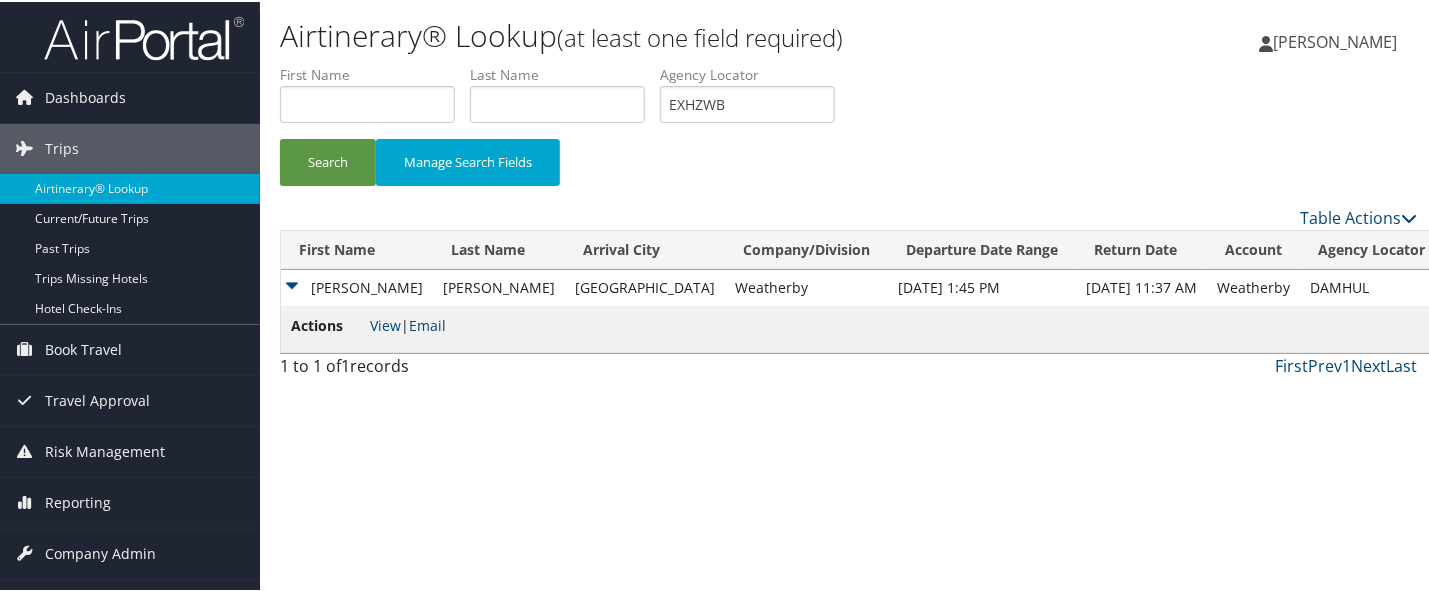click on "Dashboards AirPortal 360™ (Manager) AirPortal 360™ (Agent) My Travel Dashboard   Trips Airtinerary® Lookup Current/Future Trips Past Trips Trips Missing Hotels Hotel Check-ins   Book Travel Approval Request (Beta)   Travel Approval Pending Trip Approvals Approved Trips Canceled Trips Approvals (Beta)   Risk Management SecurityLogic® Map SecurityLogic® Reporting beta Assistance Requests Travel Alerts Notifications   Reporting Unused Tickets Savings Tracker Virtual Pay Lookup   Company Admin Company Information Configure Approval Types (Beta) People Users (Beta) Vendor Contracts Travel Policy Service Fees  Reporting Fields (Beta) Report Settings Virtual Pay Settings   Employee Tools Admin Search (CTRL + S) Agent Tasks Carrier Contracts GDS Scripts Help Desk" at bounding box center [718, 295] 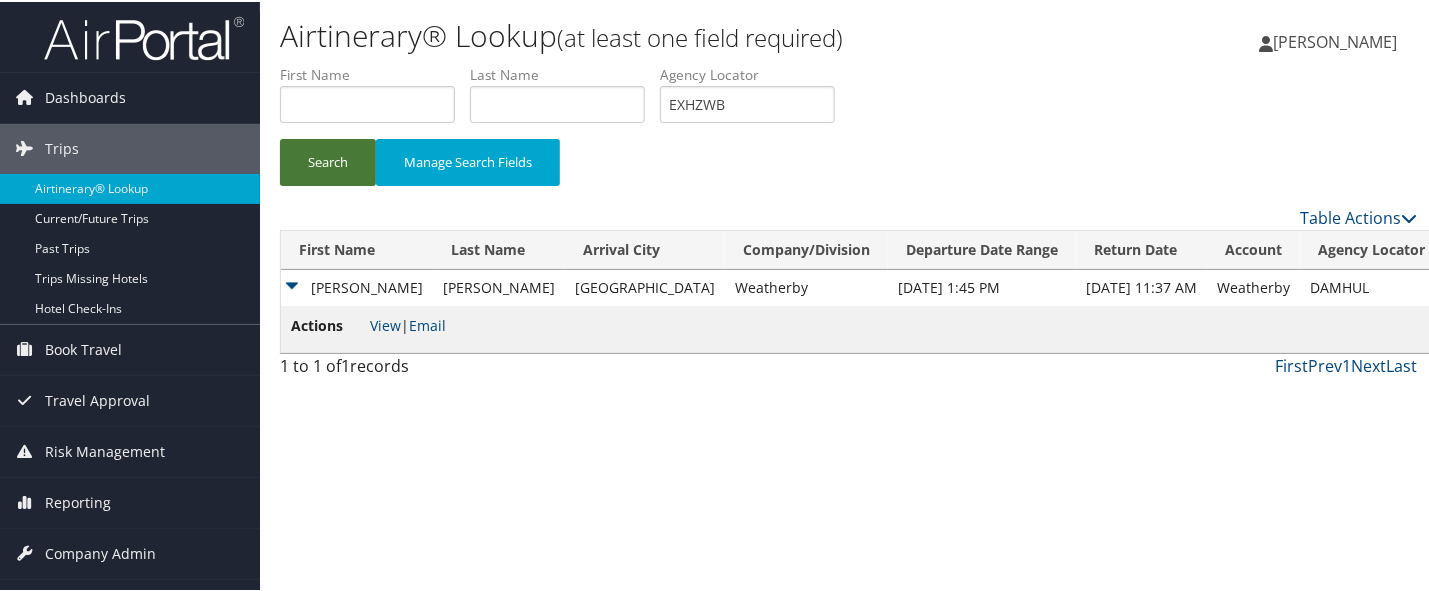 click on "Search" at bounding box center (328, 160) 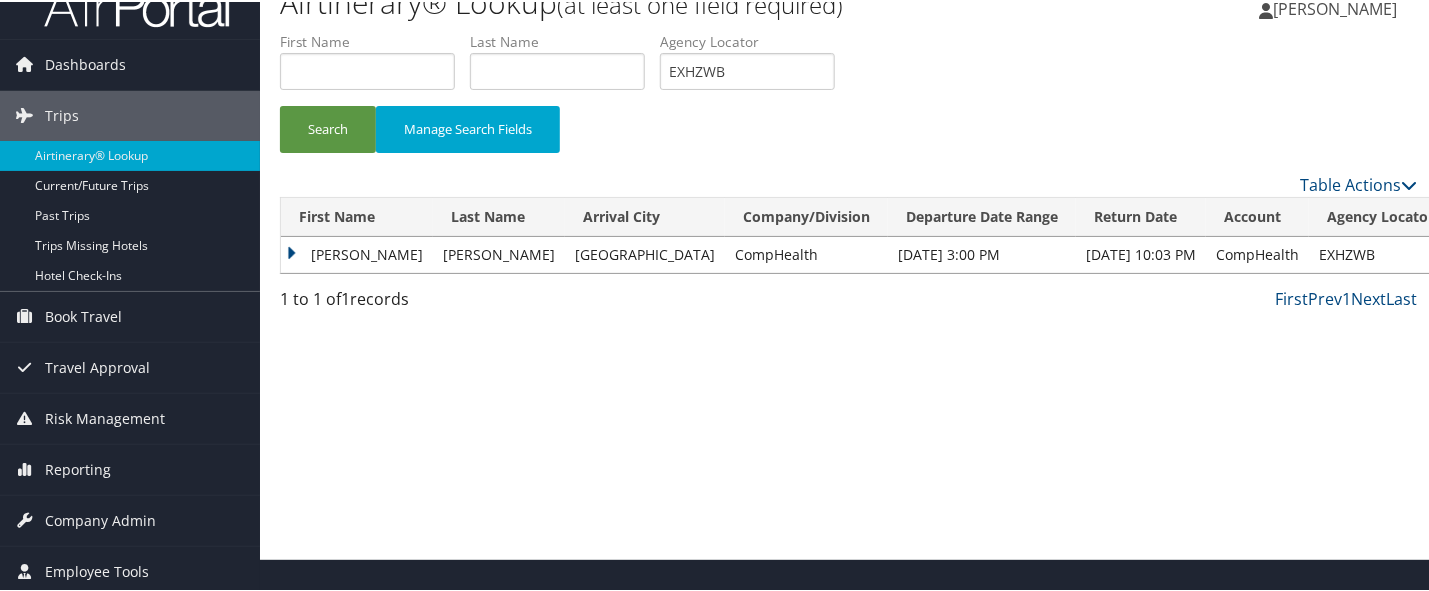 scroll, scrollTop: 42, scrollLeft: 0, axis: vertical 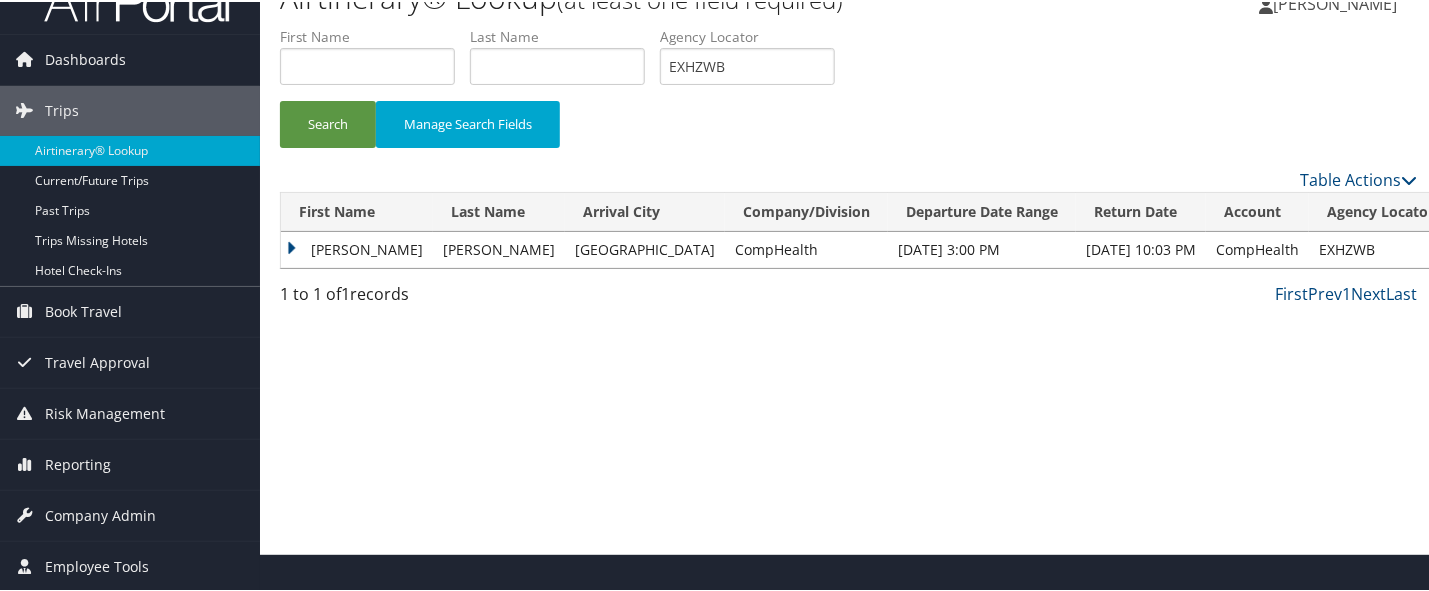 click on "Airtinerary® Lookup  (at least one field required)
[PERSON_NAME]
[PERSON_NAME]
My Settings
Travel Agency Contacts
View Travel Profile
Give Feedback Sign Out" at bounding box center [848, 257] 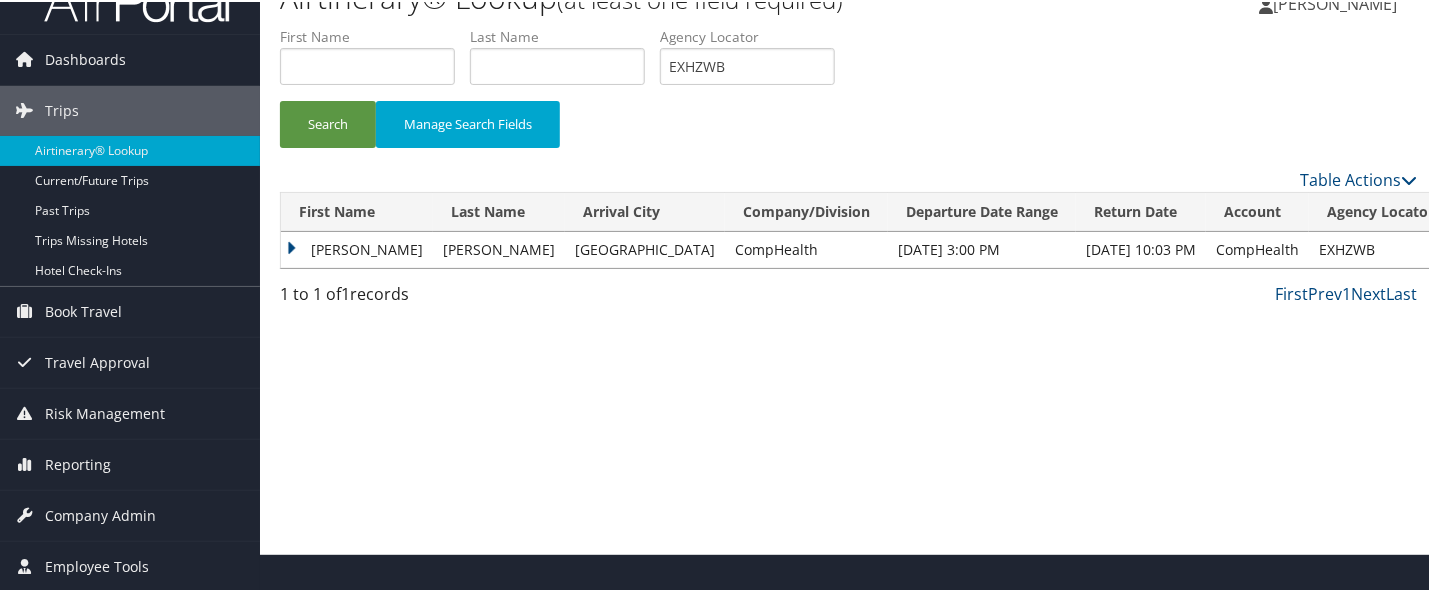 click on "[PERSON_NAME]" at bounding box center [357, 248] 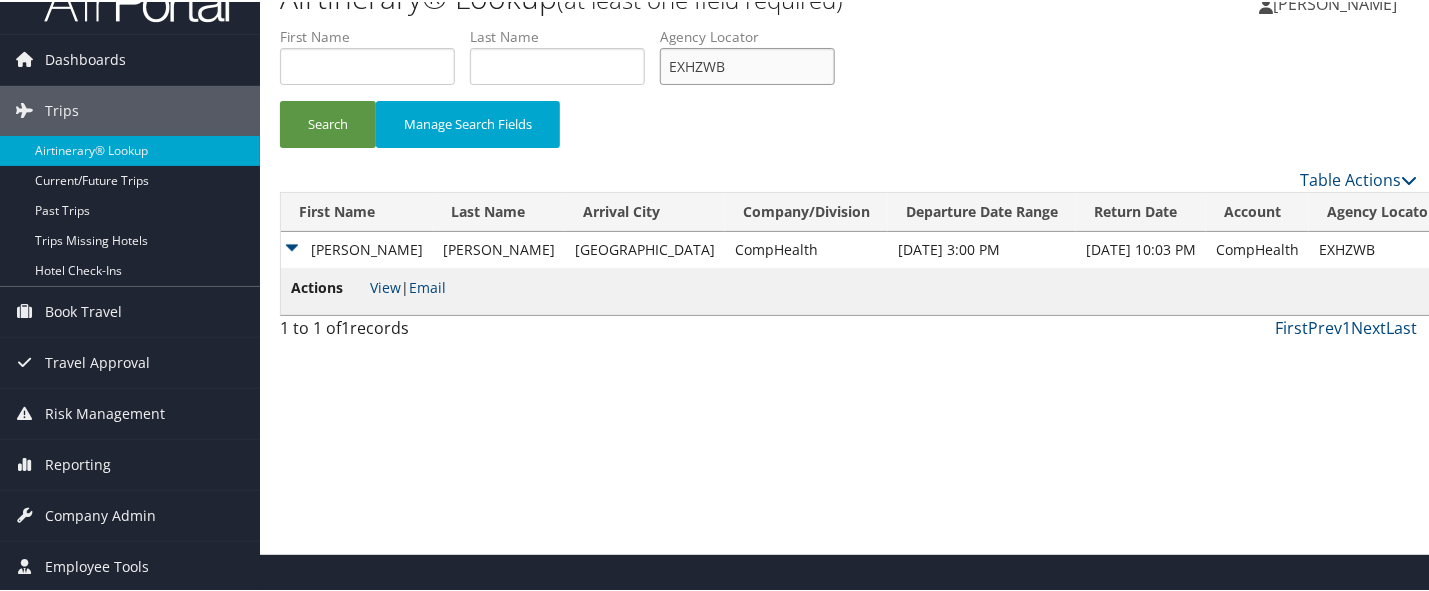 click on "EXHZWB" at bounding box center (747, 64) 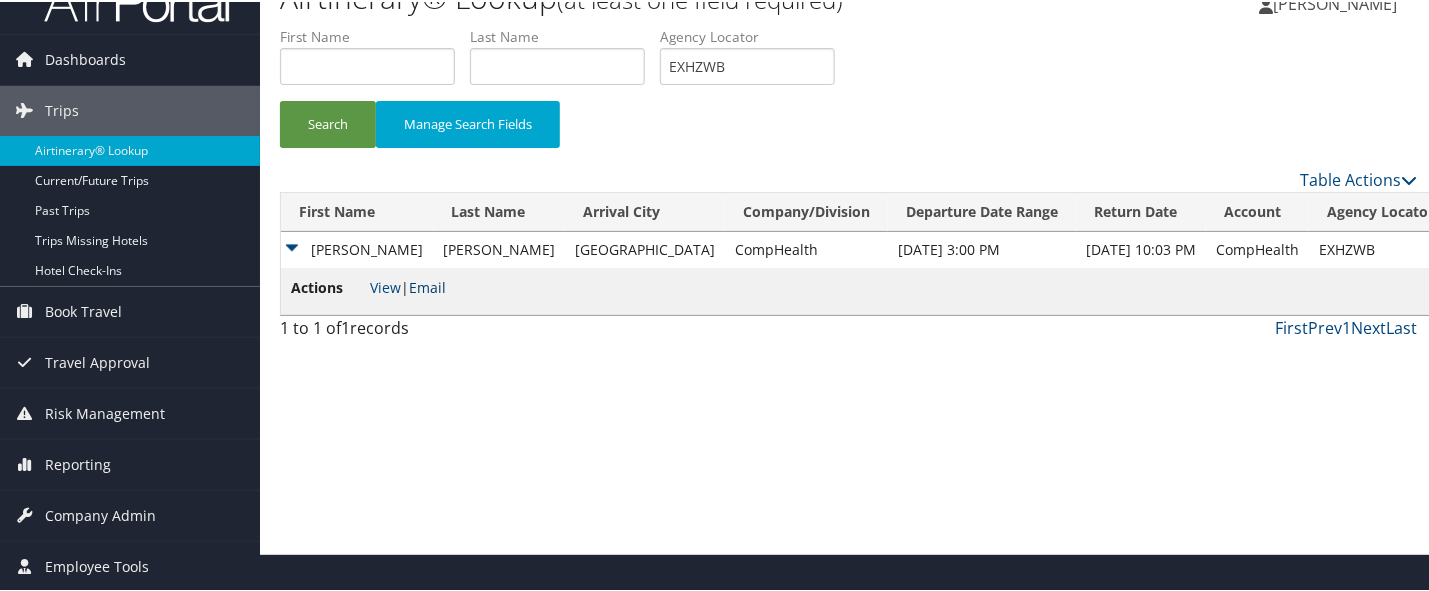 click on "Email" at bounding box center [427, 285] 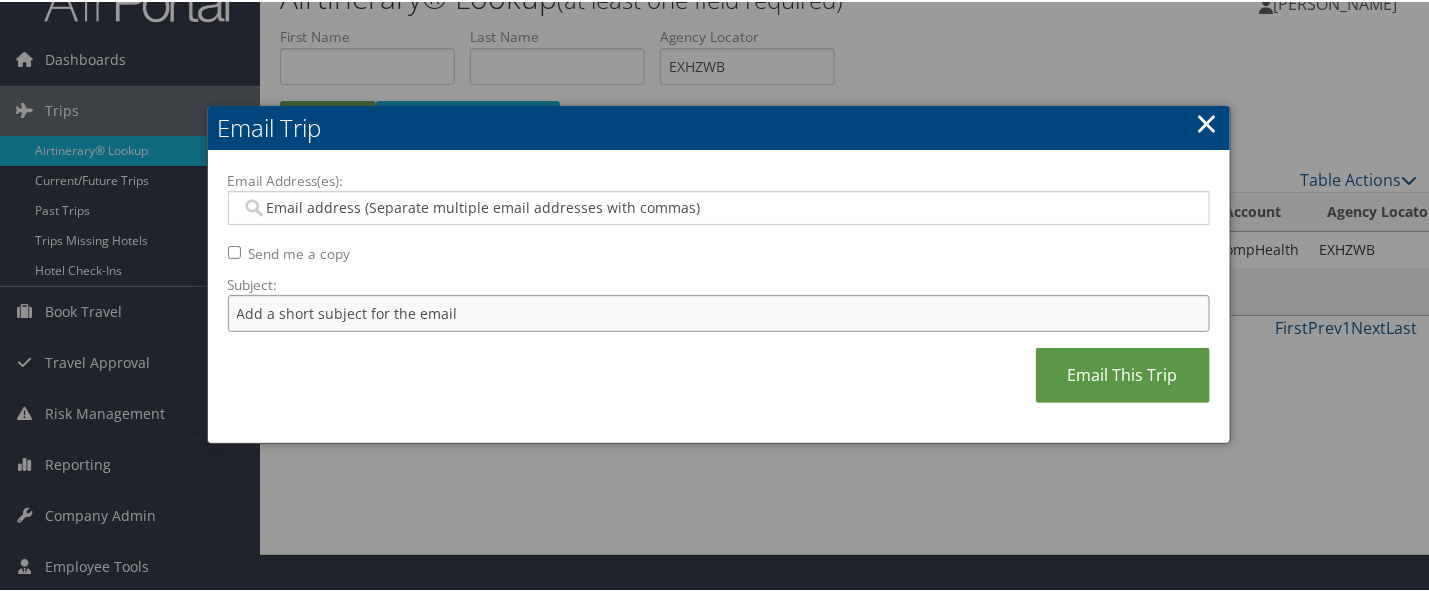 click on "Subject:" at bounding box center [719, 311] 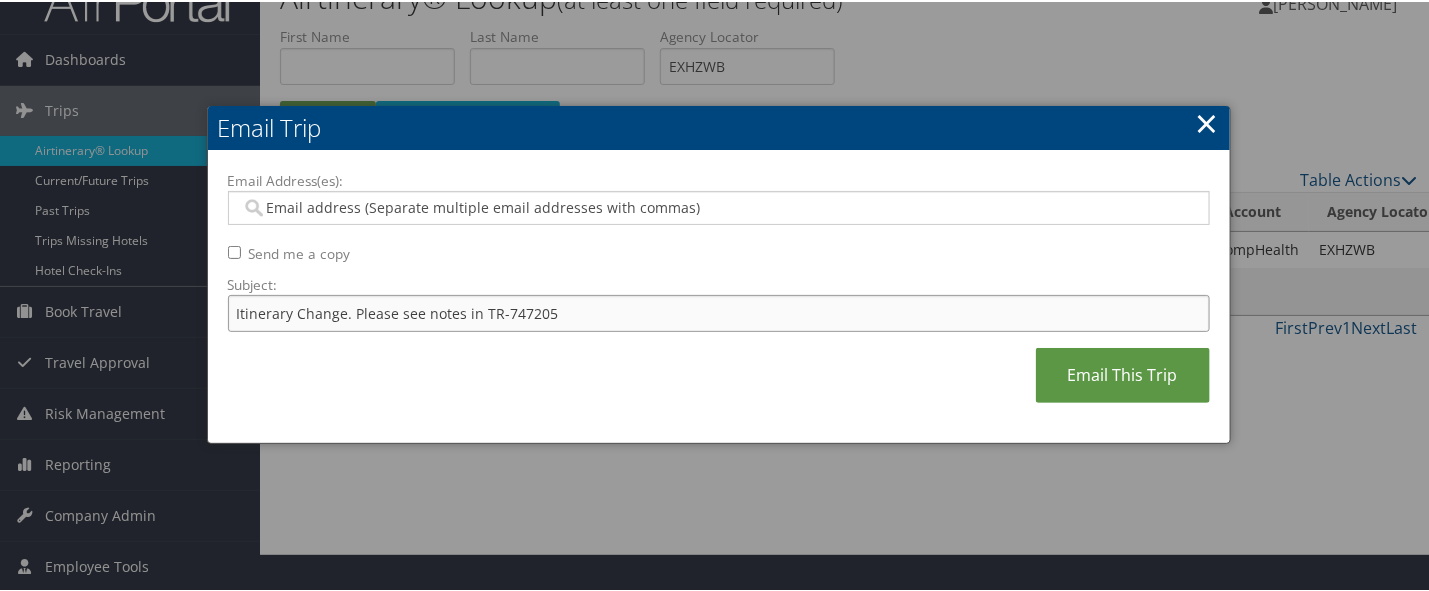 drag, startPoint x: 477, startPoint y: 312, endPoint x: 723, endPoint y: 346, distance: 248.33849 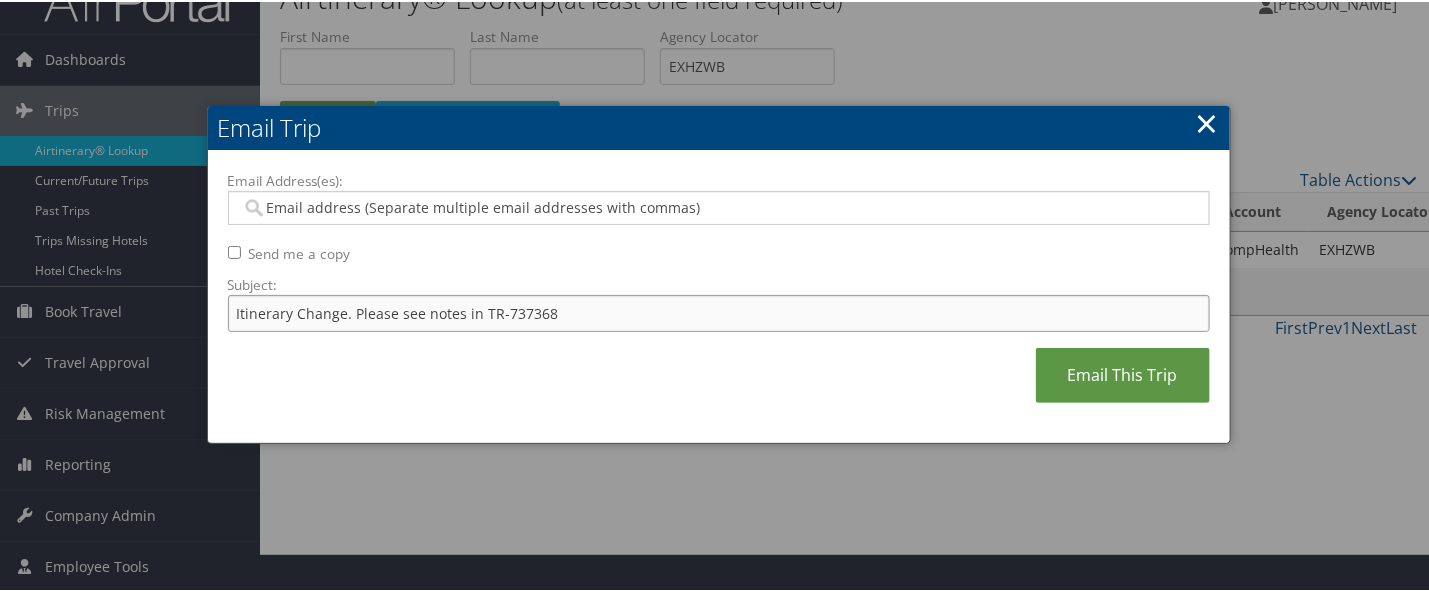 type on "Itinerary Change. Please see notes in TR-737368" 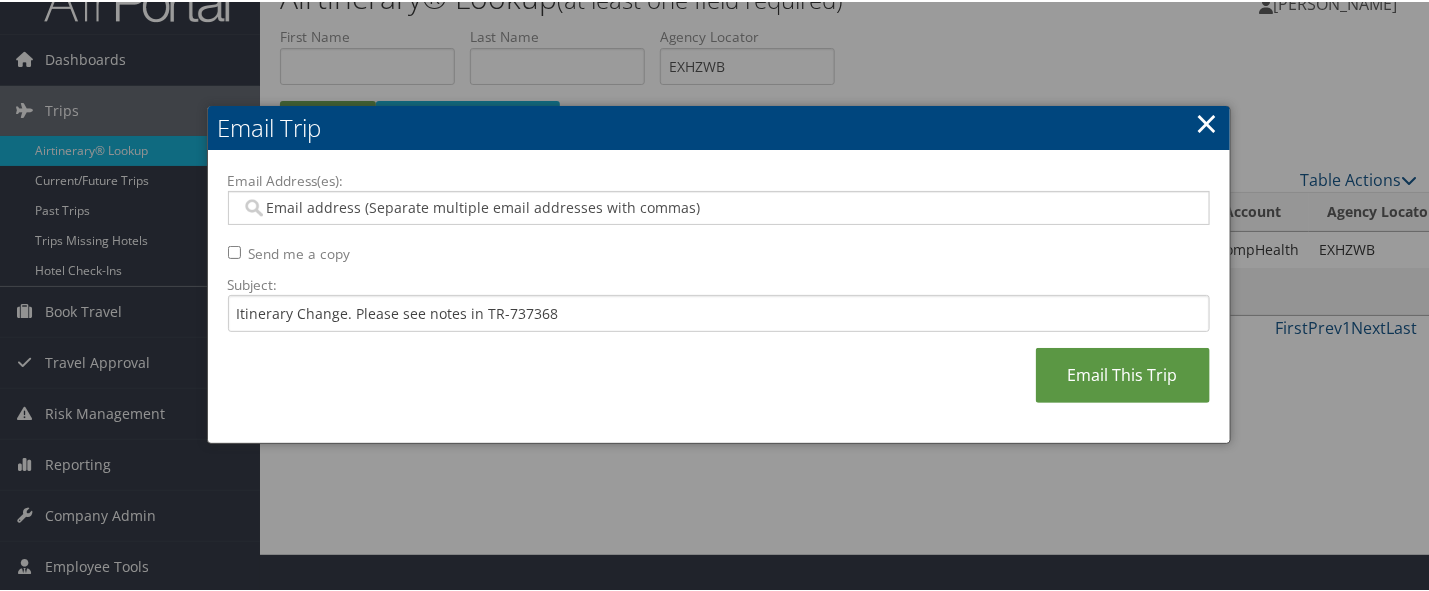 click at bounding box center [719, 206] 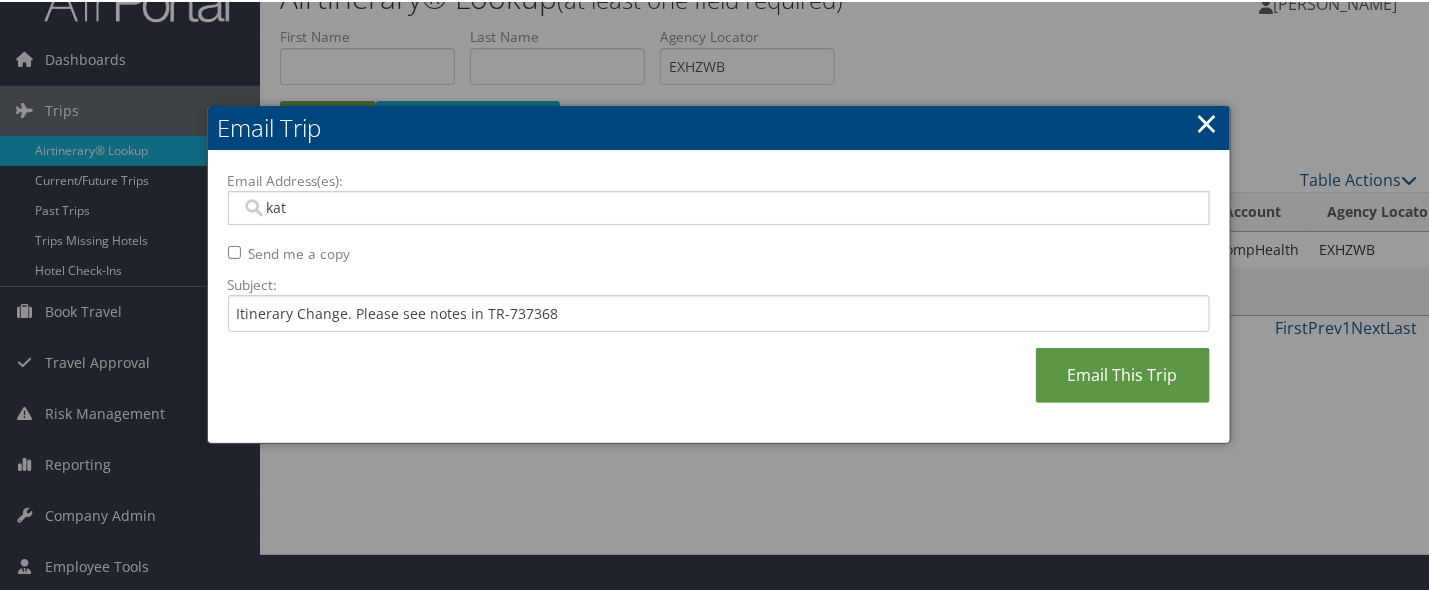 type on "[PERSON_NAME]" 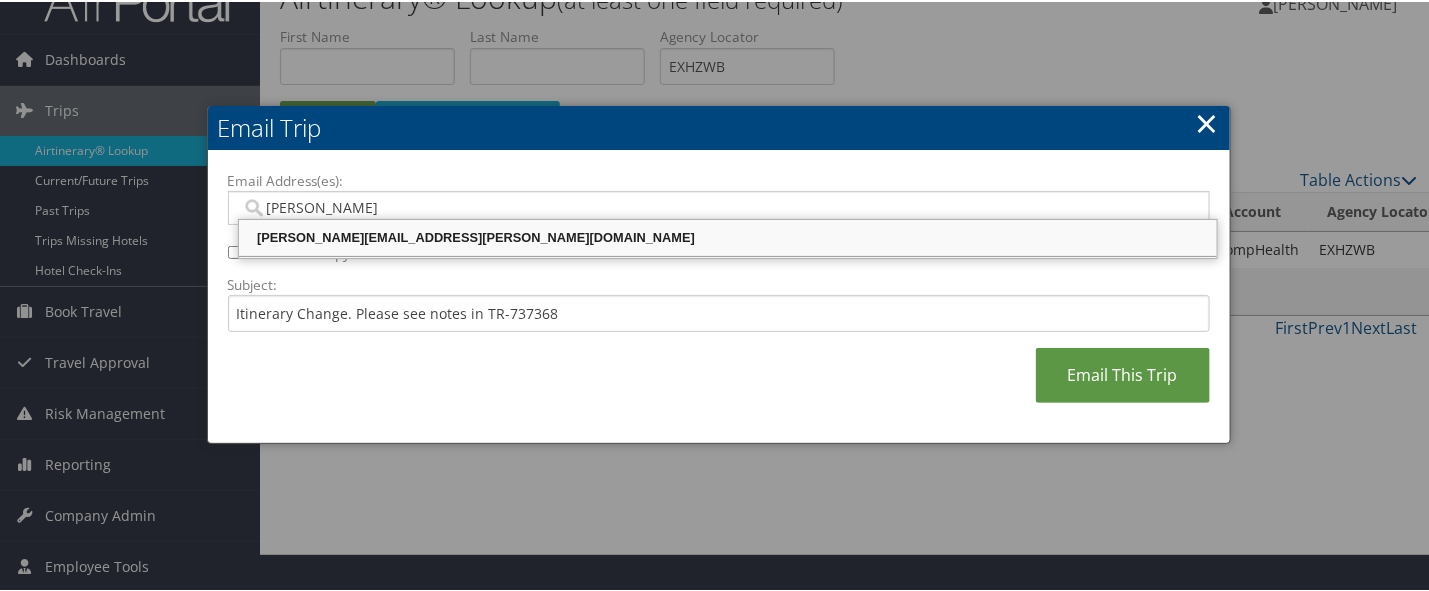 click on "[PERSON_NAME][EMAIL_ADDRESS][PERSON_NAME][DOMAIN_NAME]" at bounding box center [728, 236] 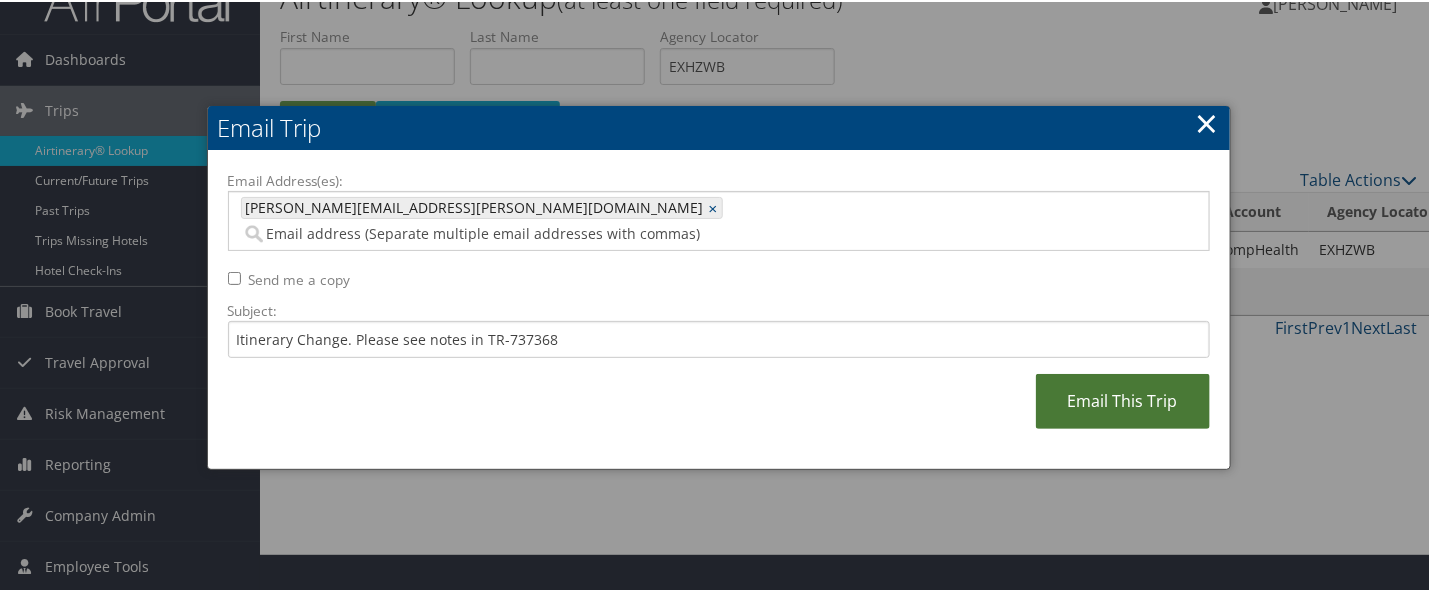 click on "Email This Trip" at bounding box center (1123, 399) 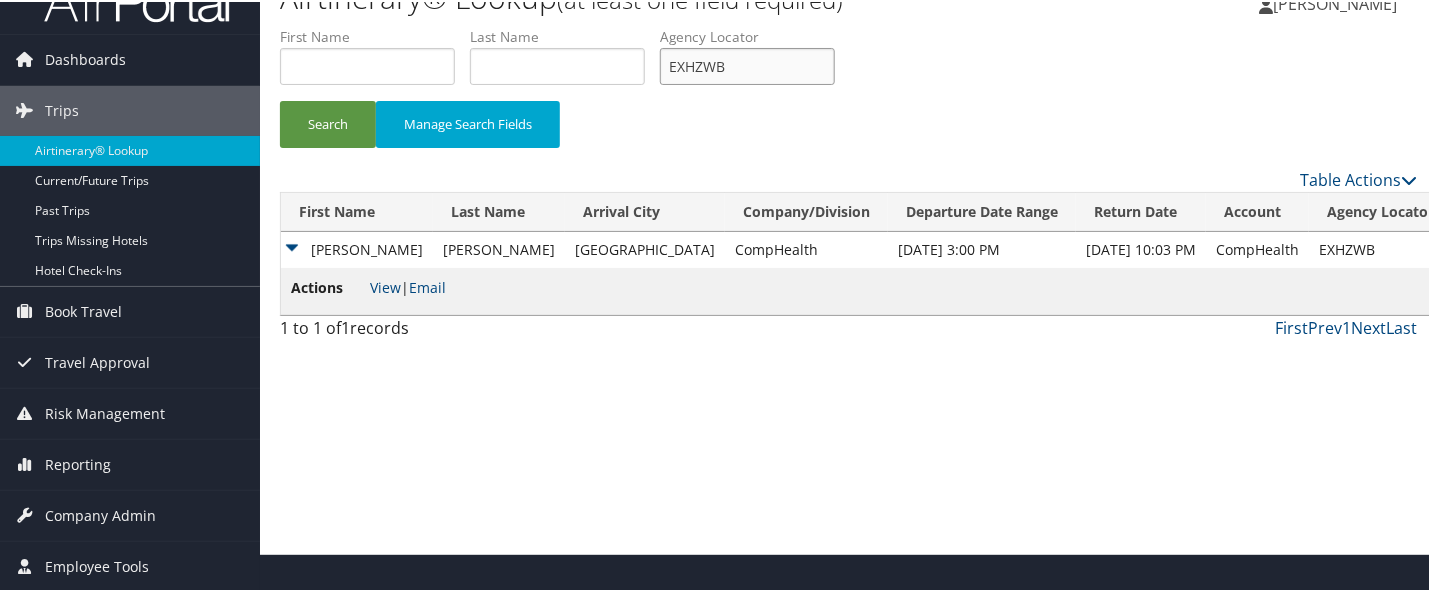click on "EXHZWB" at bounding box center [747, 64] 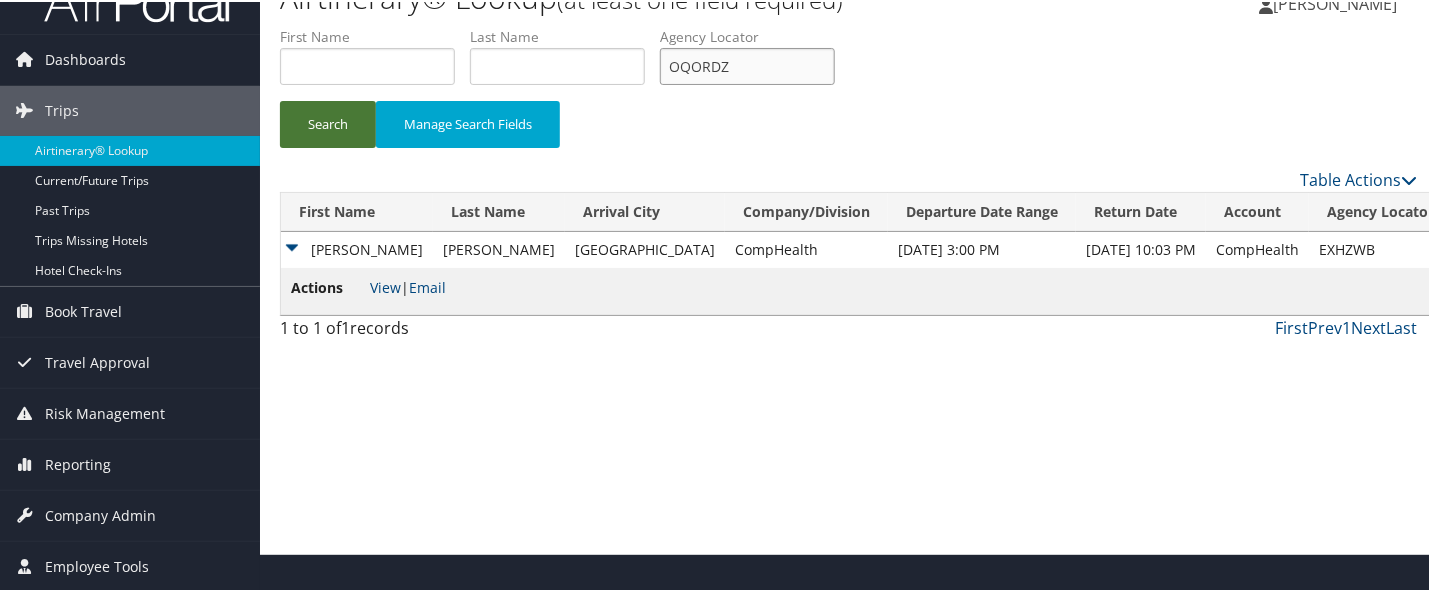 type on "OQORDZ" 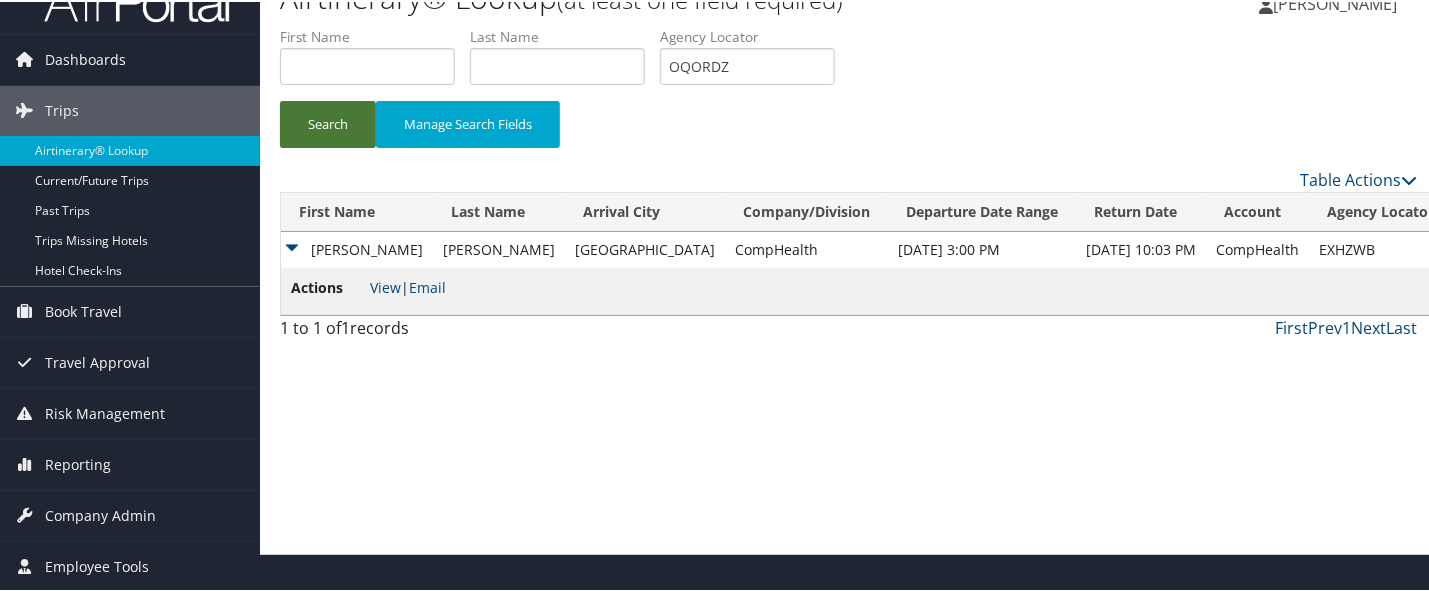 click on "Search" at bounding box center (328, 122) 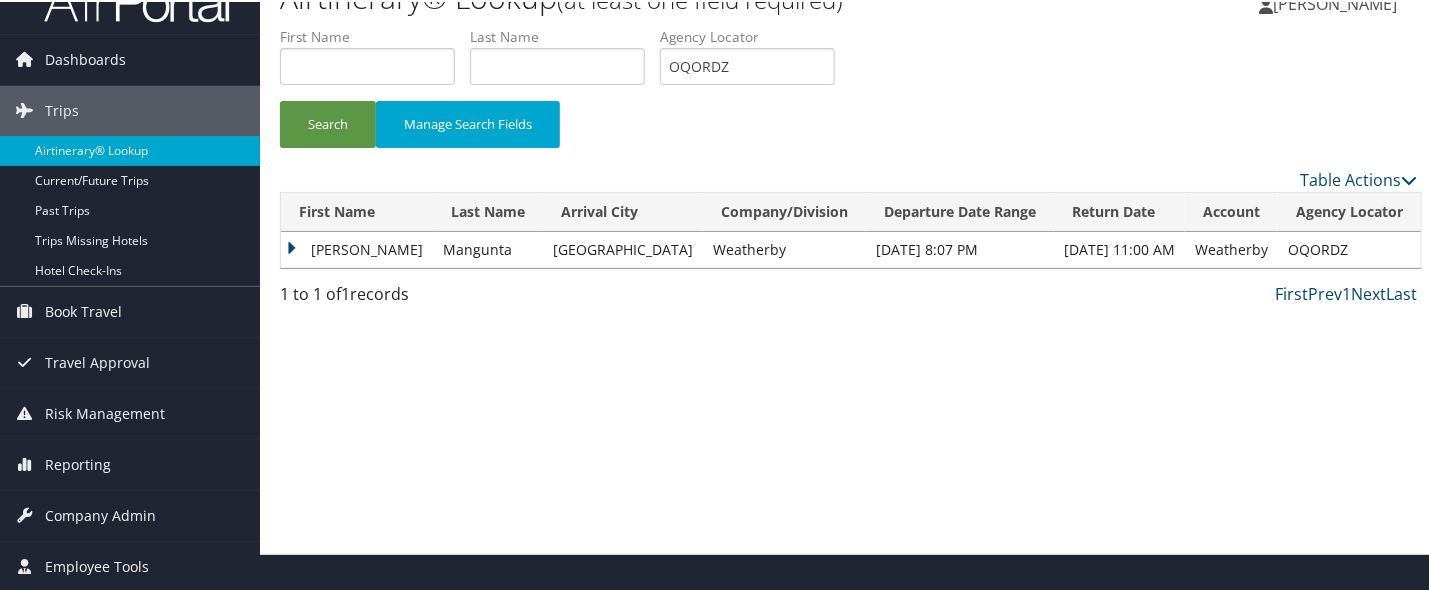 click on "[PERSON_NAME]" at bounding box center (357, 248) 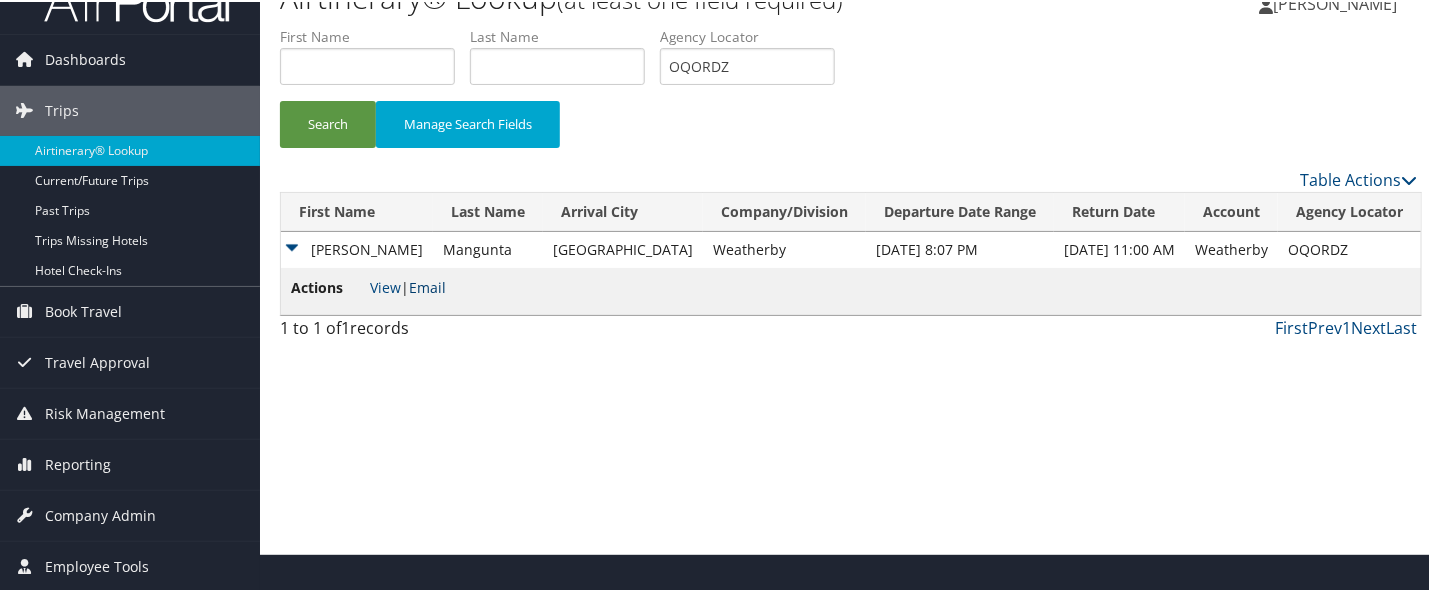click on "Email" at bounding box center [427, 285] 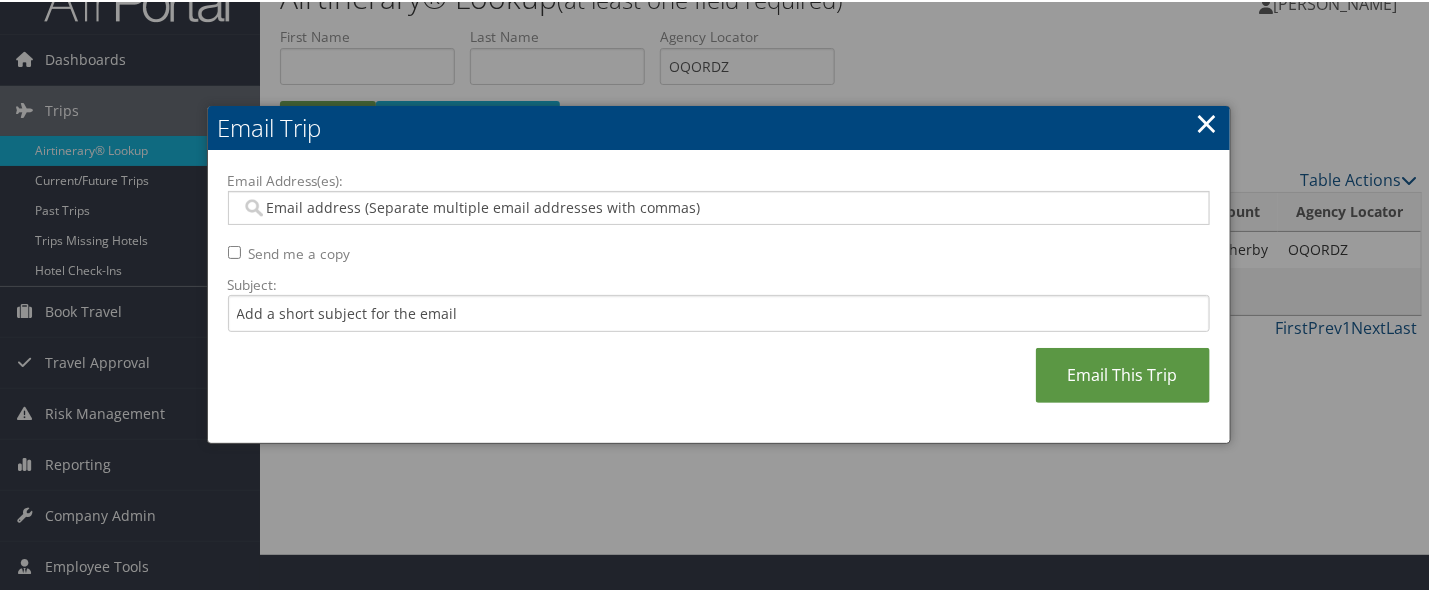 click on "Subject:" at bounding box center (719, 283) 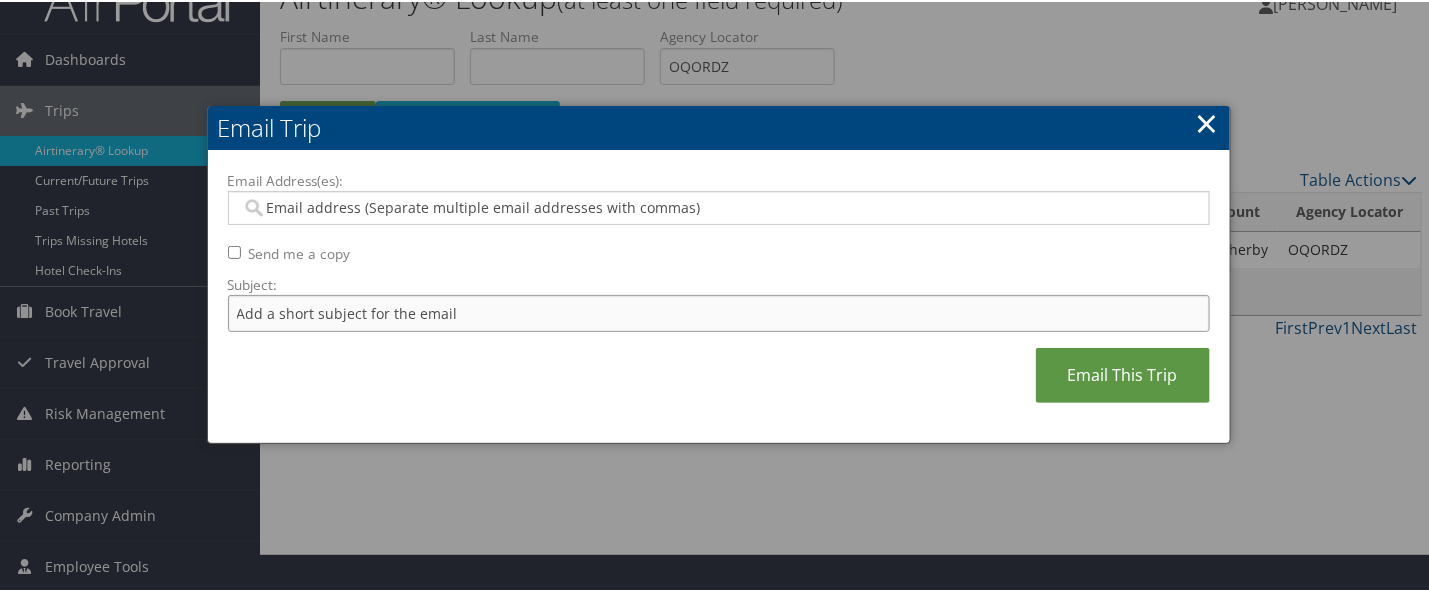 click on "Subject:" at bounding box center (719, 311) 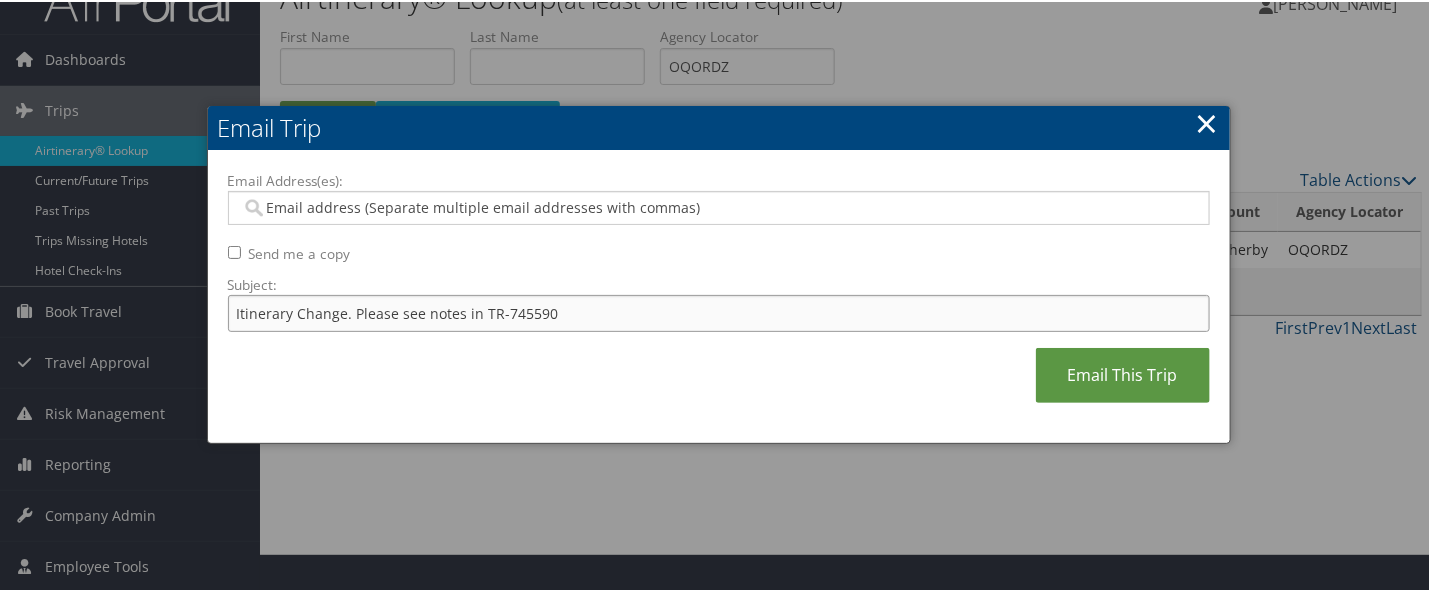 click on "Itinerary Change. Please see notes in TR-745590" at bounding box center [719, 311] 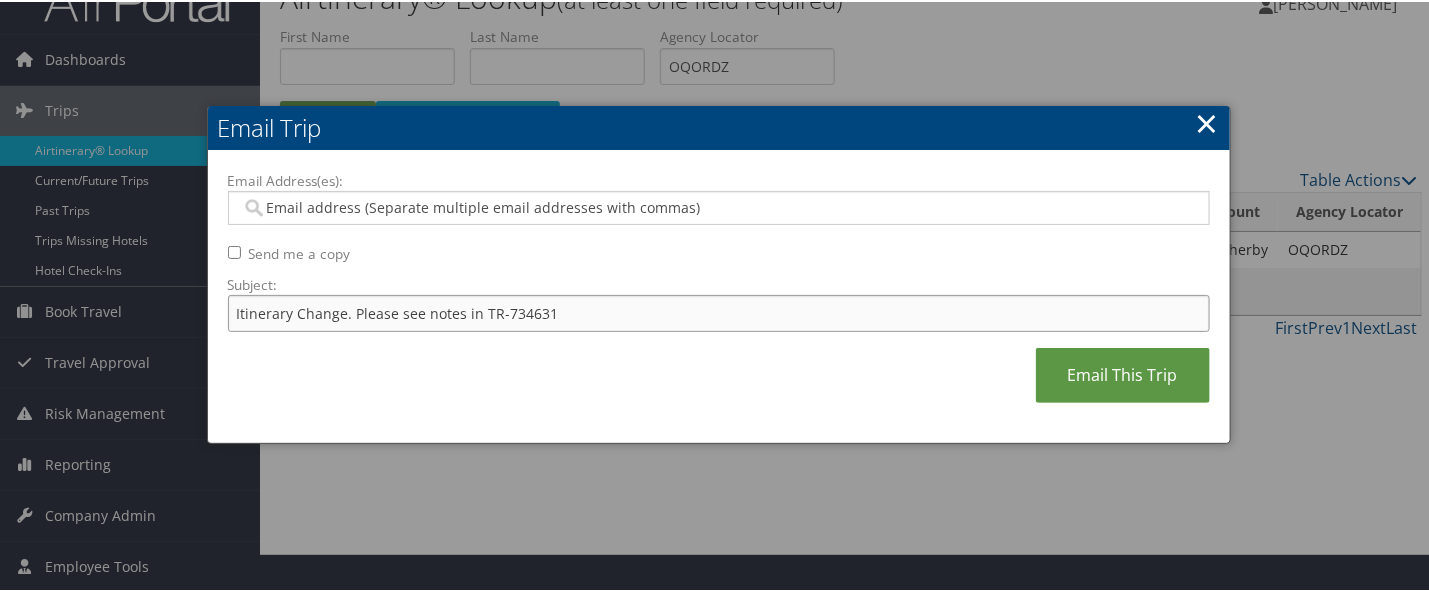 type on "Itinerary Change. Please see notes in TR-734631" 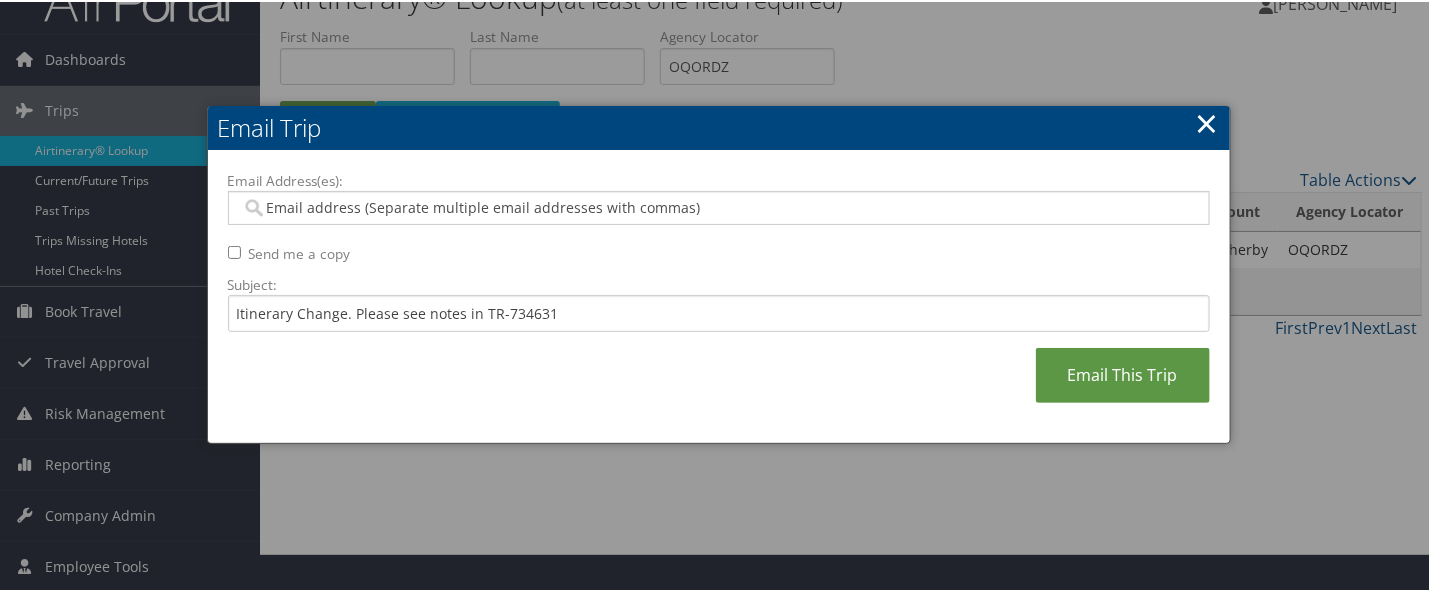 click on "Email Address(es):" at bounding box center [717, 206] 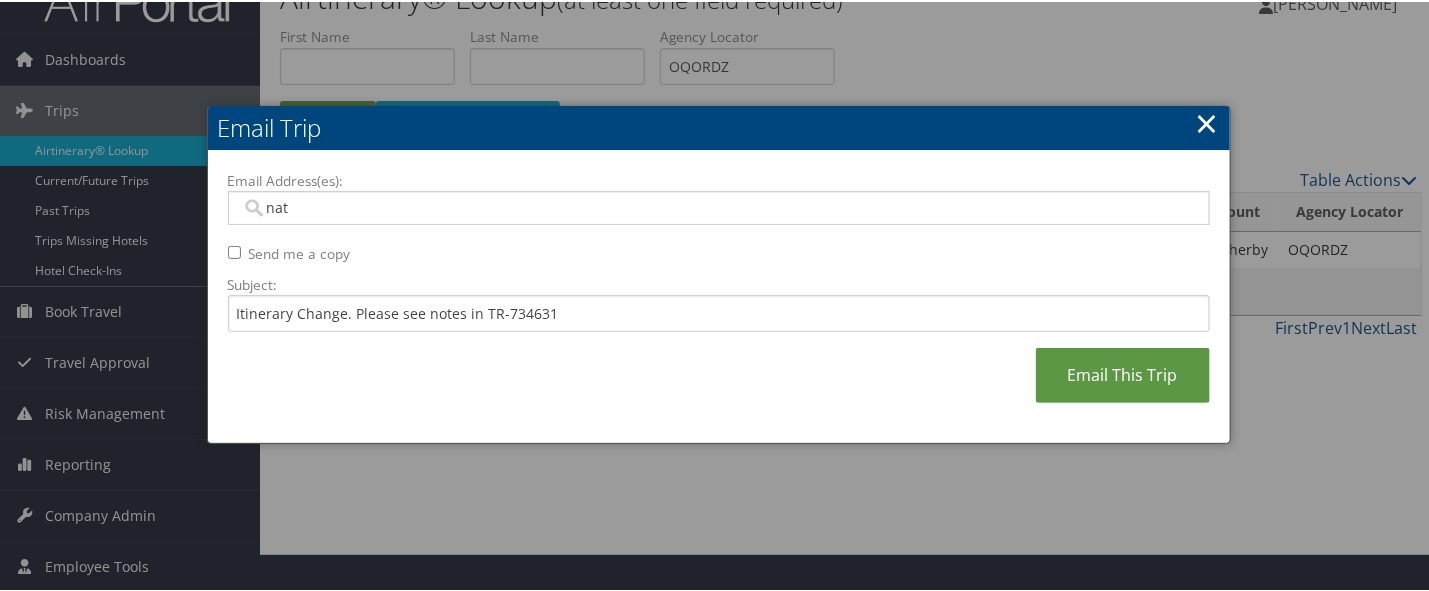 type on "nata" 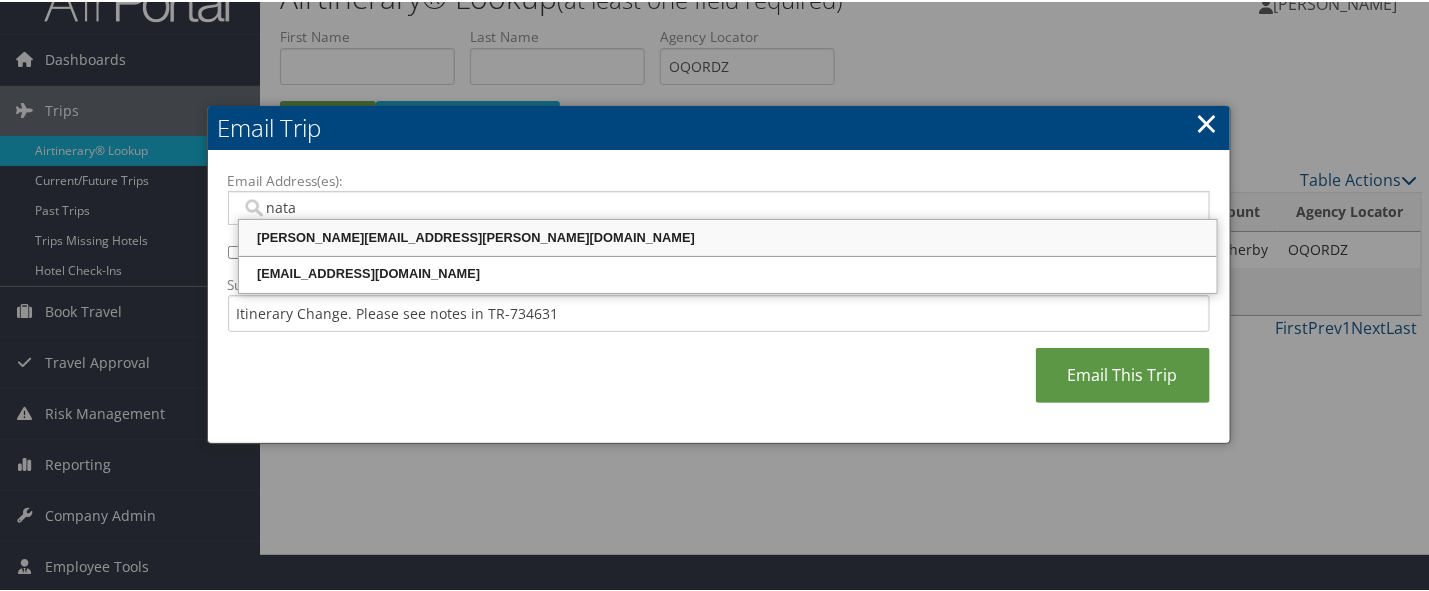 click on "[PERSON_NAME][EMAIL_ADDRESS][PERSON_NAME][DOMAIN_NAME]" at bounding box center (728, 236) 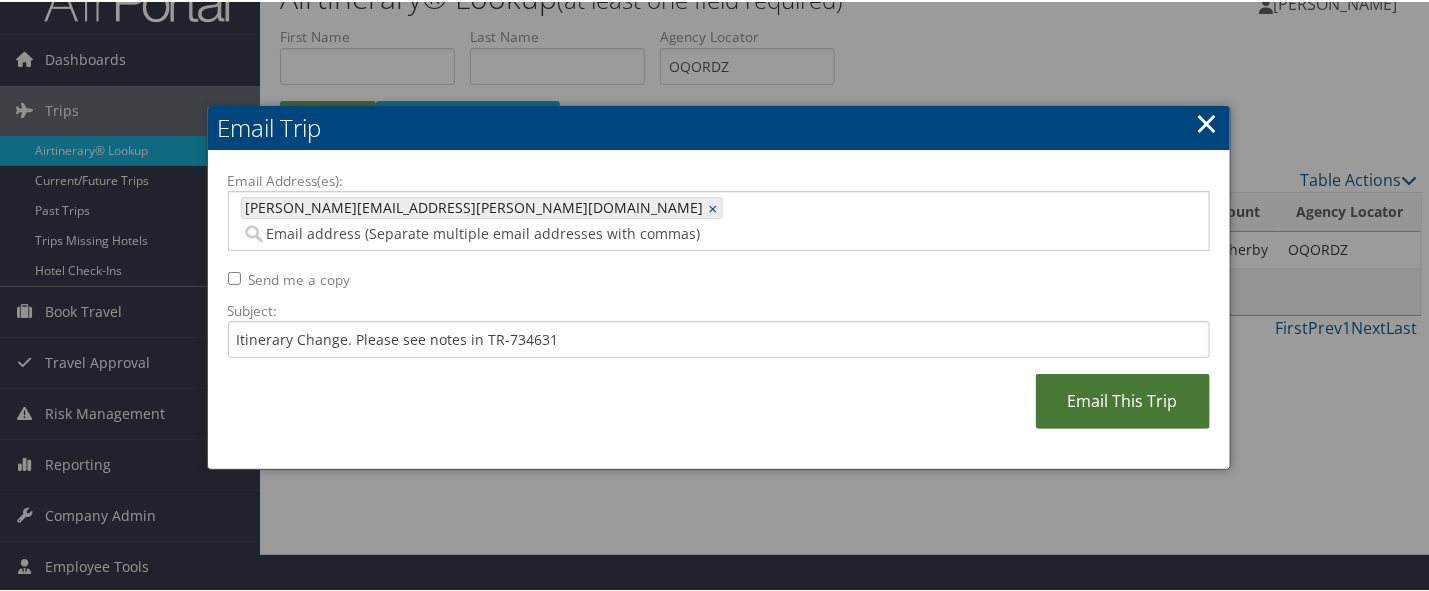 drag, startPoint x: 1122, startPoint y: 375, endPoint x: 1177, endPoint y: 391, distance: 57.280014 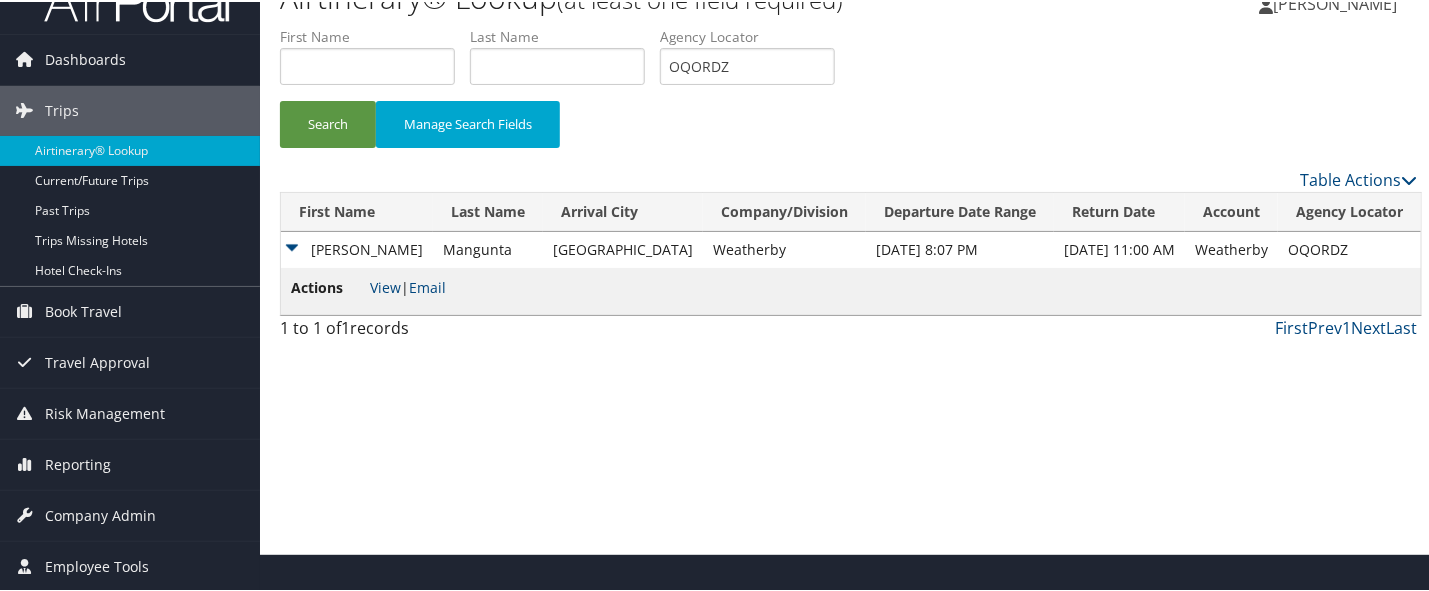 click on "Airtinerary® Lookup  (at least one field required)
[PERSON_NAME]
[PERSON_NAME]
My Settings
Travel Agency Contacts
View Travel Profile
Give Feedback Sign Out" at bounding box center (848, 257) 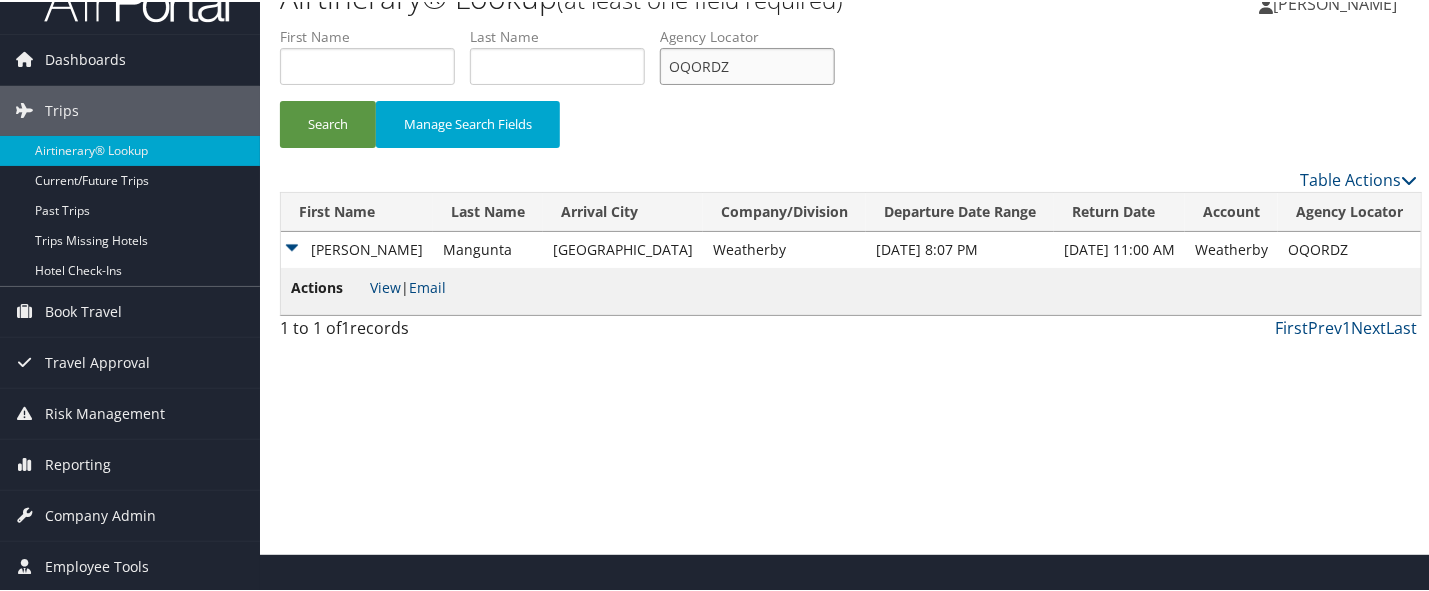 click on "OQORDZ" at bounding box center (747, 64) 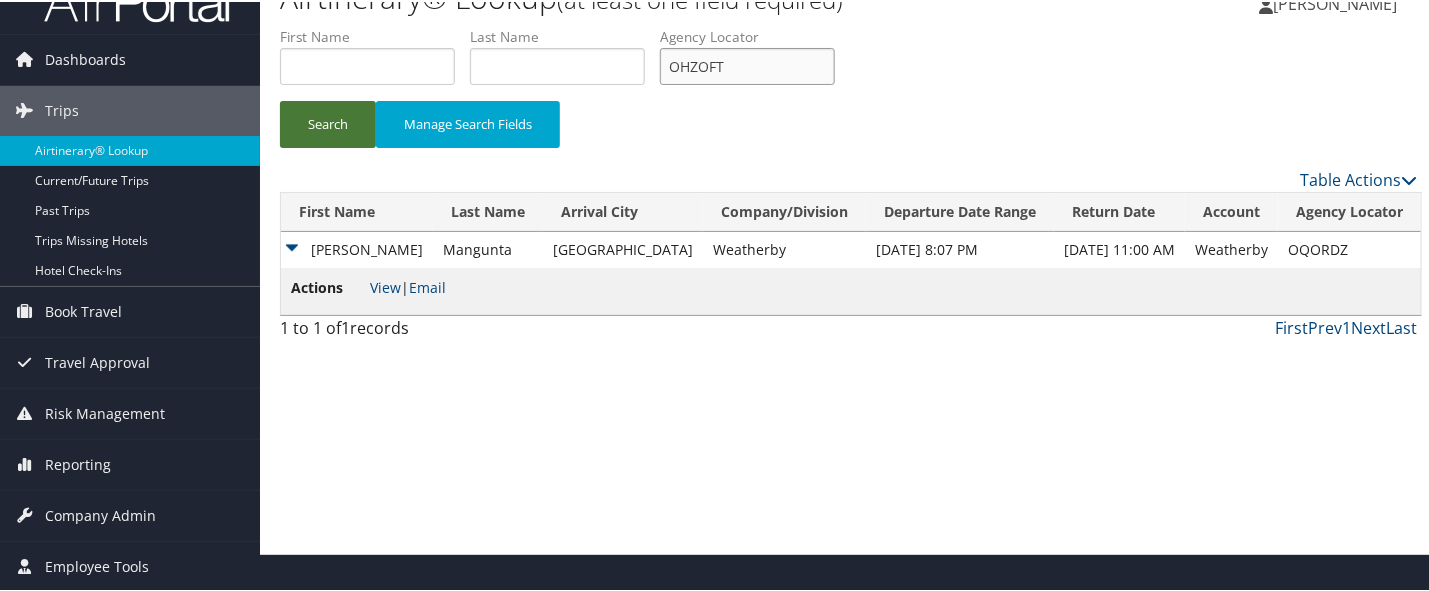 type on "OHZOFT" 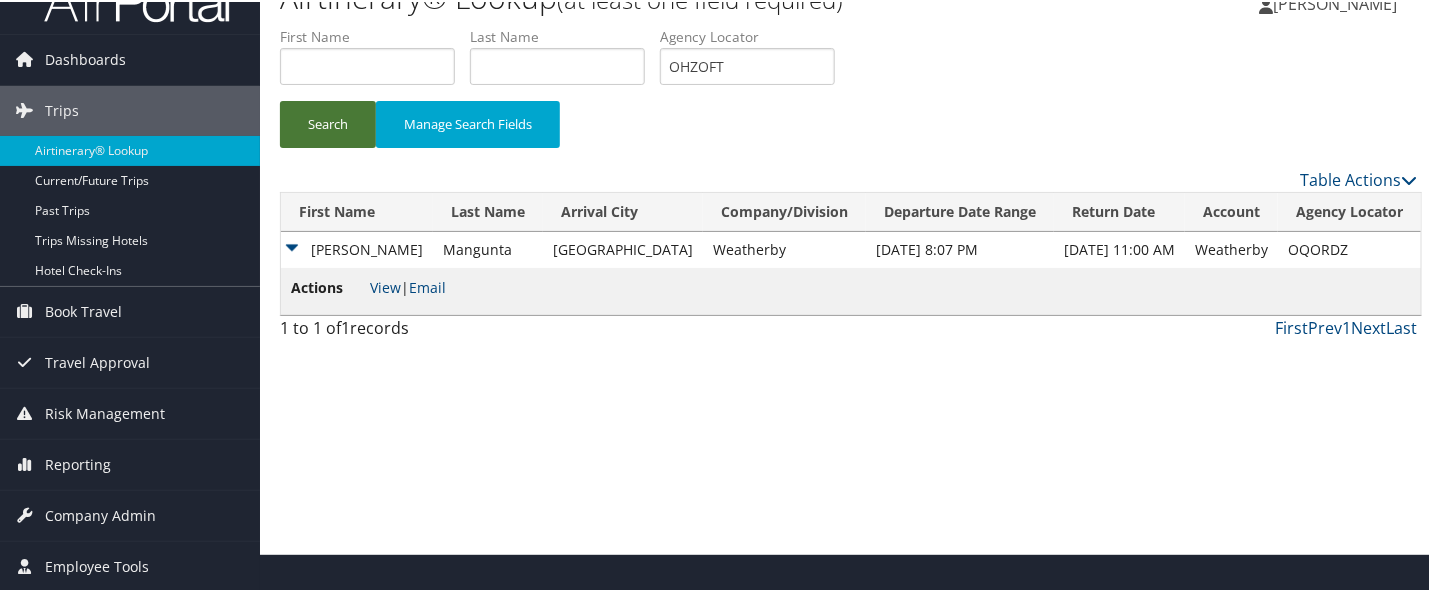 click on "Search" at bounding box center (328, 122) 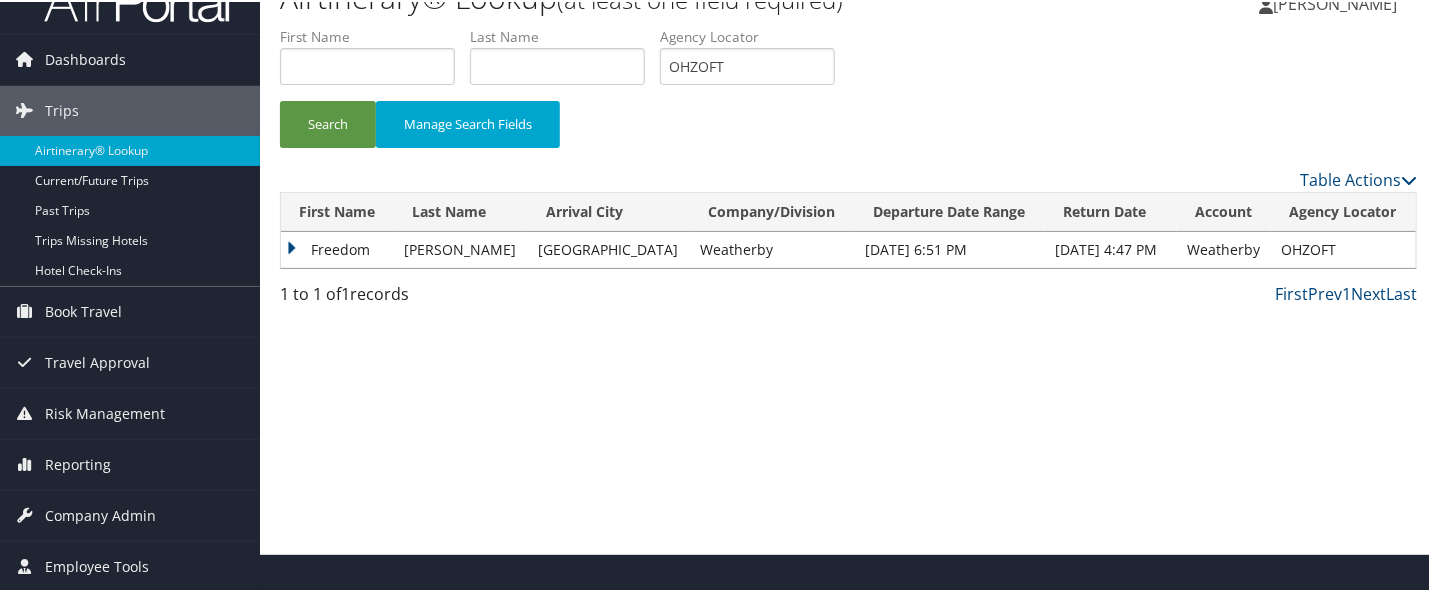 click on "Freedom" at bounding box center (337, 248) 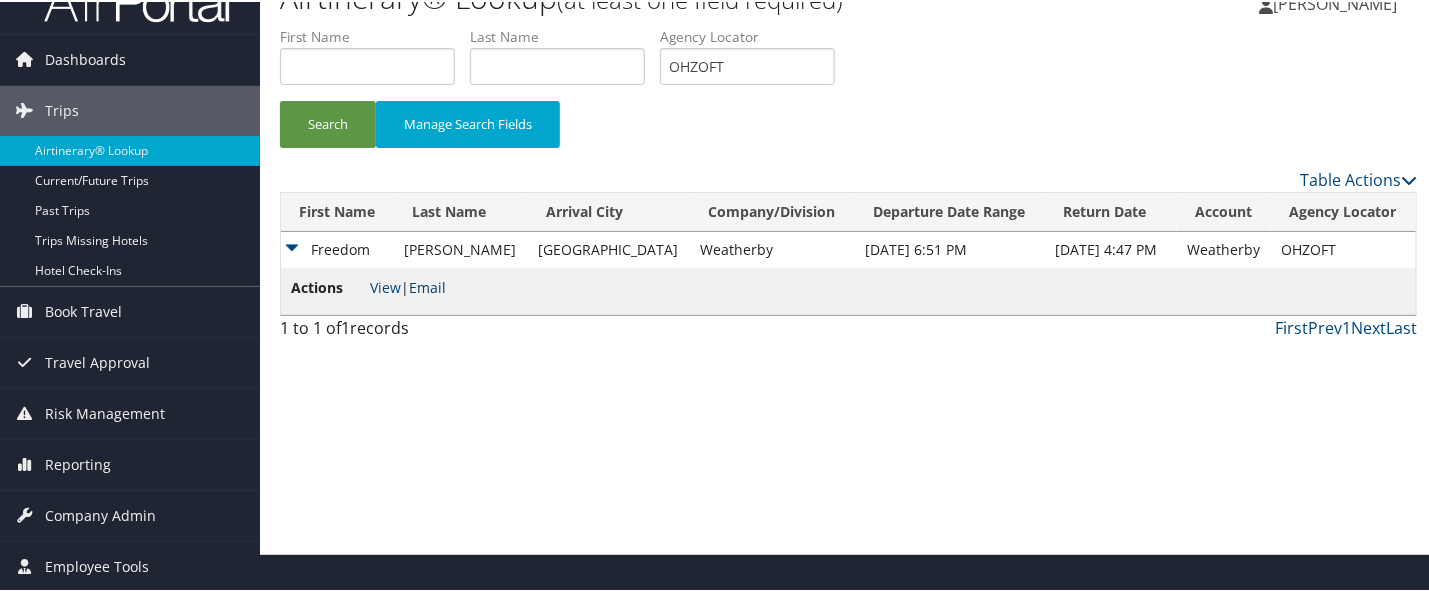 click on "Email" at bounding box center [427, 285] 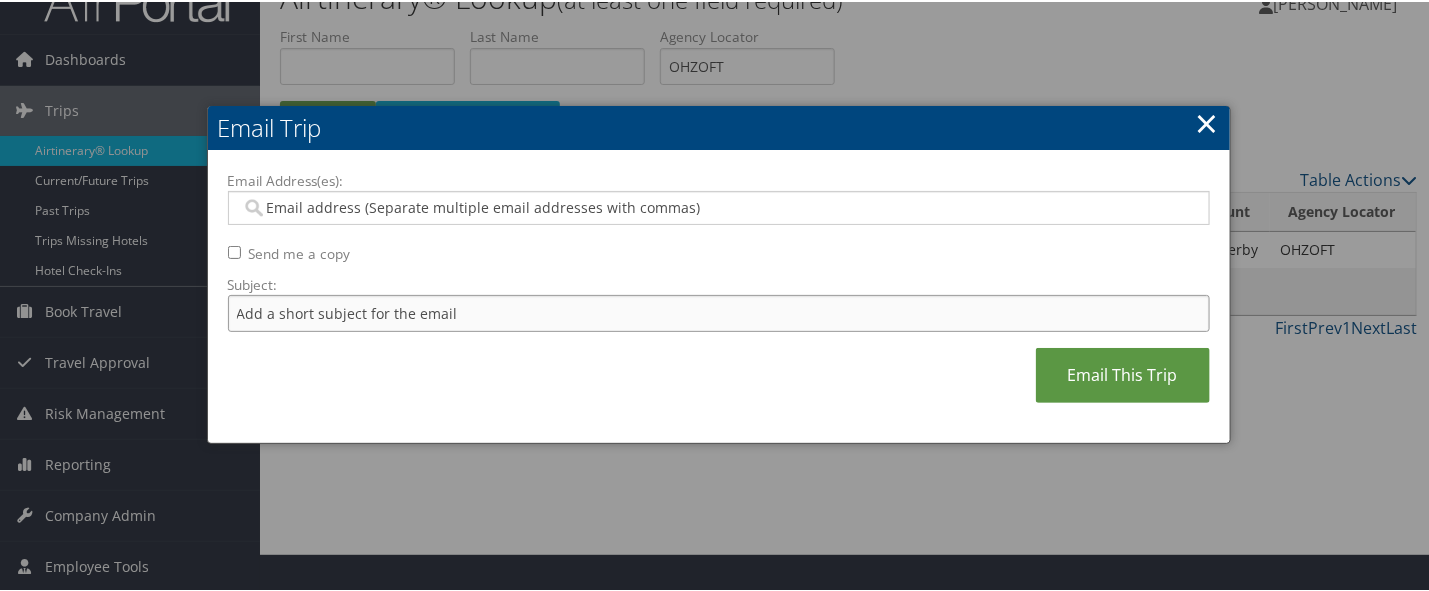 click on "Subject:" at bounding box center (719, 311) 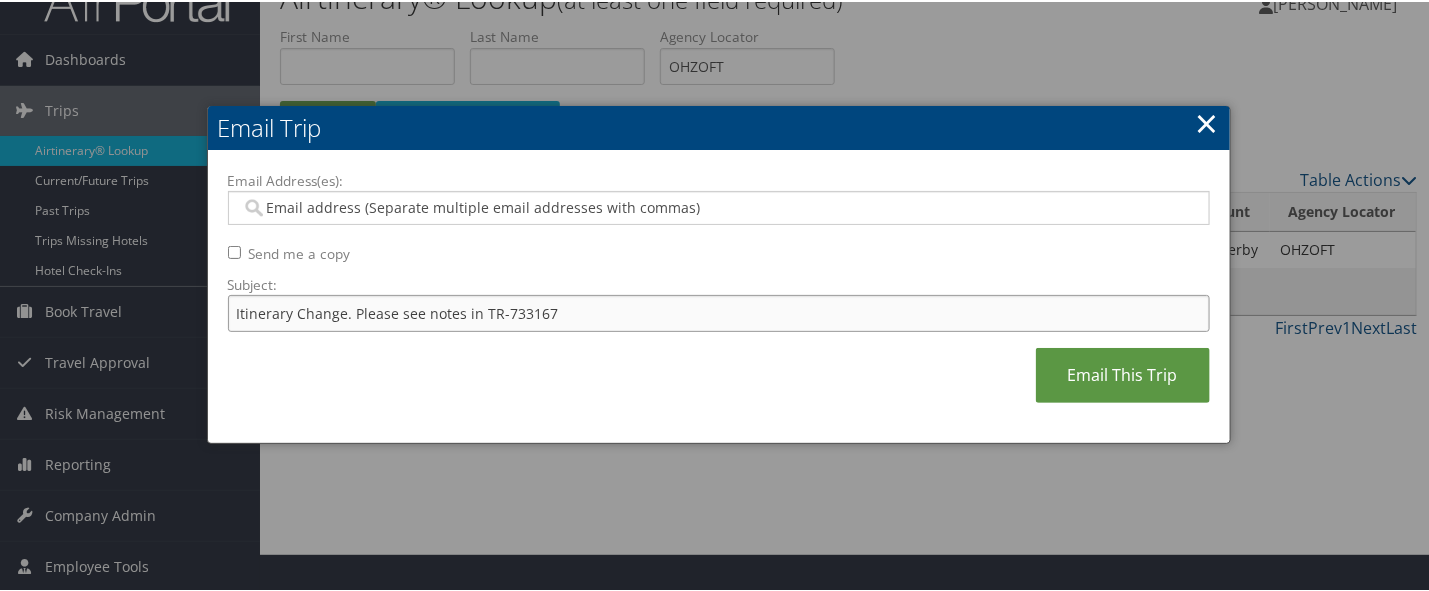 click on "Itinerary Change. Please see notes in TR-733167" at bounding box center [719, 311] 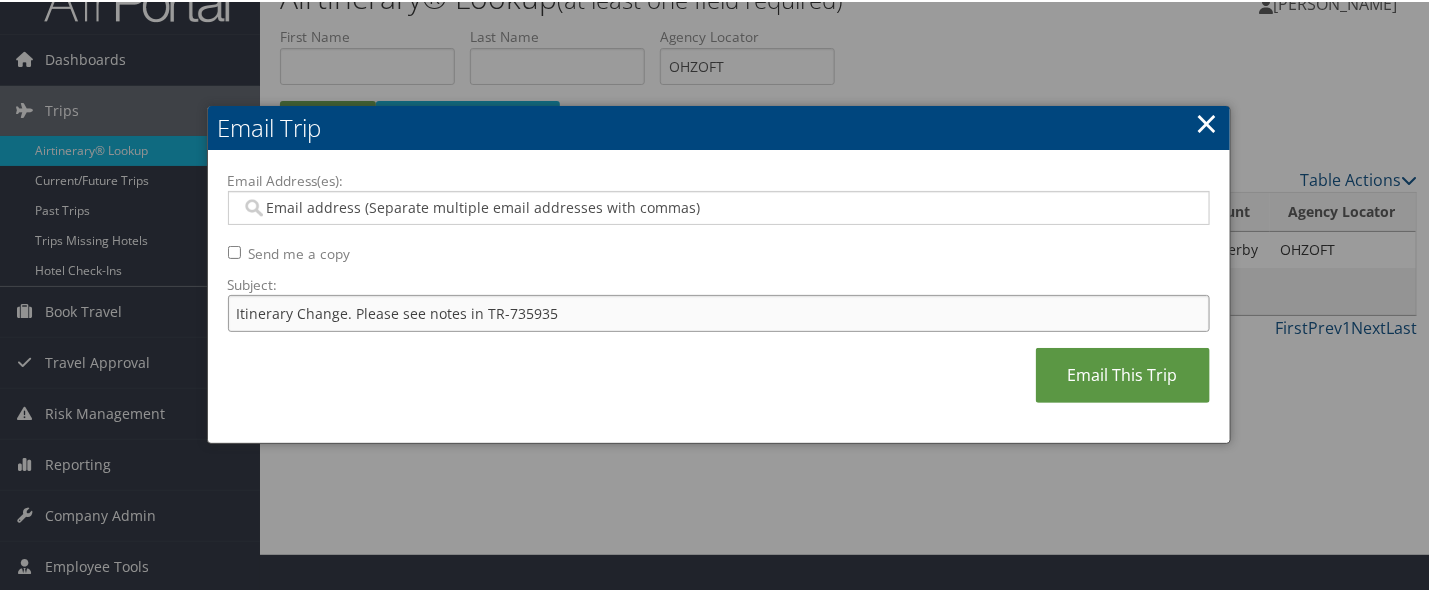 type on "Itinerary Change. Please see notes in TR-735935" 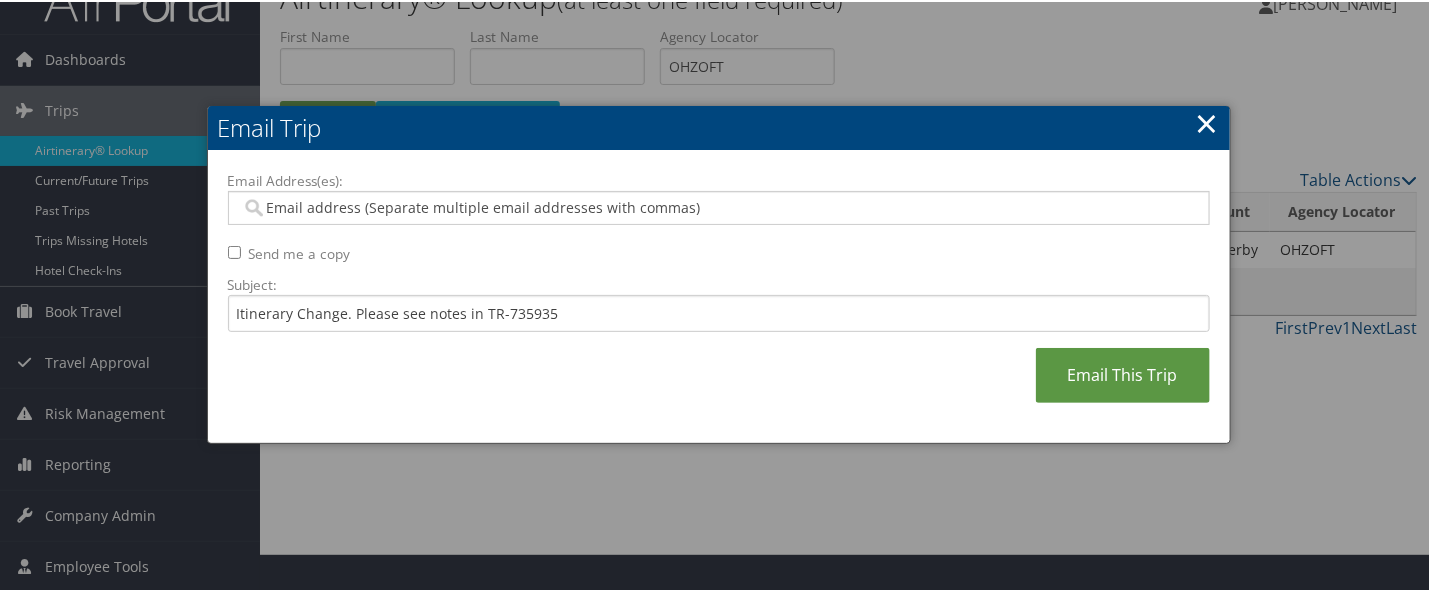 click on "Email Address(es):" at bounding box center (717, 206) 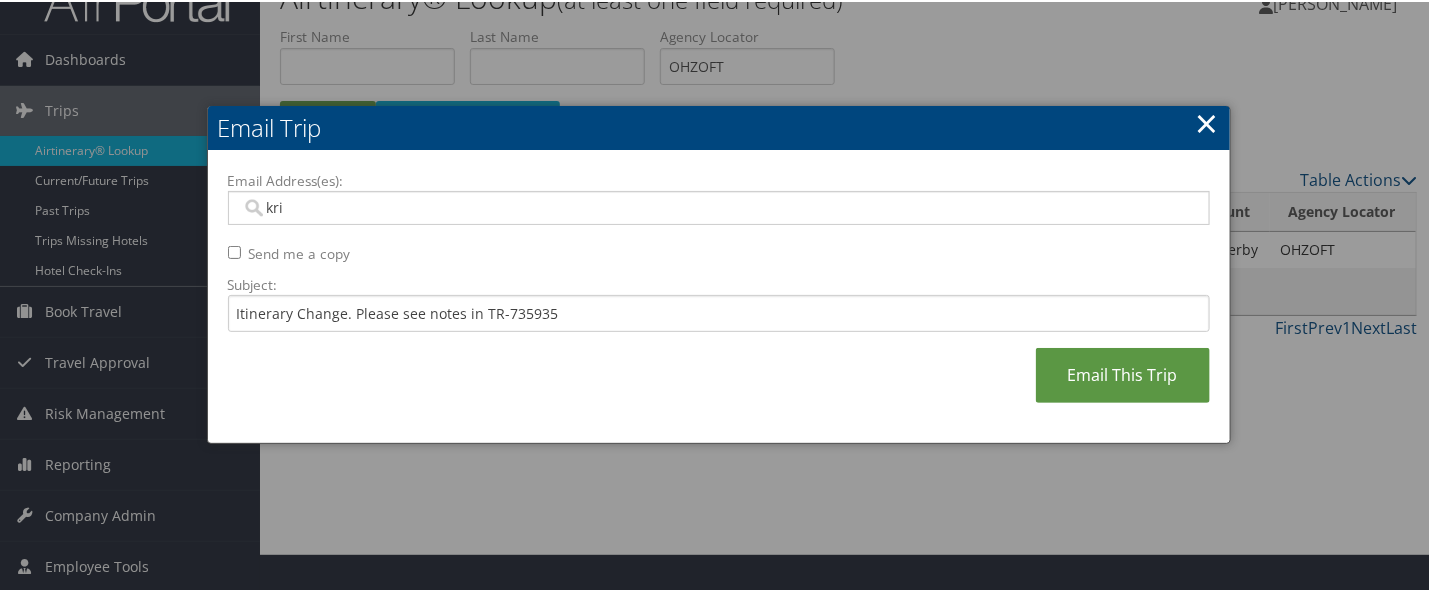 type on "[PERSON_NAME]" 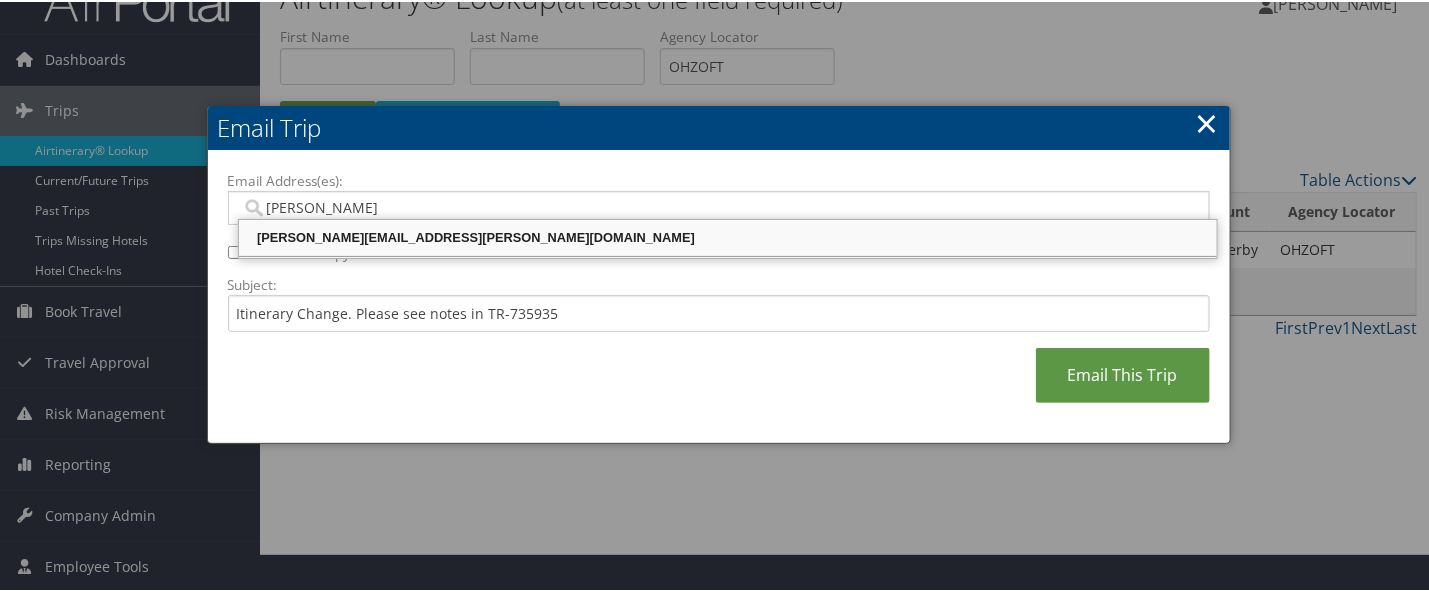 click on "[PERSON_NAME][EMAIL_ADDRESS][PERSON_NAME][DOMAIN_NAME]" at bounding box center (728, 236) 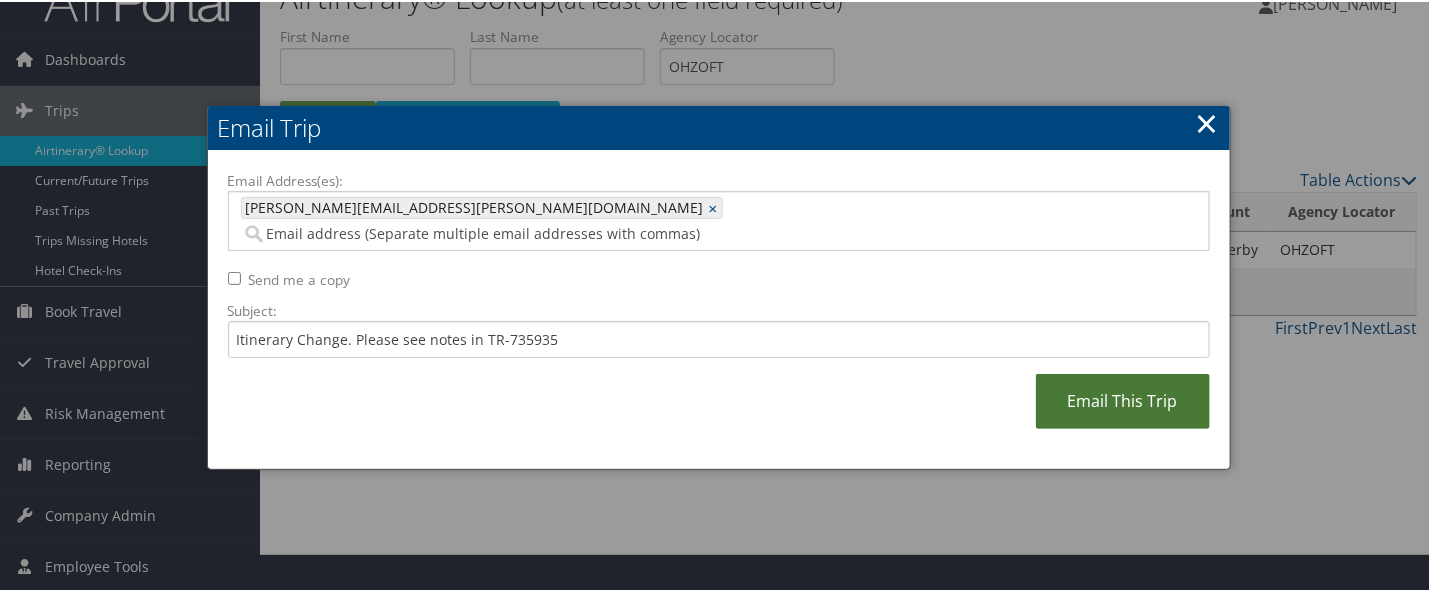 click on "Email This Trip" at bounding box center [1123, 399] 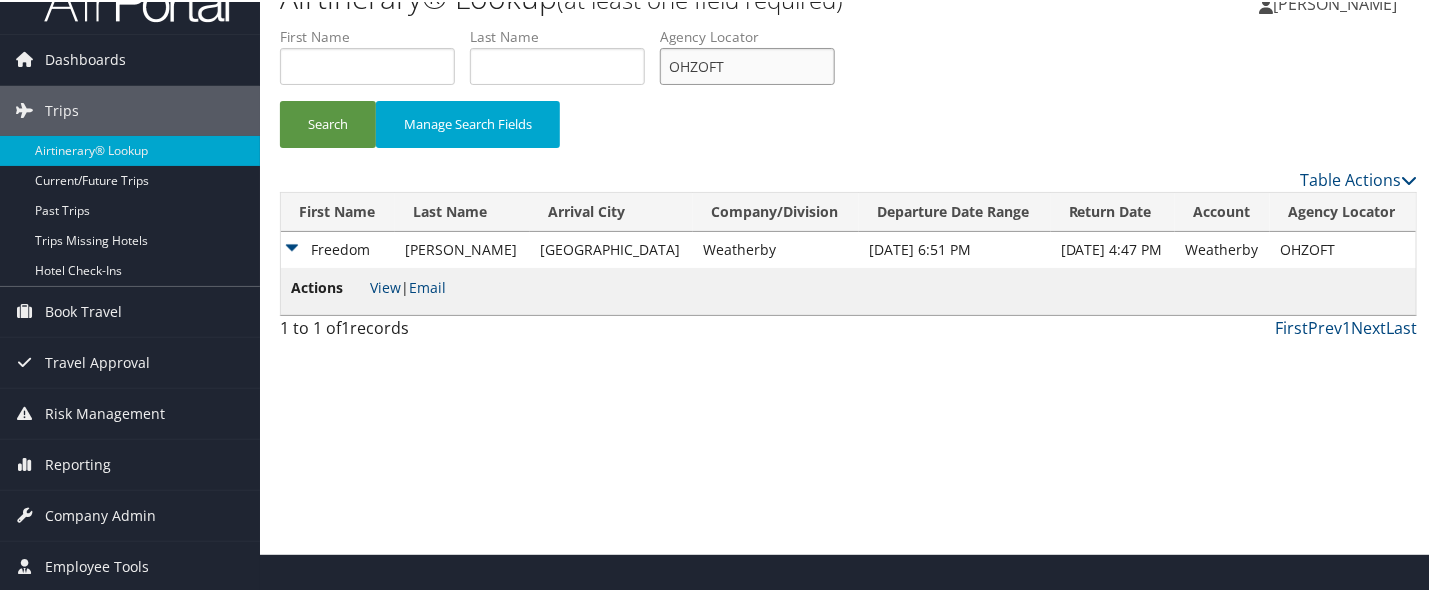 click on "OHZOFT" at bounding box center (747, 64) 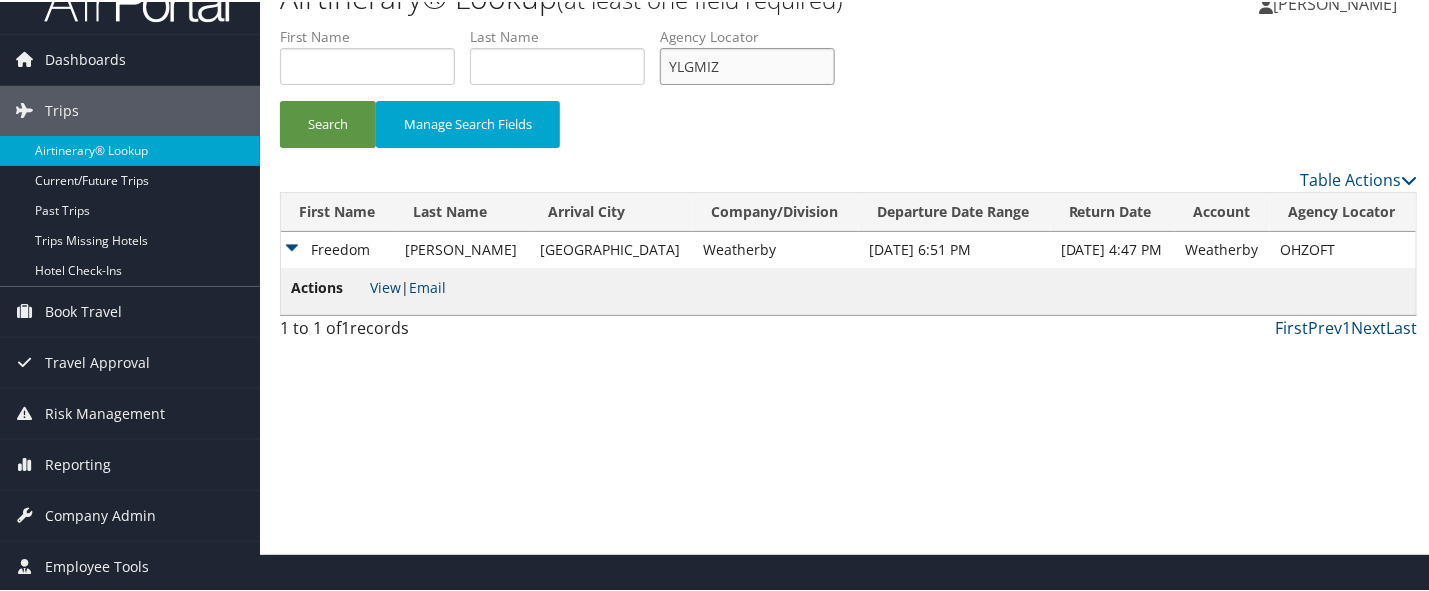 click on "Search" at bounding box center [328, 122] 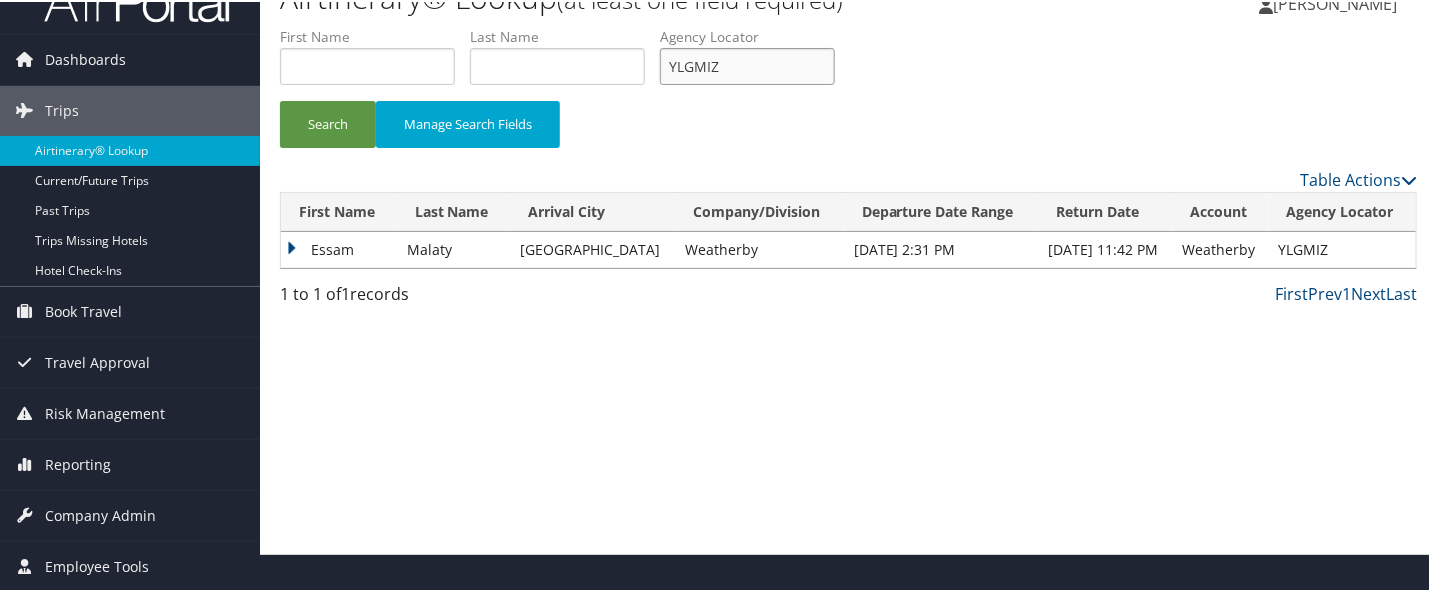 click on "YLGMIZ" at bounding box center [747, 64] 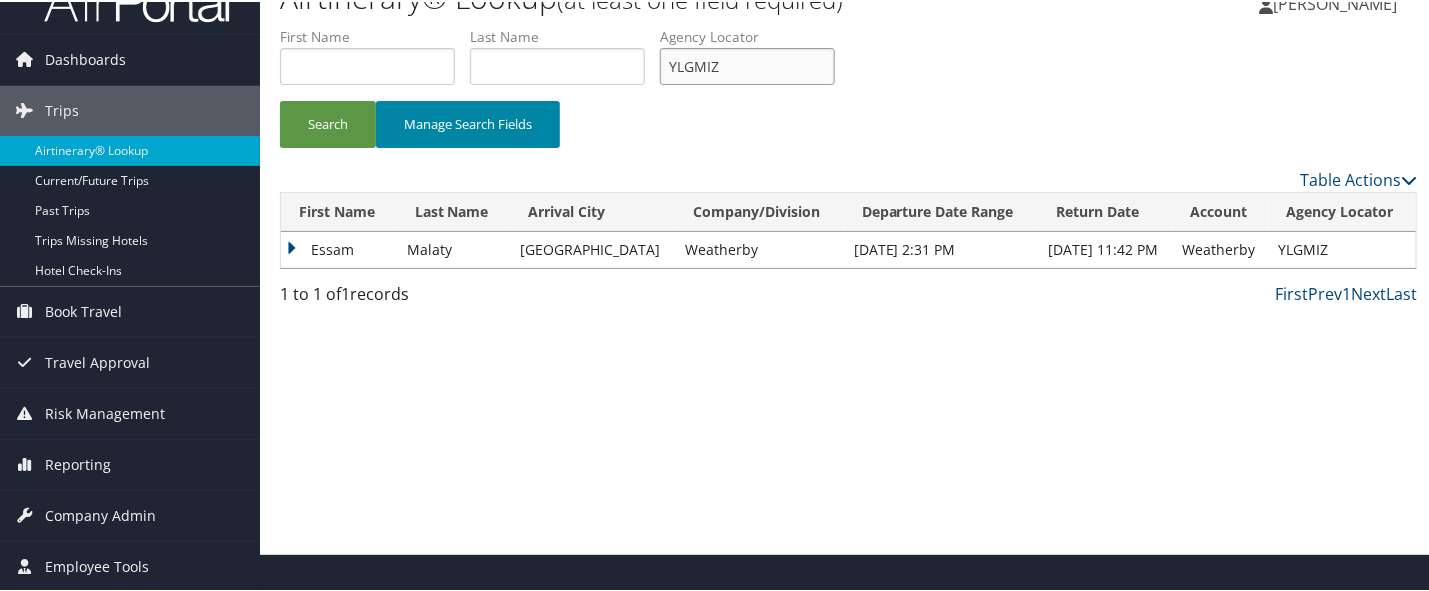paste on "GKGTEG" 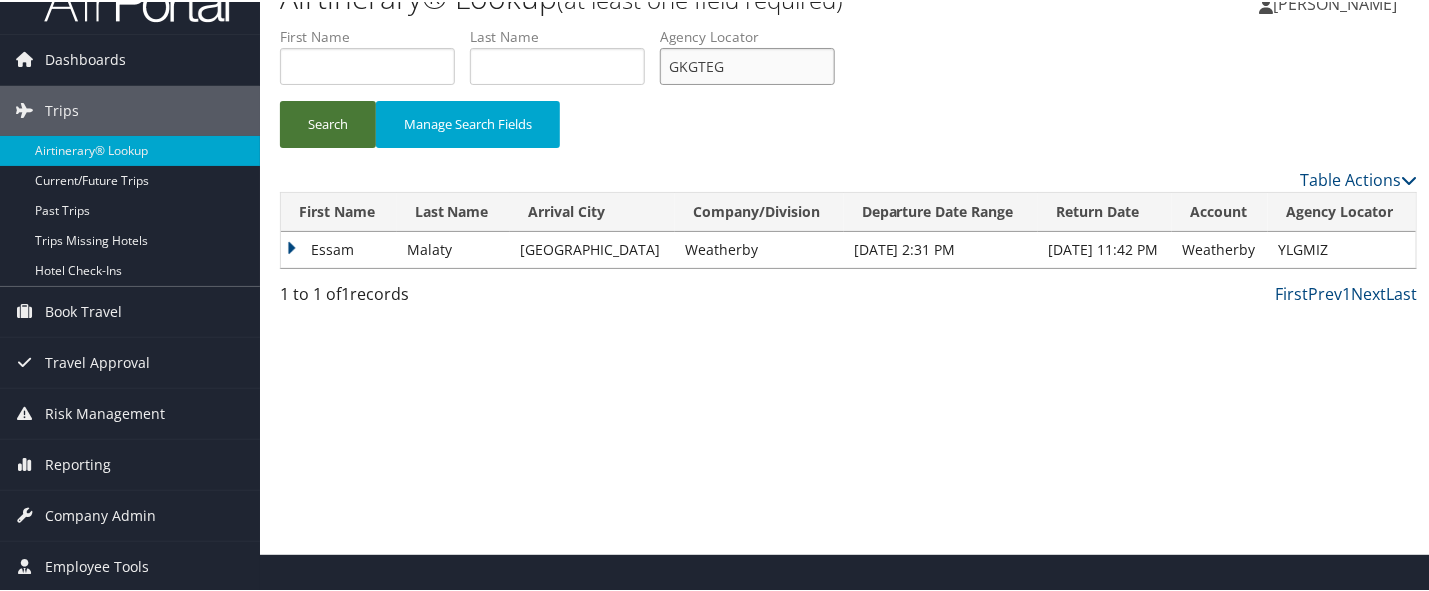type on "GKGTEG" 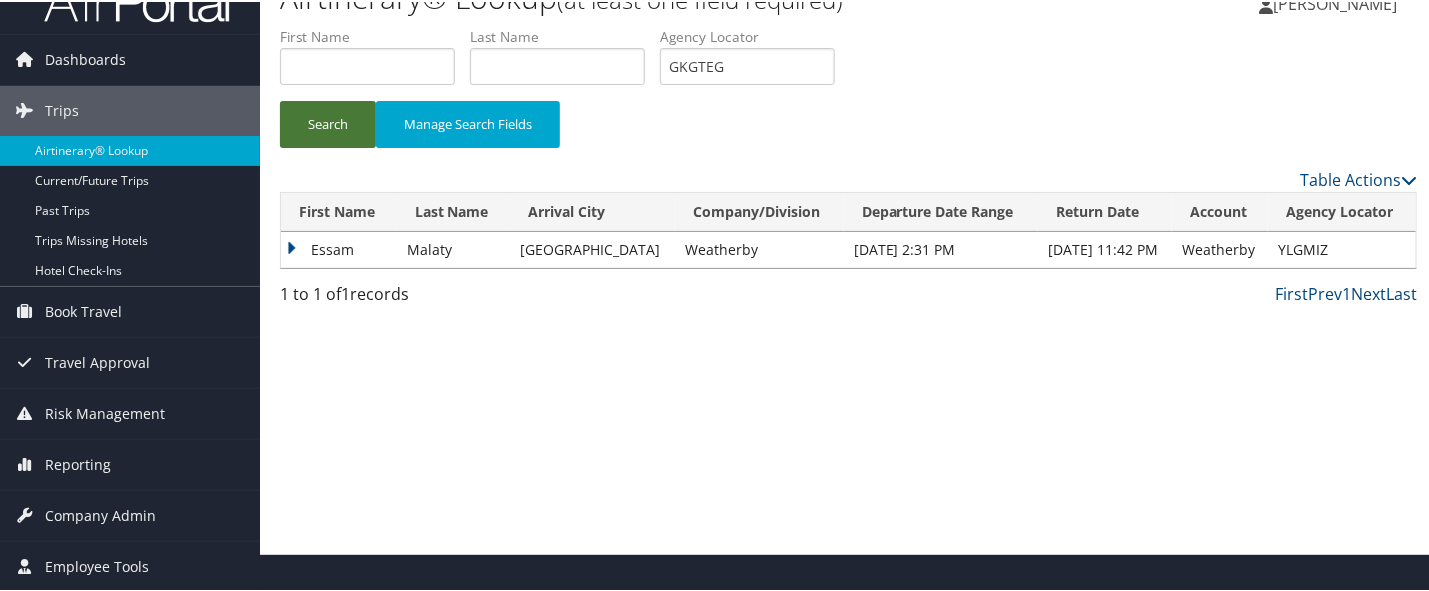click on "Search" at bounding box center [328, 122] 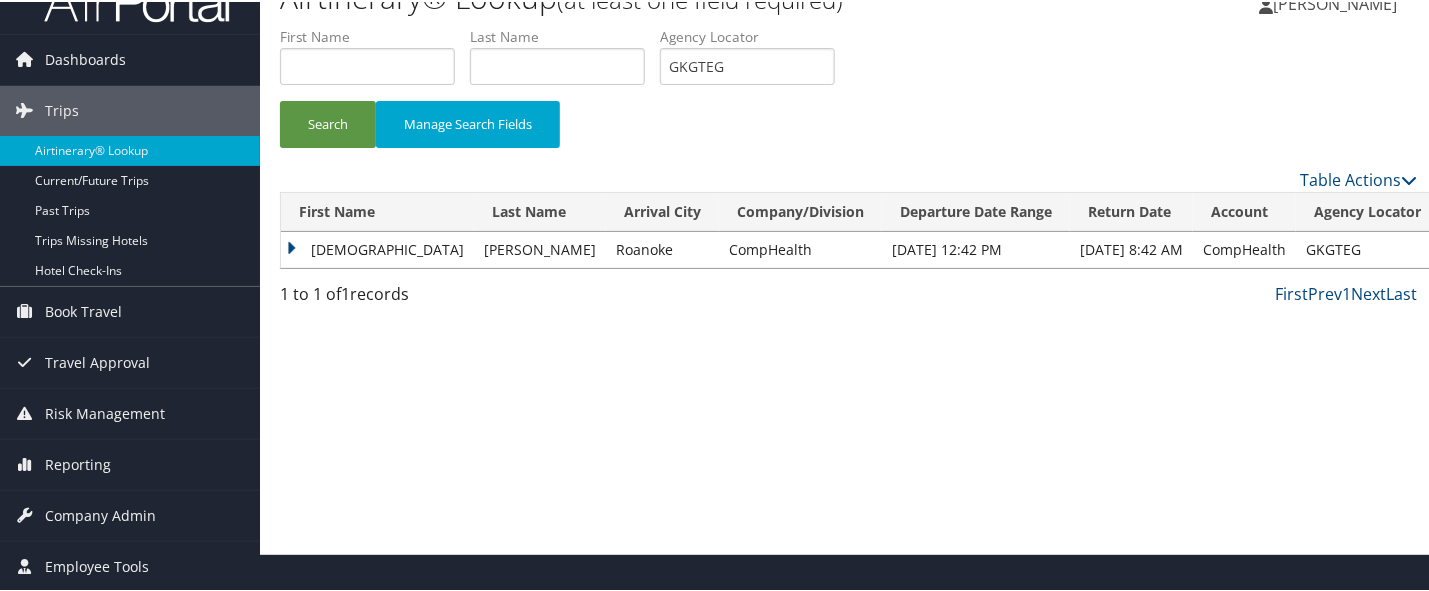 click on "[PERSON_NAME]" at bounding box center [540, 248] 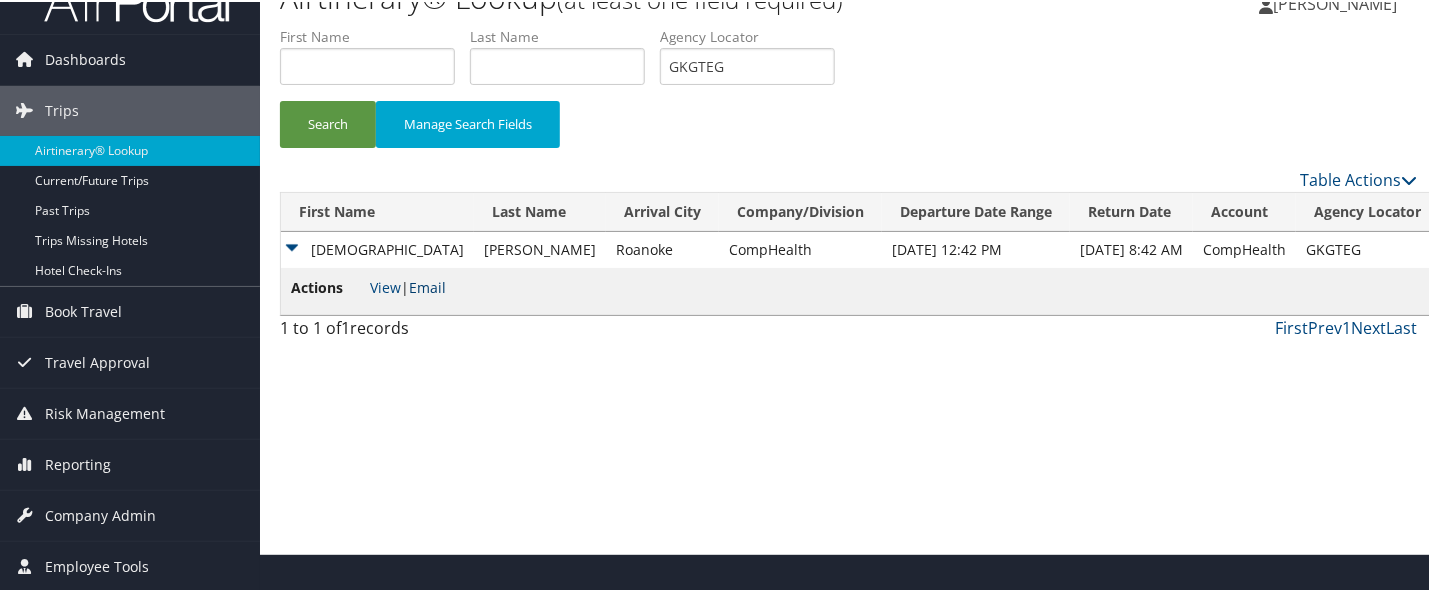 click on "Email" at bounding box center [427, 285] 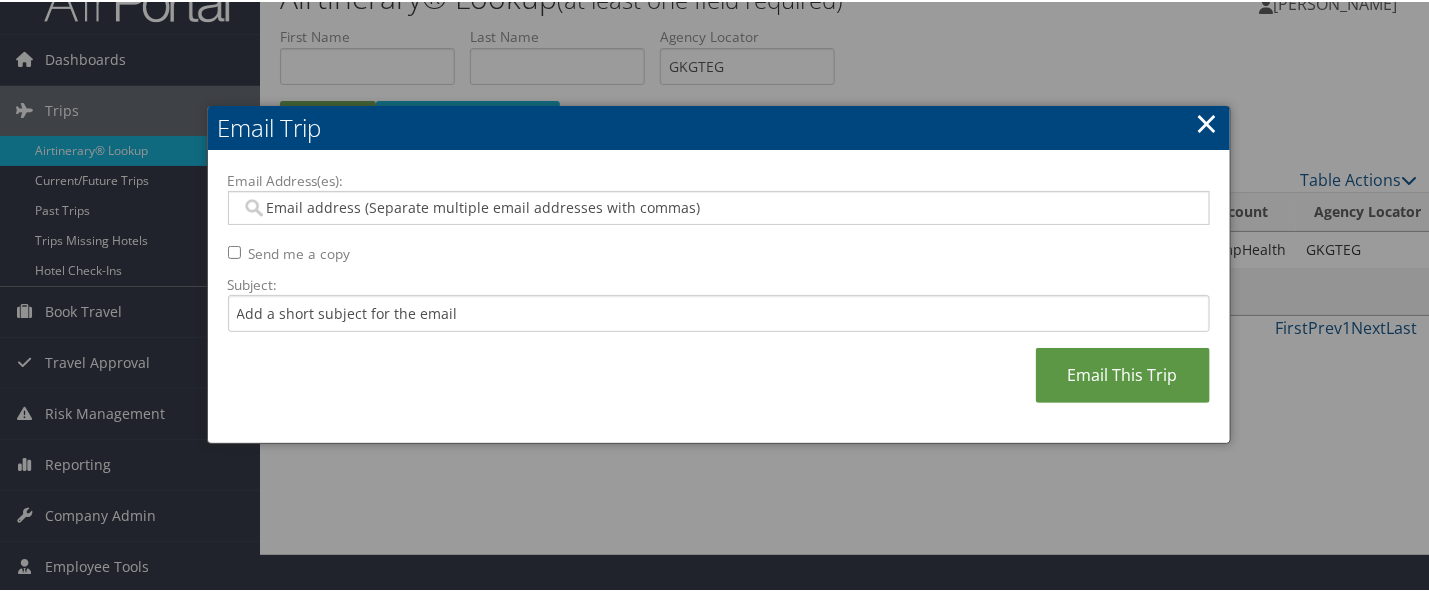 drag, startPoint x: 505, startPoint y: 328, endPoint x: 507, endPoint y: 312, distance: 16.124516 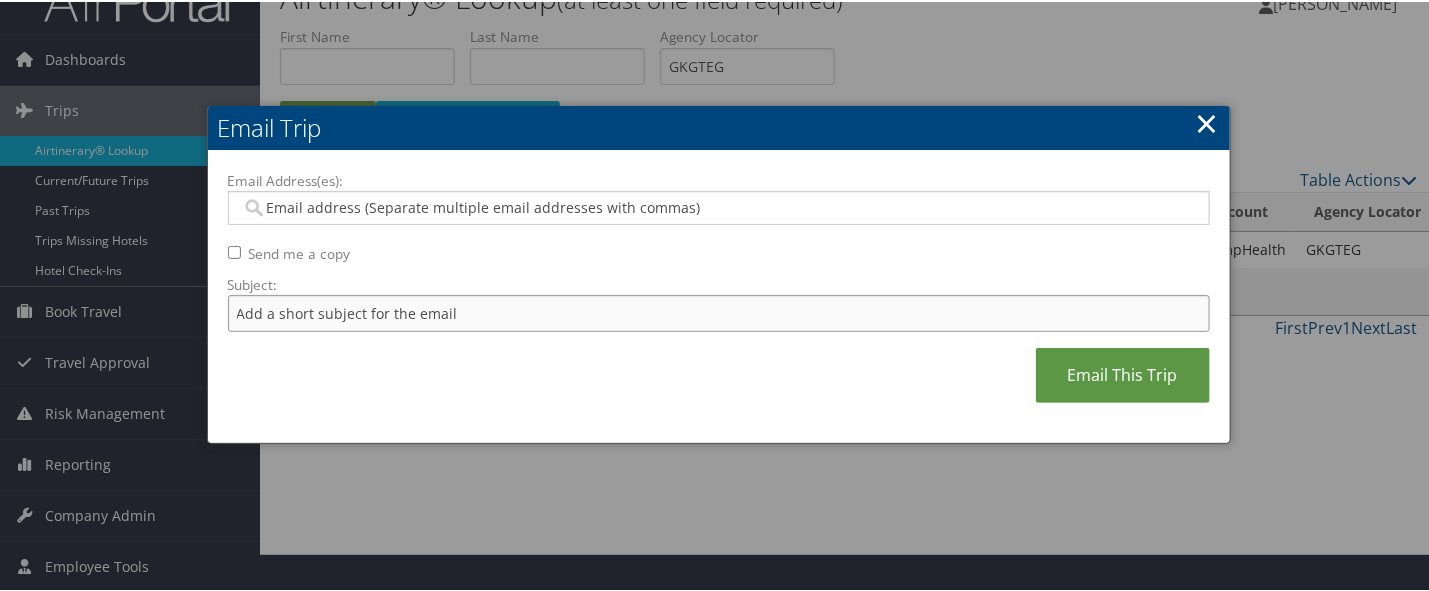 click on "Subject:" at bounding box center [719, 311] 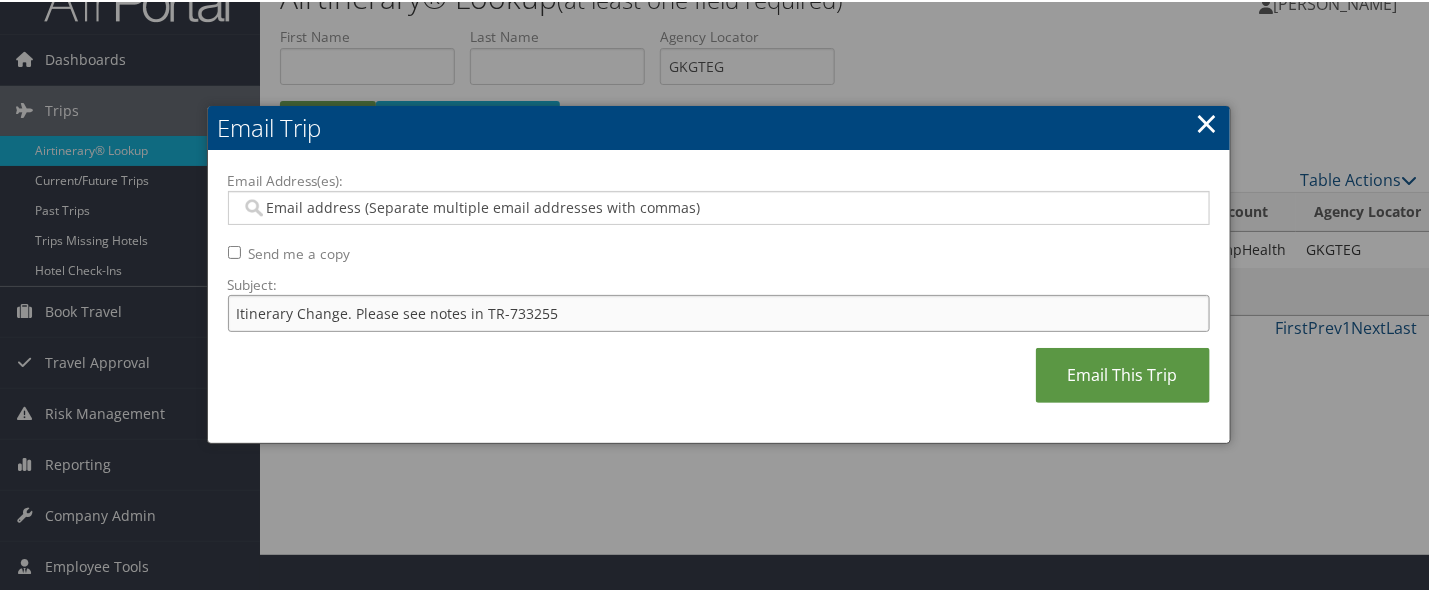 click on "Itinerary Change. Please see notes in TR-733255" at bounding box center (719, 311) 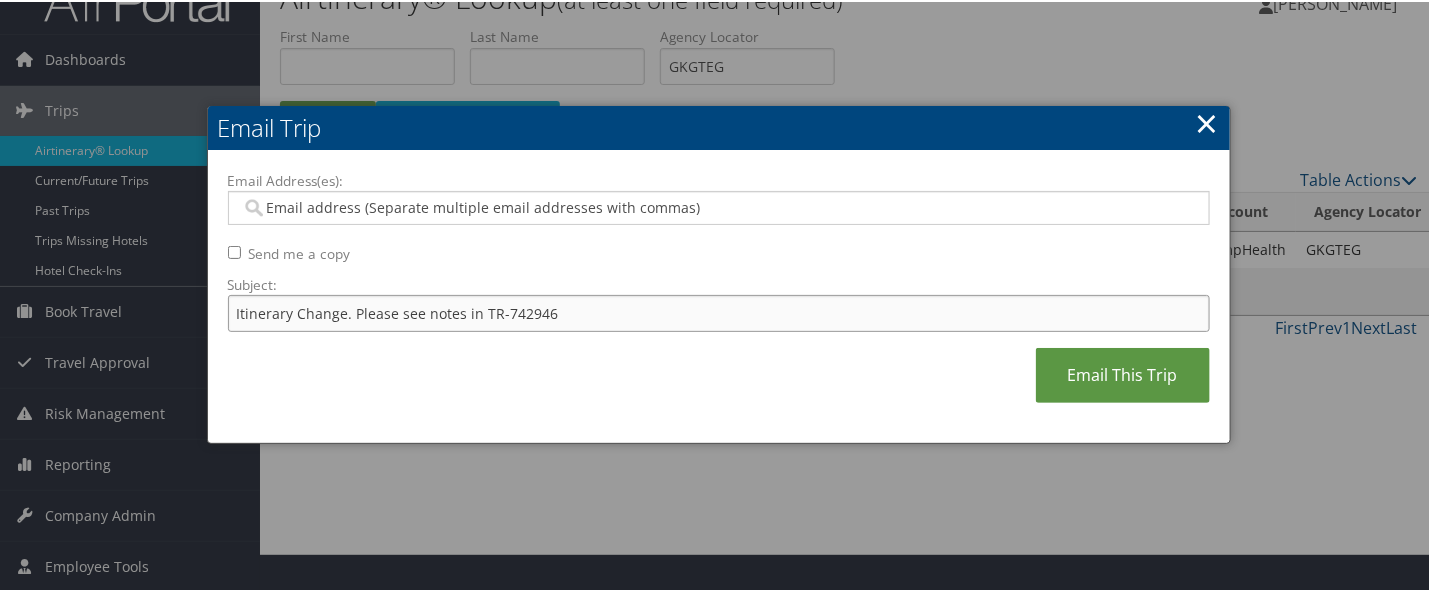 type on "Itinerary Change. Please see notes in TR-742946" 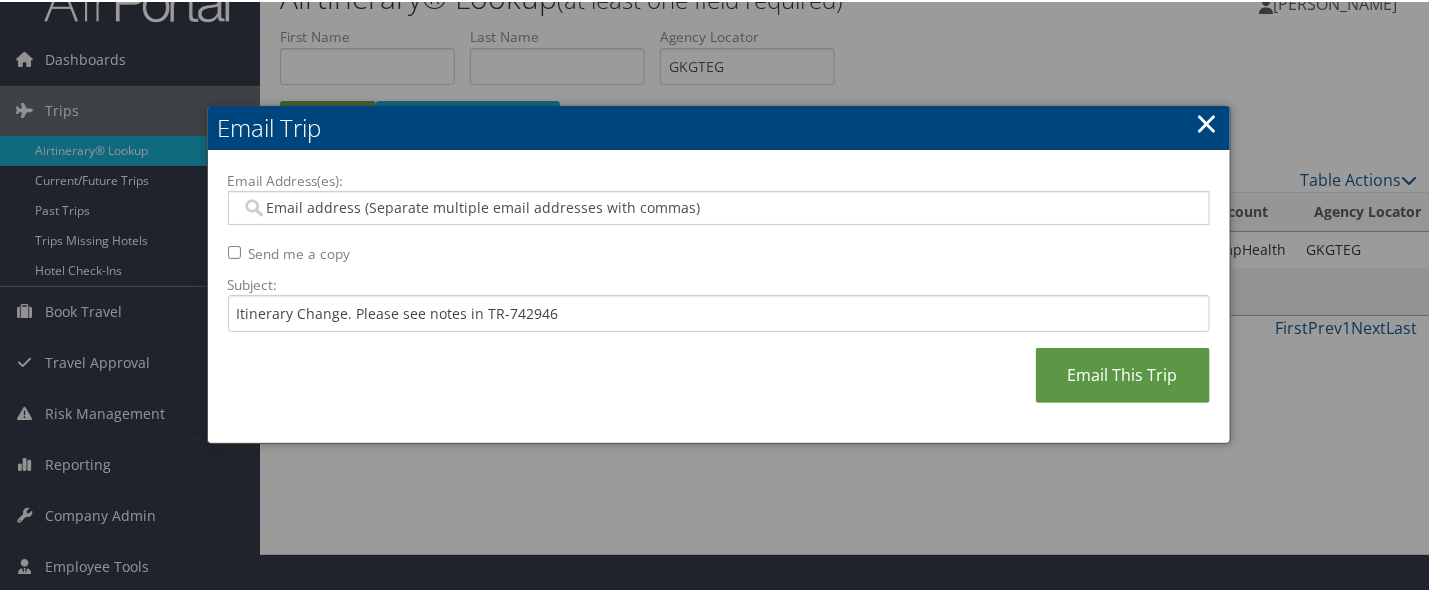 click on "Email Address(es):
Send me a copy
Subject:
Itinerary Change. Please see notes in TR-742946
Email This Trip" at bounding box center [719, 295] 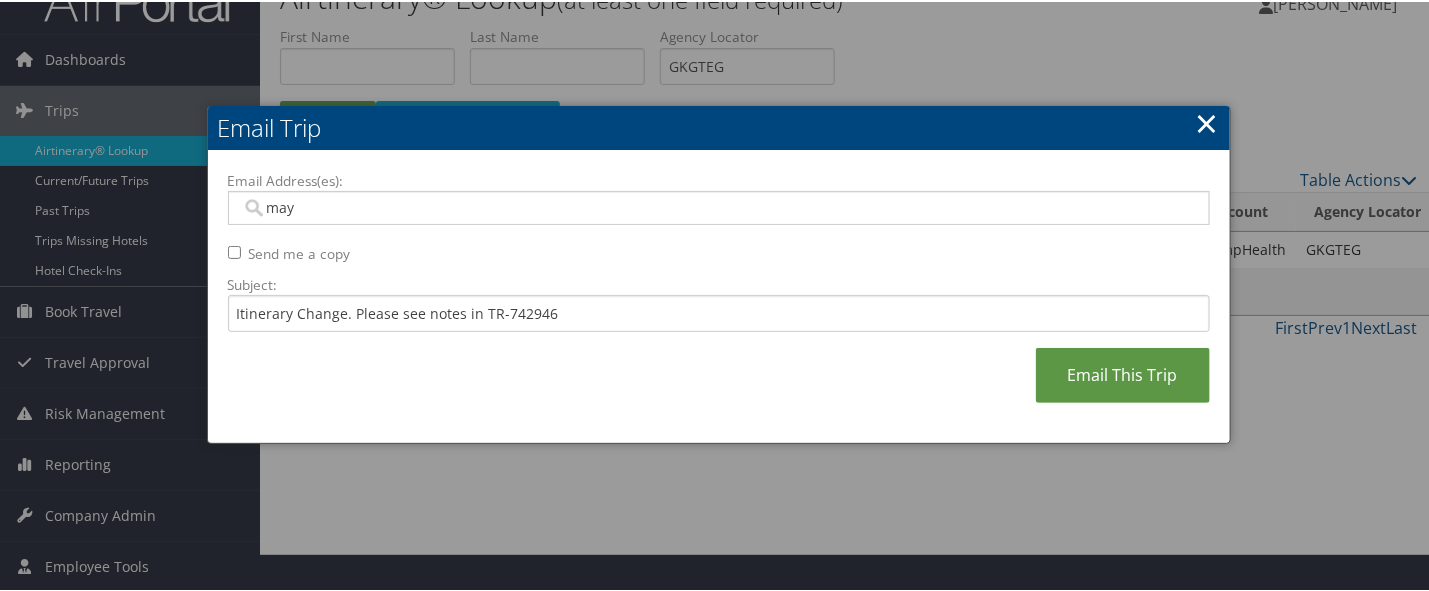 type on "maya" 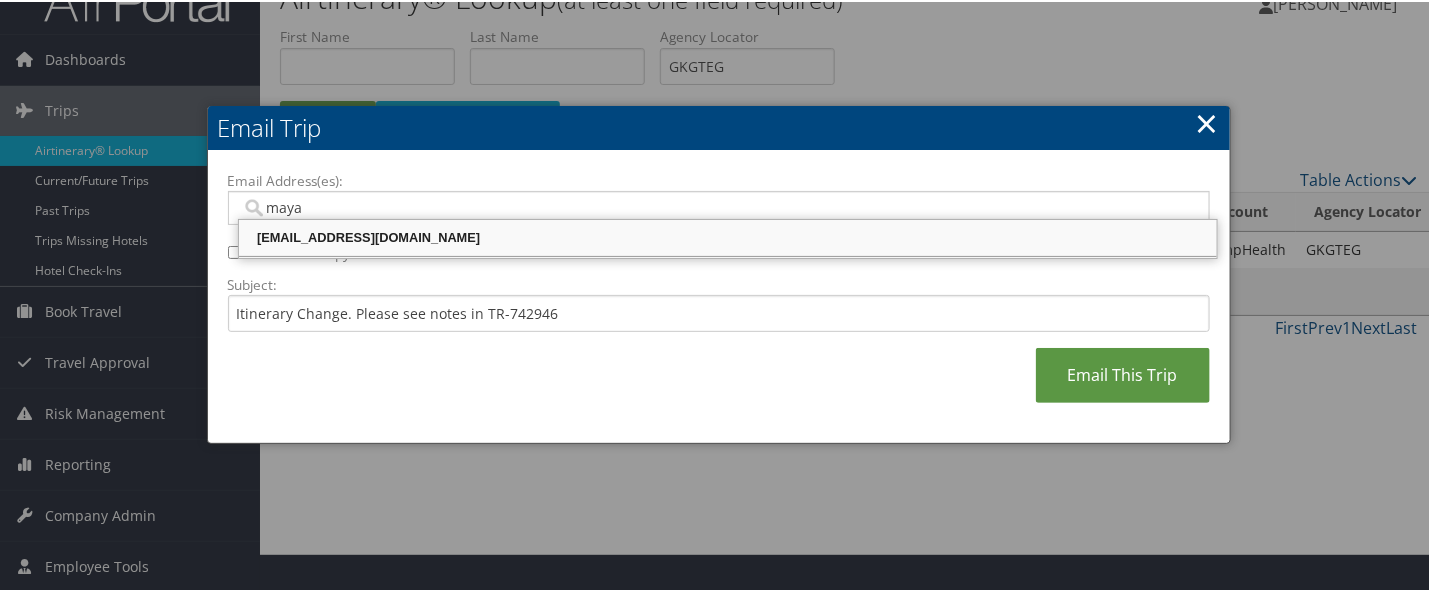 click on "[EMAIL_ADDRESS][DOMAIN_NAME]" at bounding box center [728, 236] 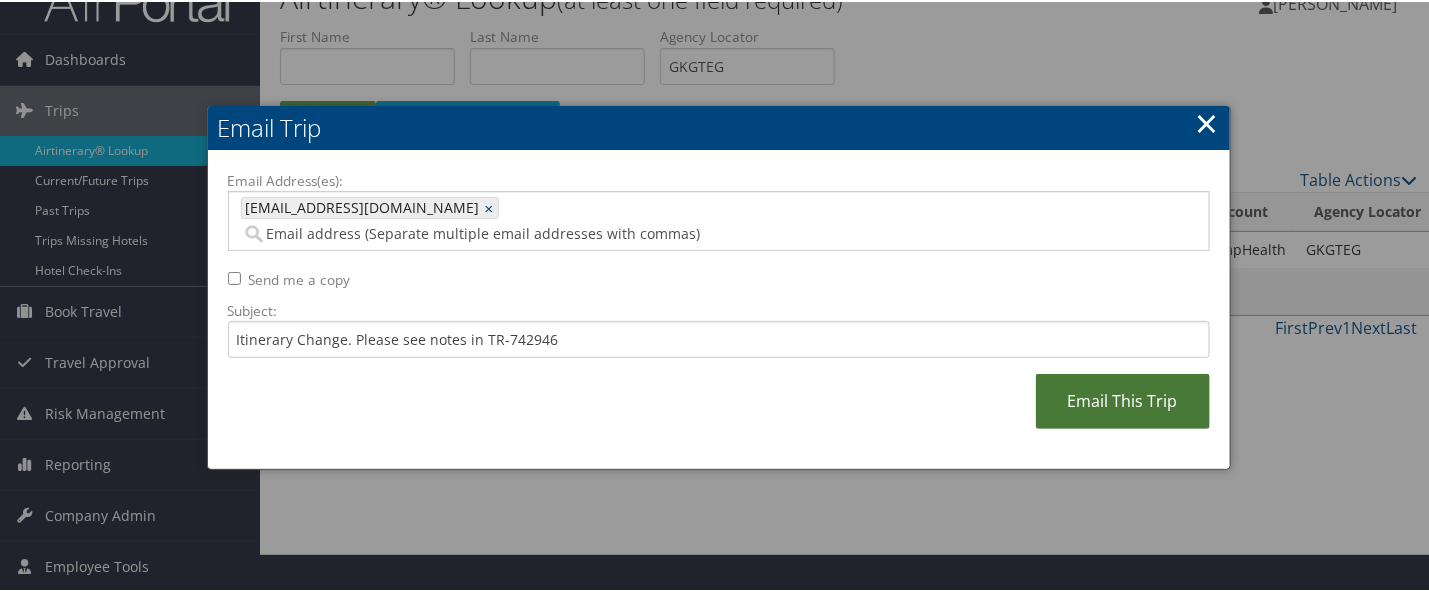 click on "Email This Trip" at bounding box center (1123, 399) 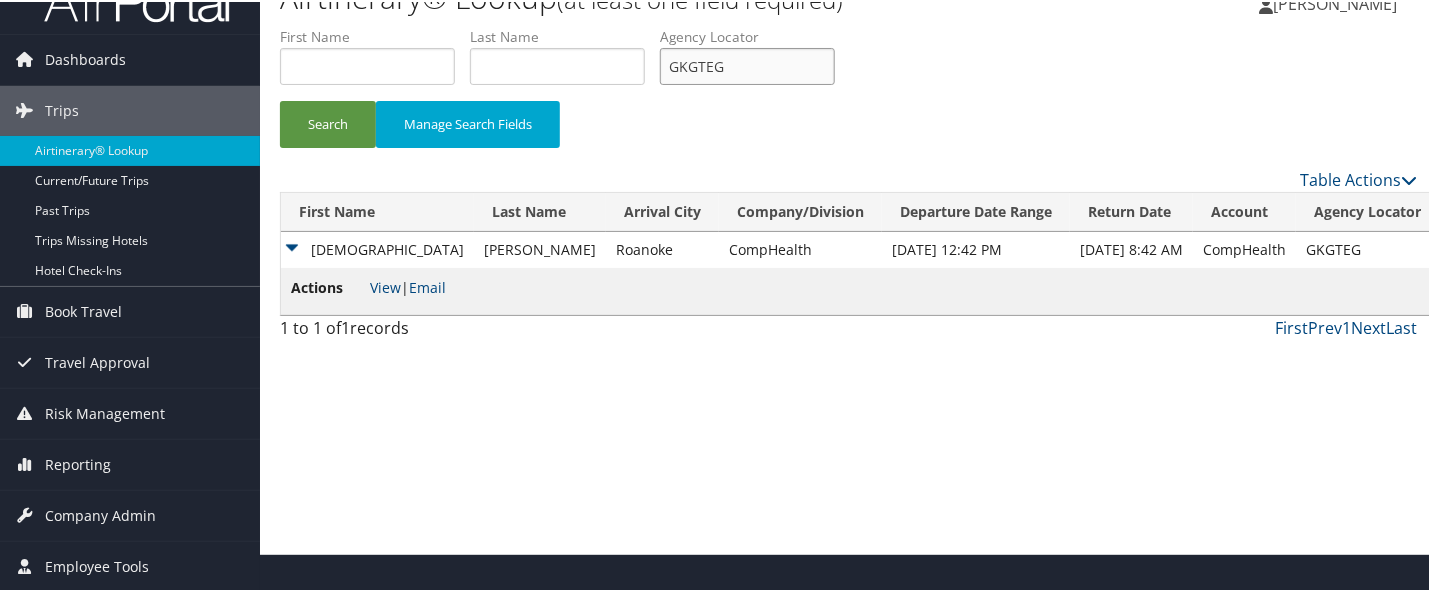 click on "GKGTEG" at bounding box center (747, 64) 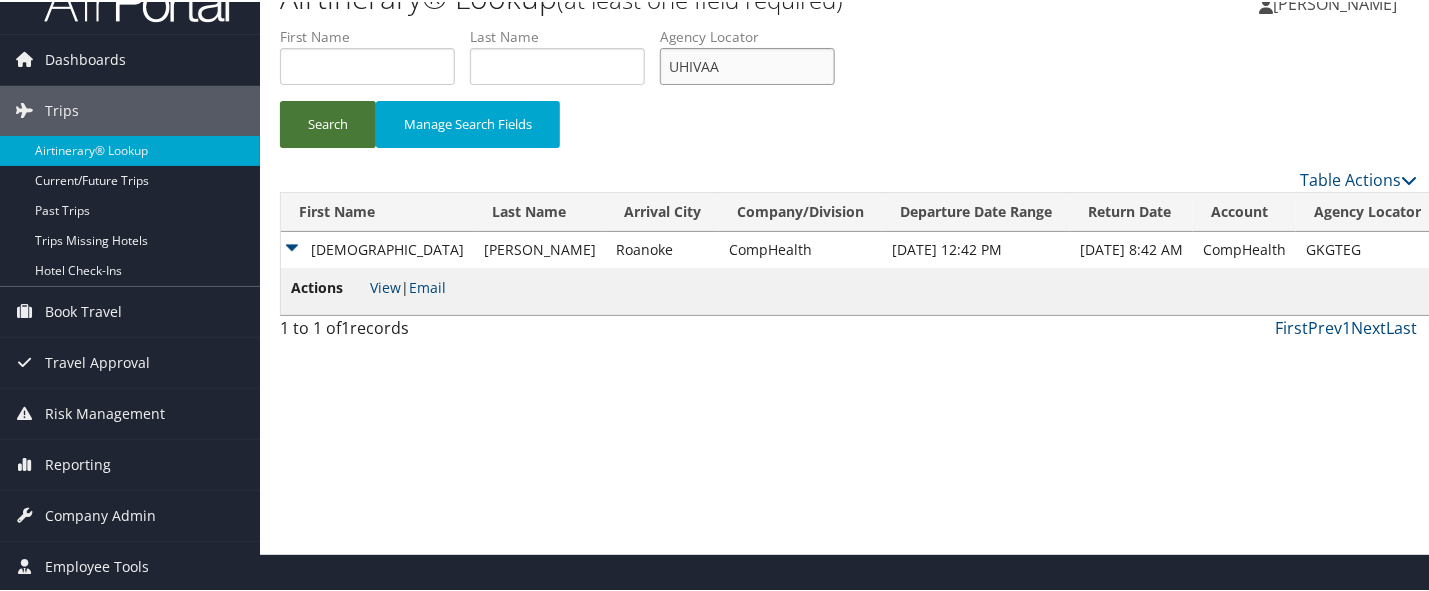 type on "UHIVAA" 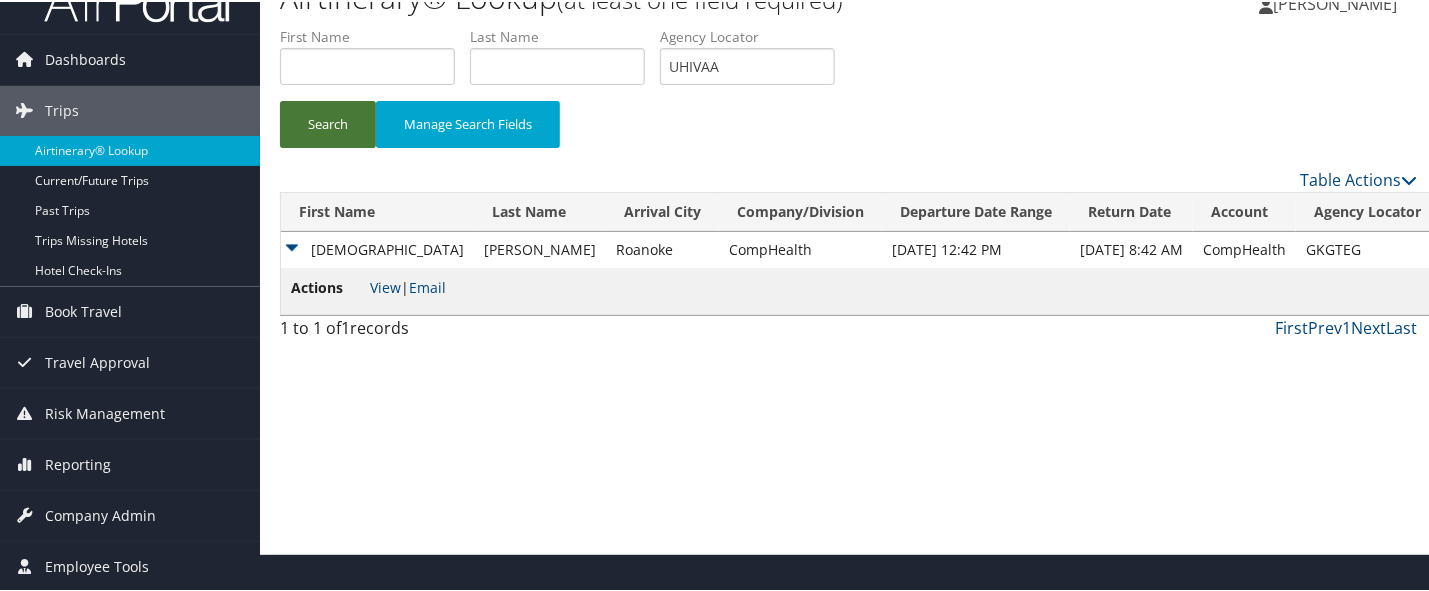 drag, startPoint x: 298, startPoint y: 111, endPoint x: 334, endPoint y: 123, distance: 37.94733 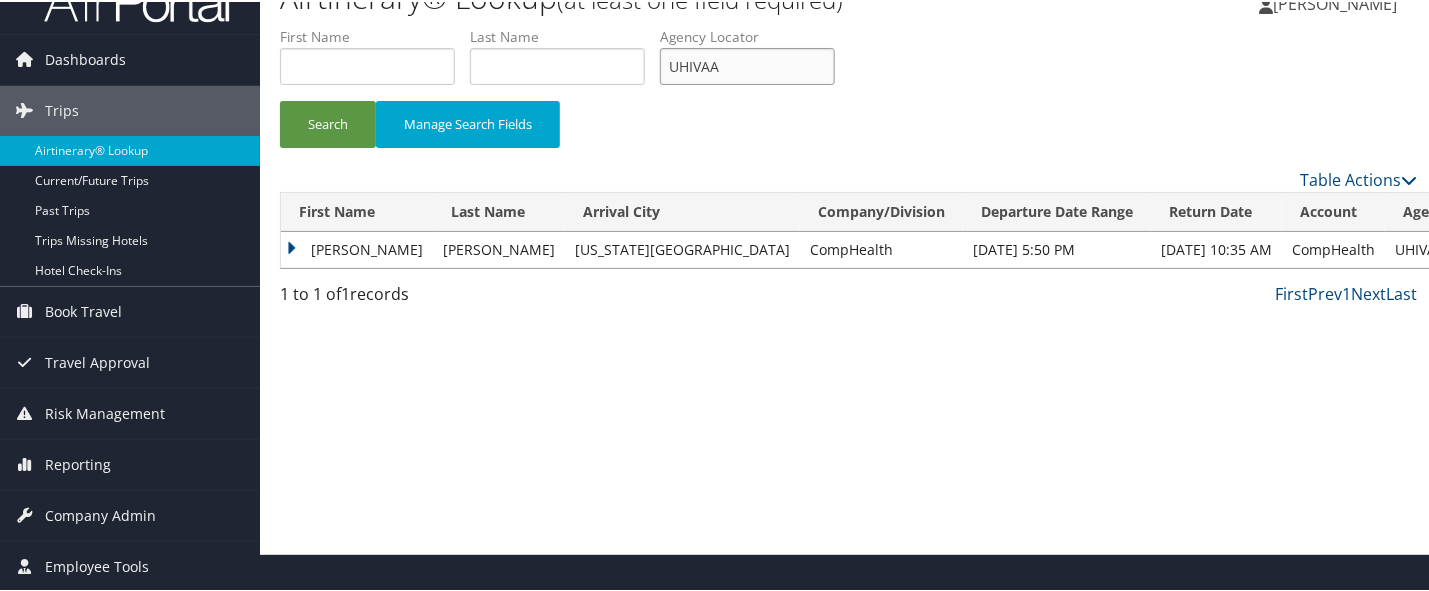 click on "UHIVAA" at bounding box center (747, 64) 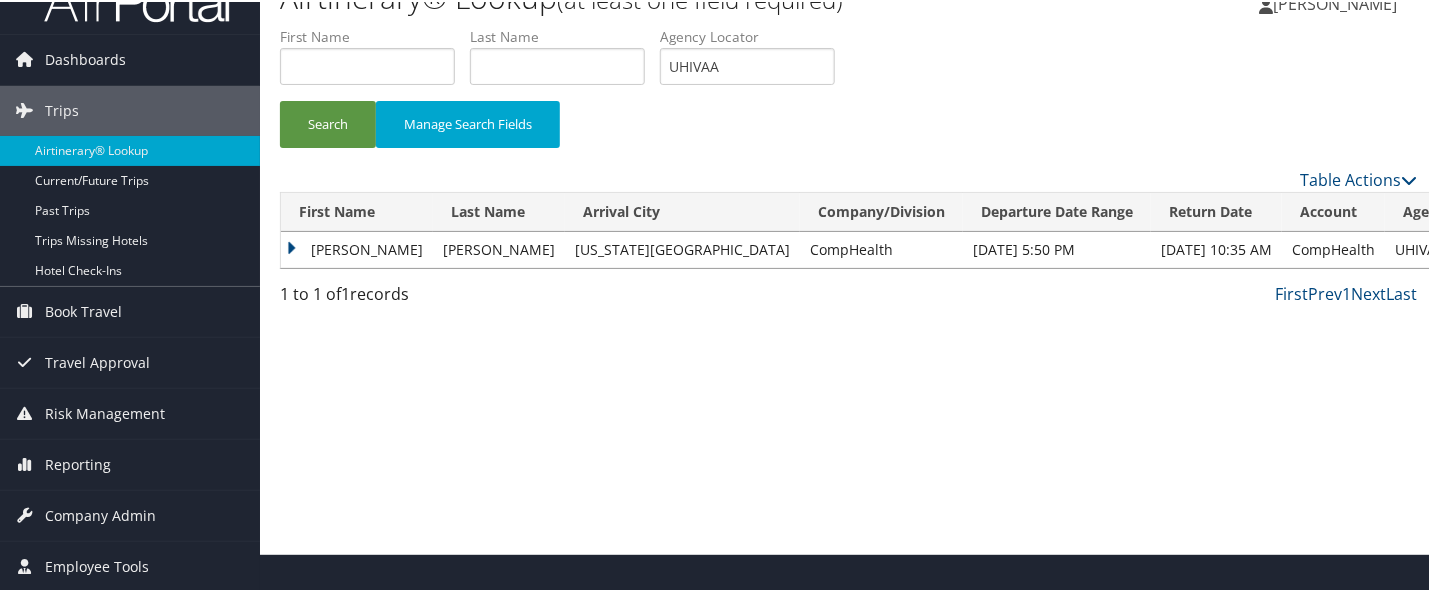 click on "[PERSON_NAME]" at bounding box center (357, 248) 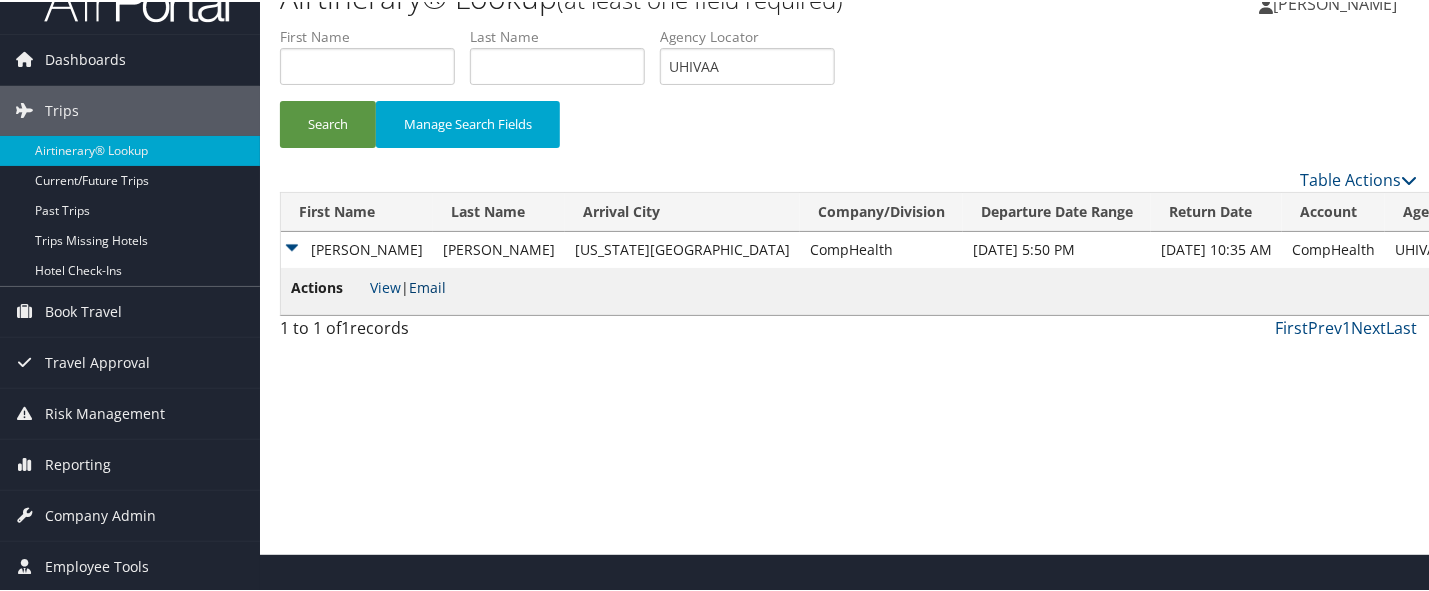 click on "Email" at bounding box center (427, 285) 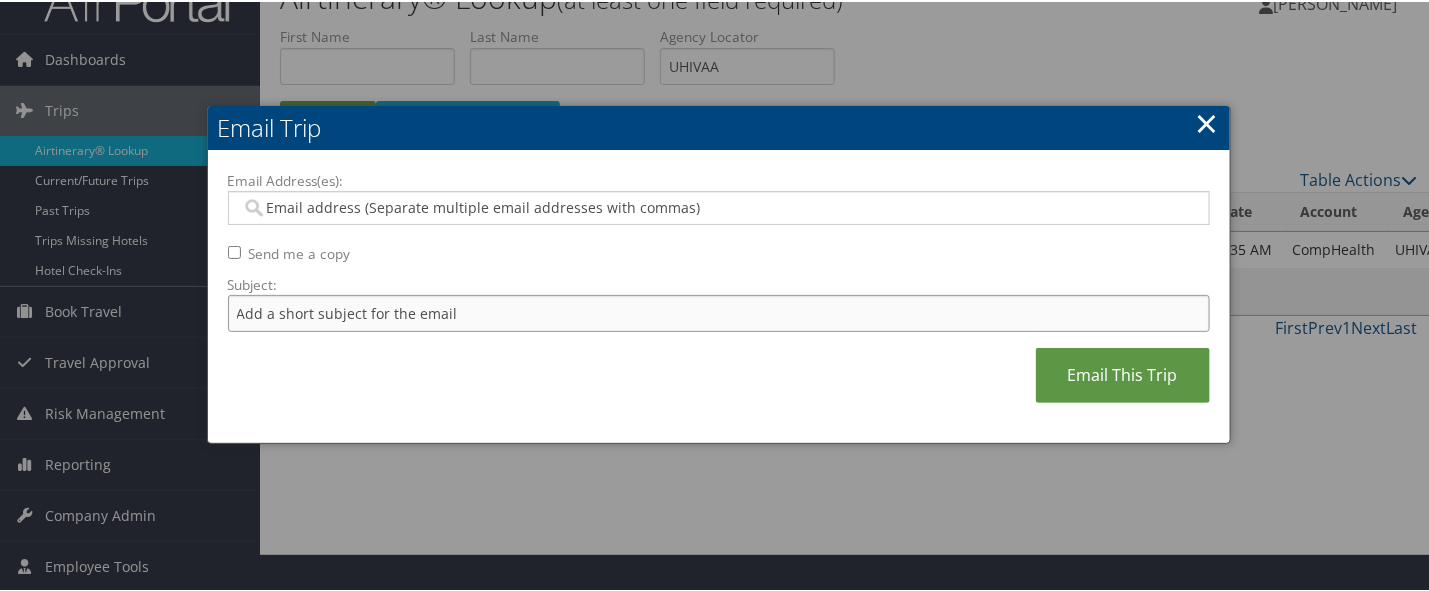click on "Subject:" at bounding box center [719, 311] 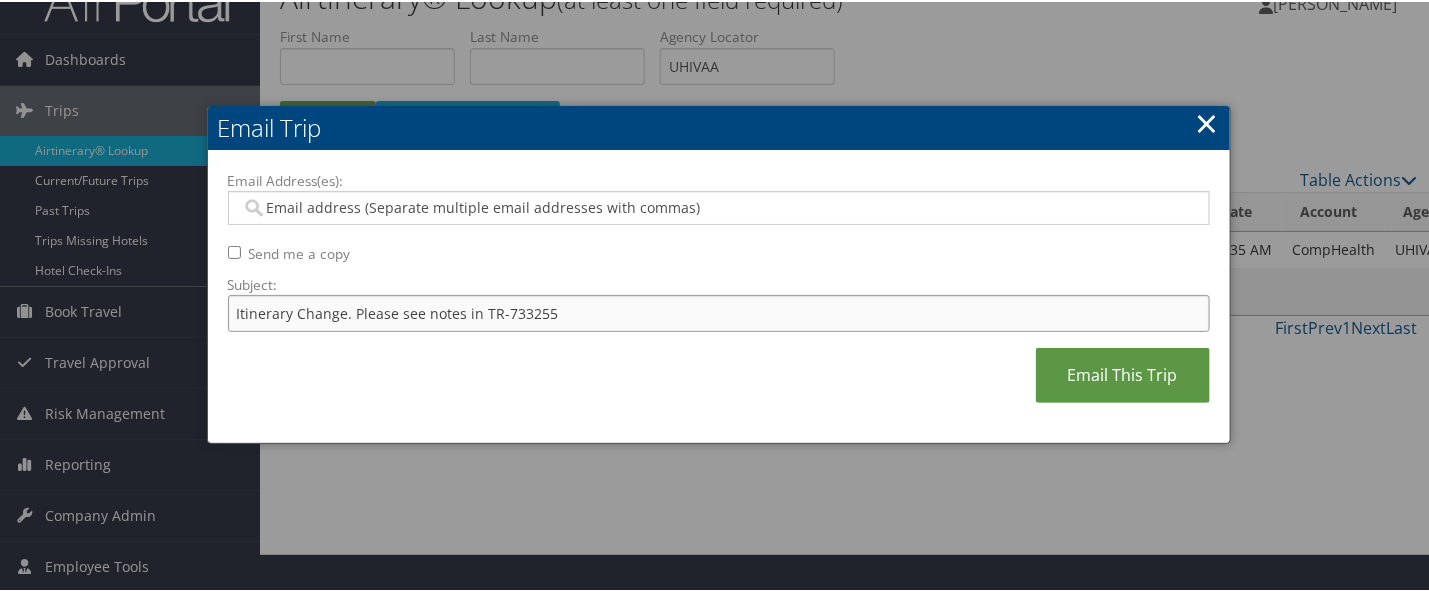 click on "Itinerary Change. Please see notes in TR-733255" at bounding box center [719, 311] 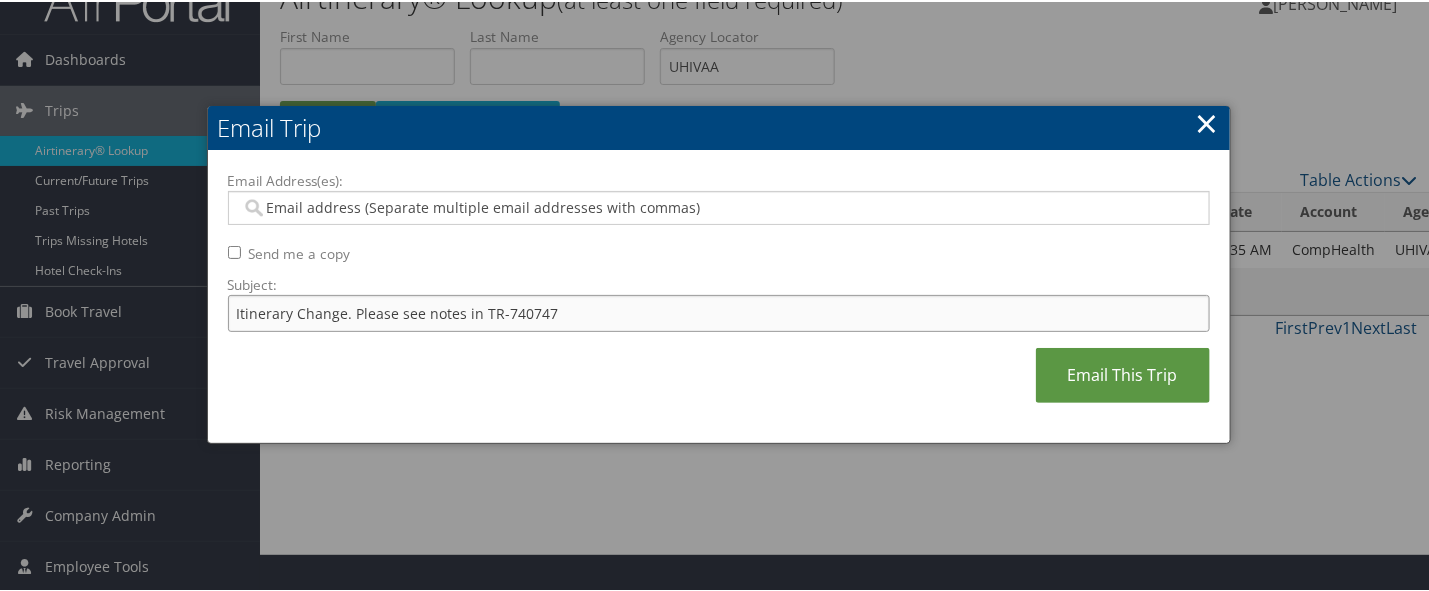 type on "Itinerary Change. Please see notes in TR-740747" 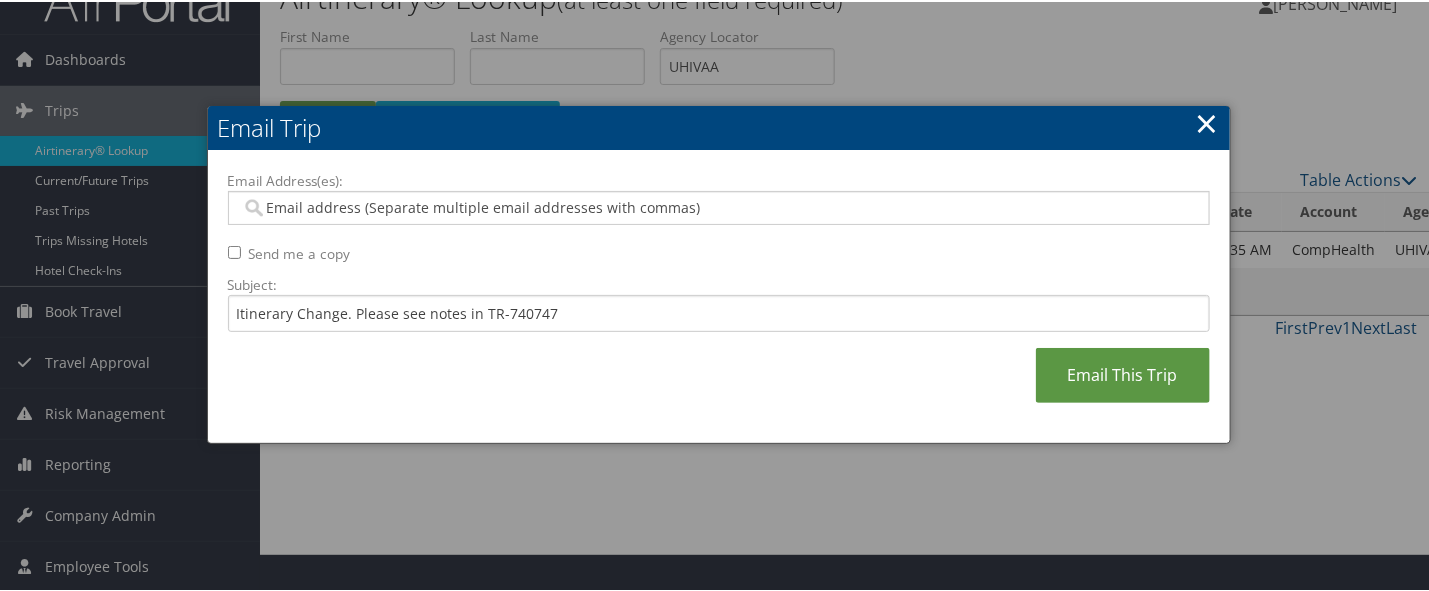 click on "Email Address(es):" at bounding box center [717, 206] 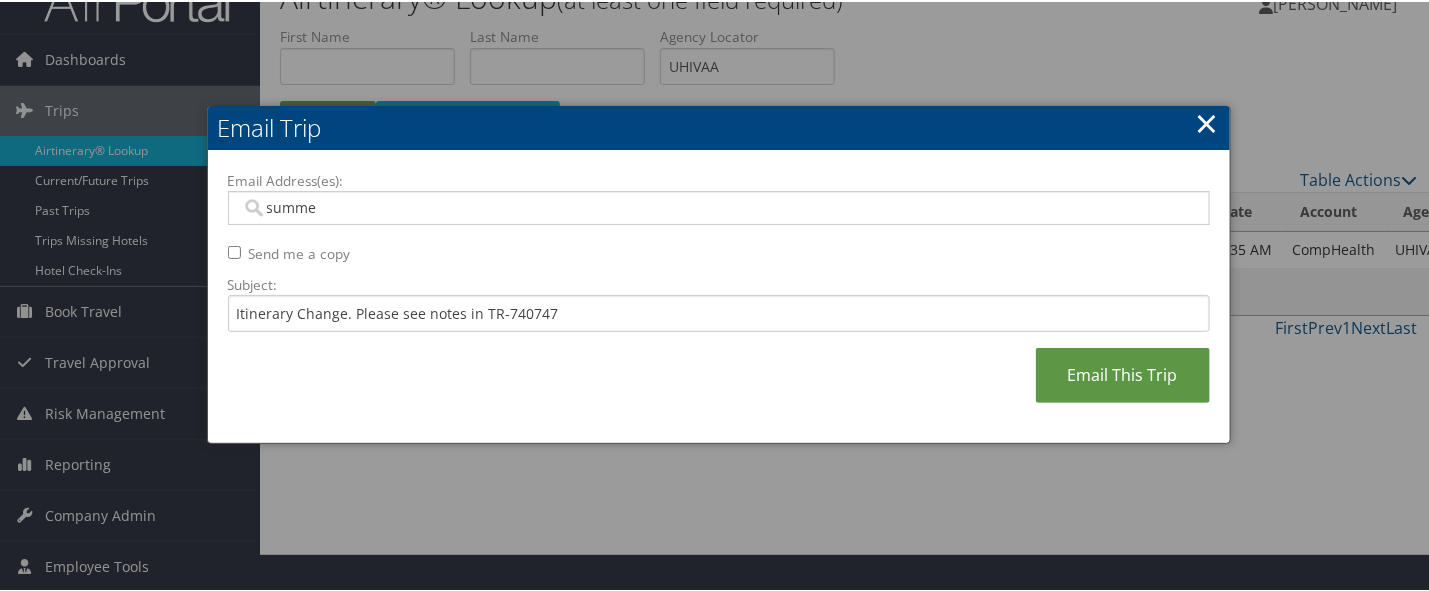 type on "summer" 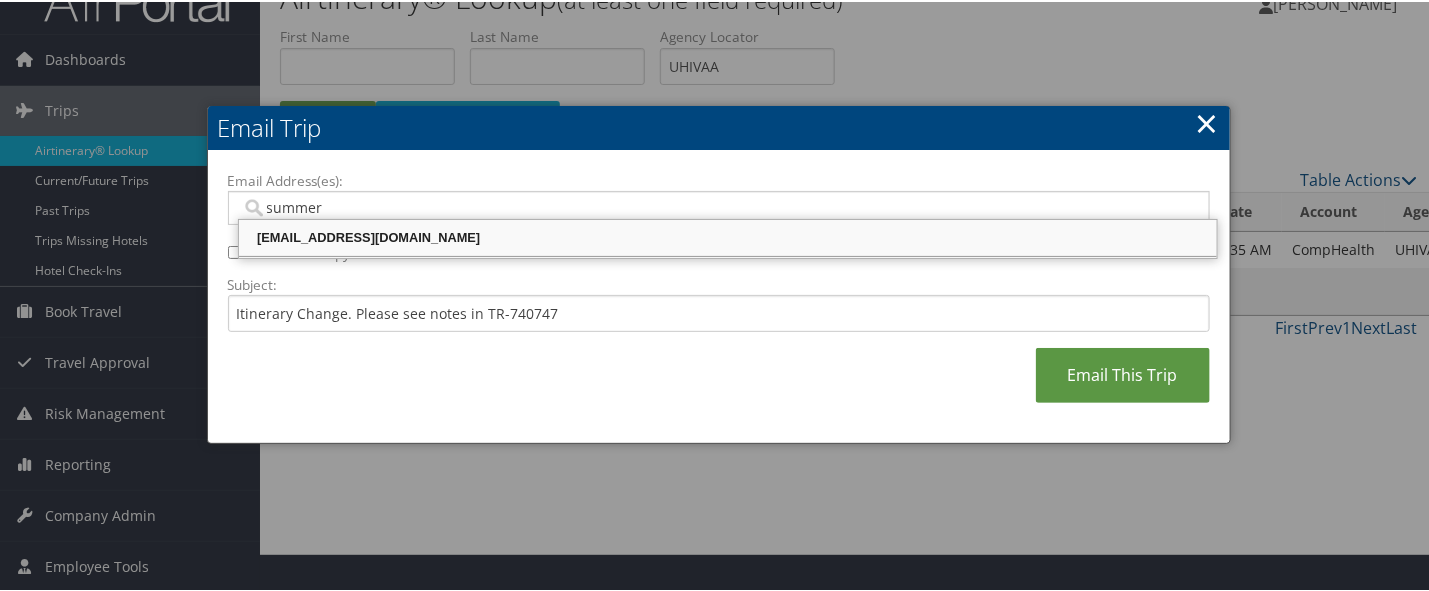 drag, startPoint x: 490, startPoint y: 234, endPoint x: 552, endPoint y: 241, distance: 62.39391 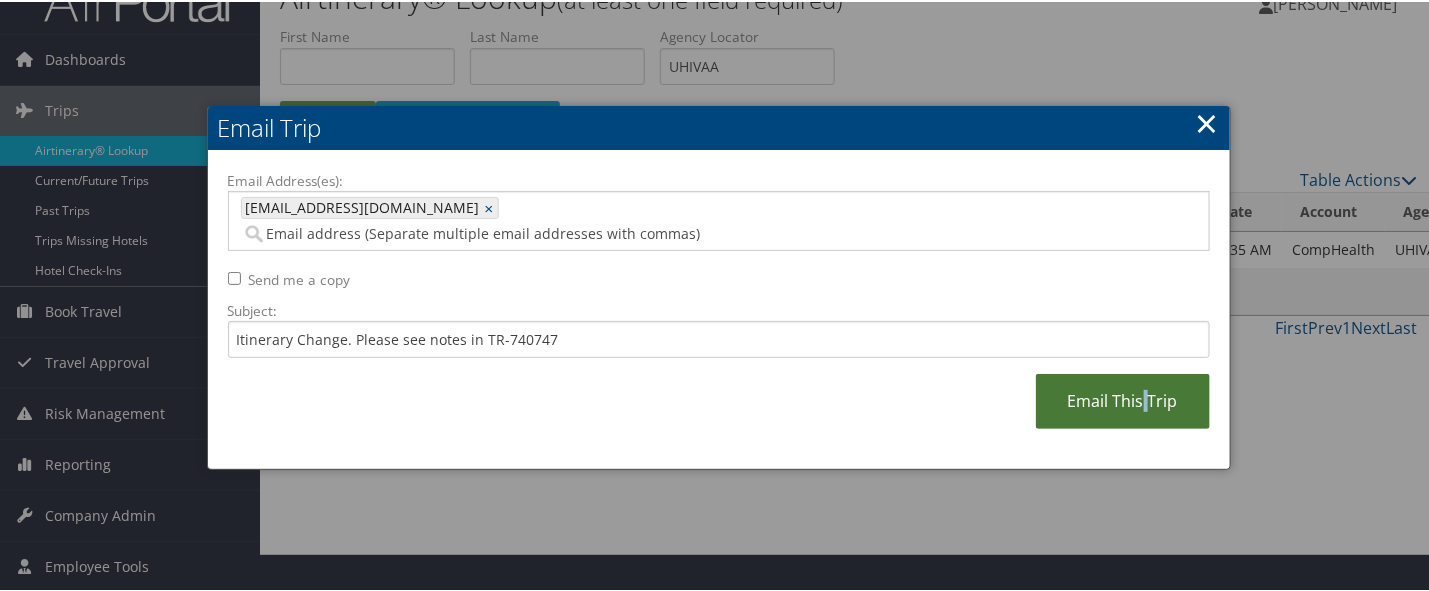 click on "Email This Trip" at bounding box center (1123, 399) 